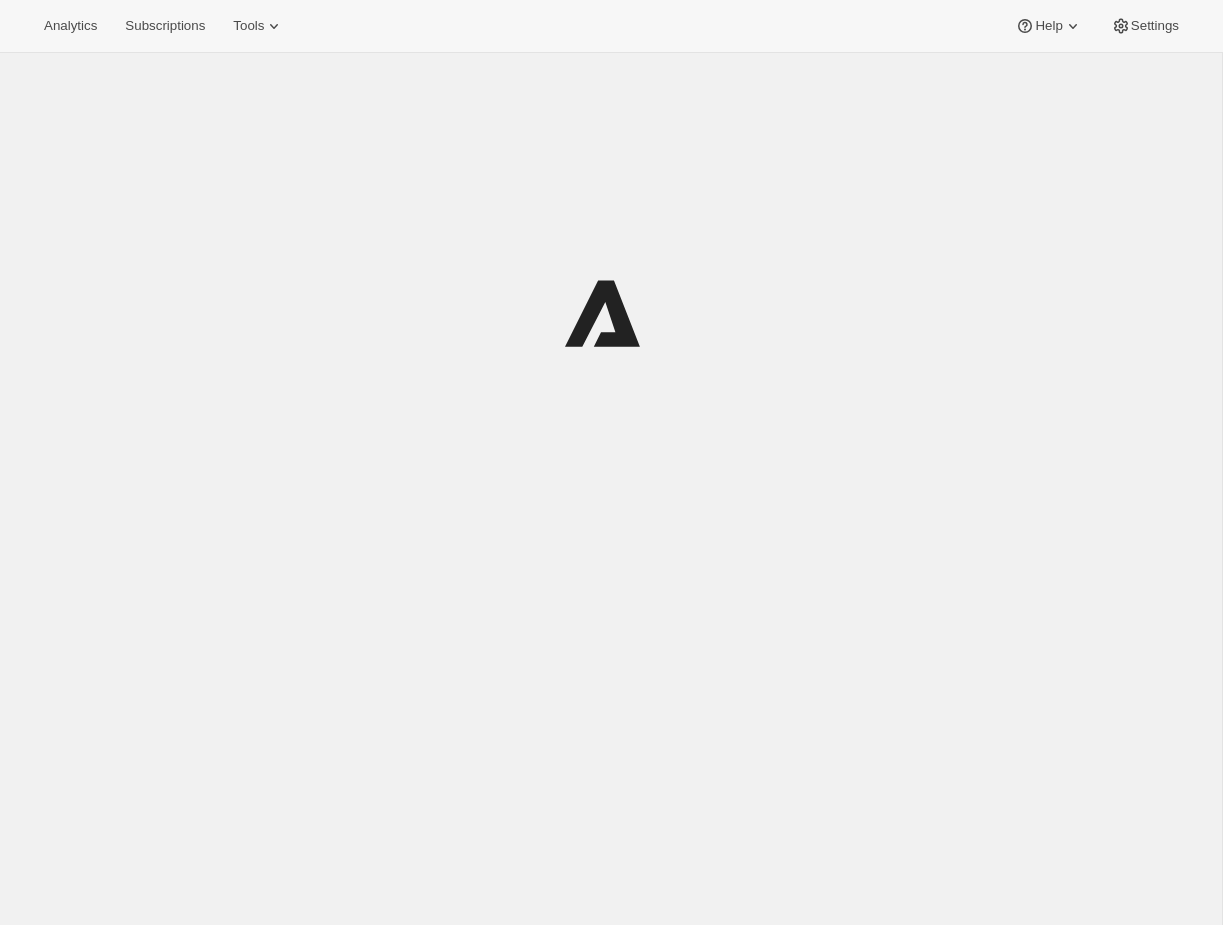 scroll, scrollTop: 0, scrollLeft: 0, axis: both 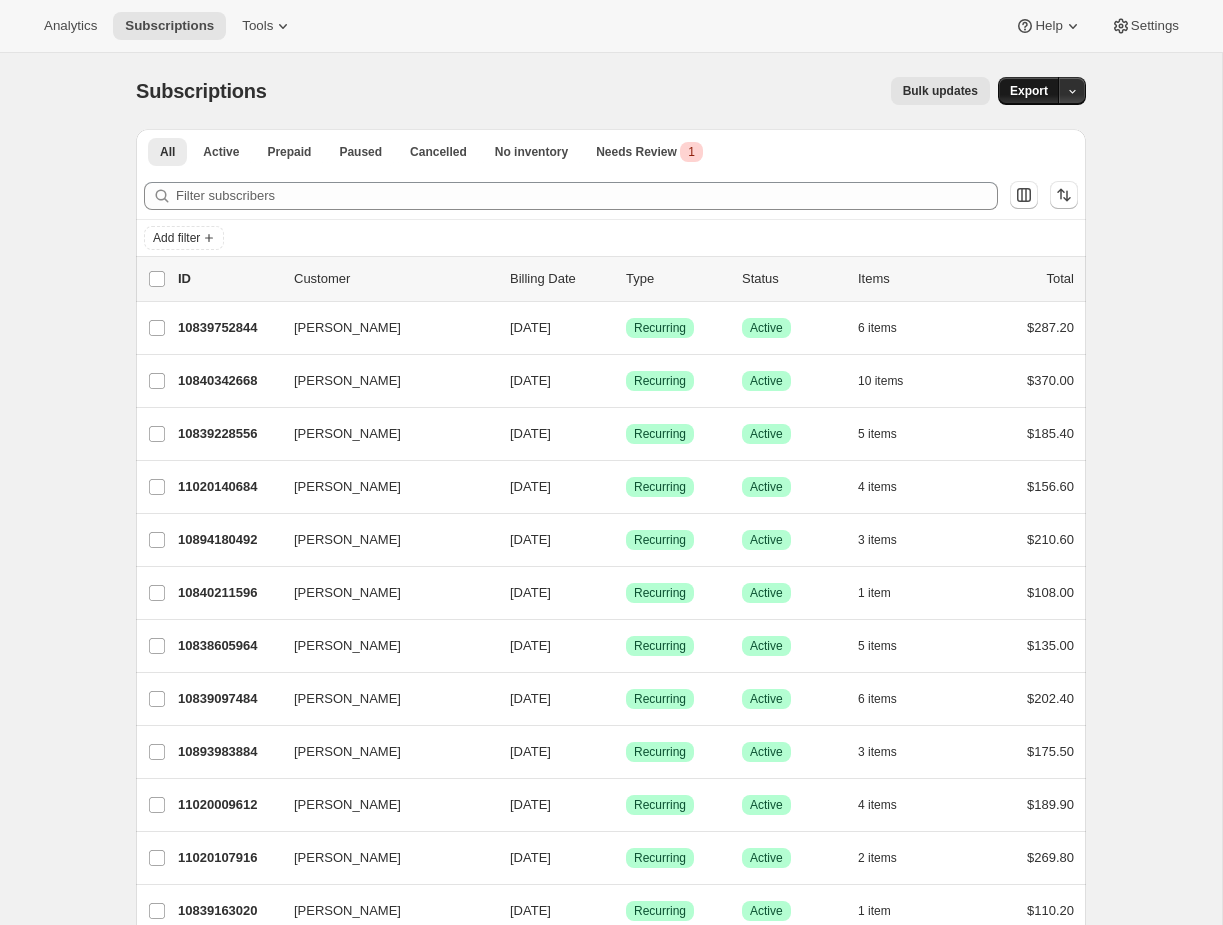 click on "Export" at bounding box center (1029, 91) 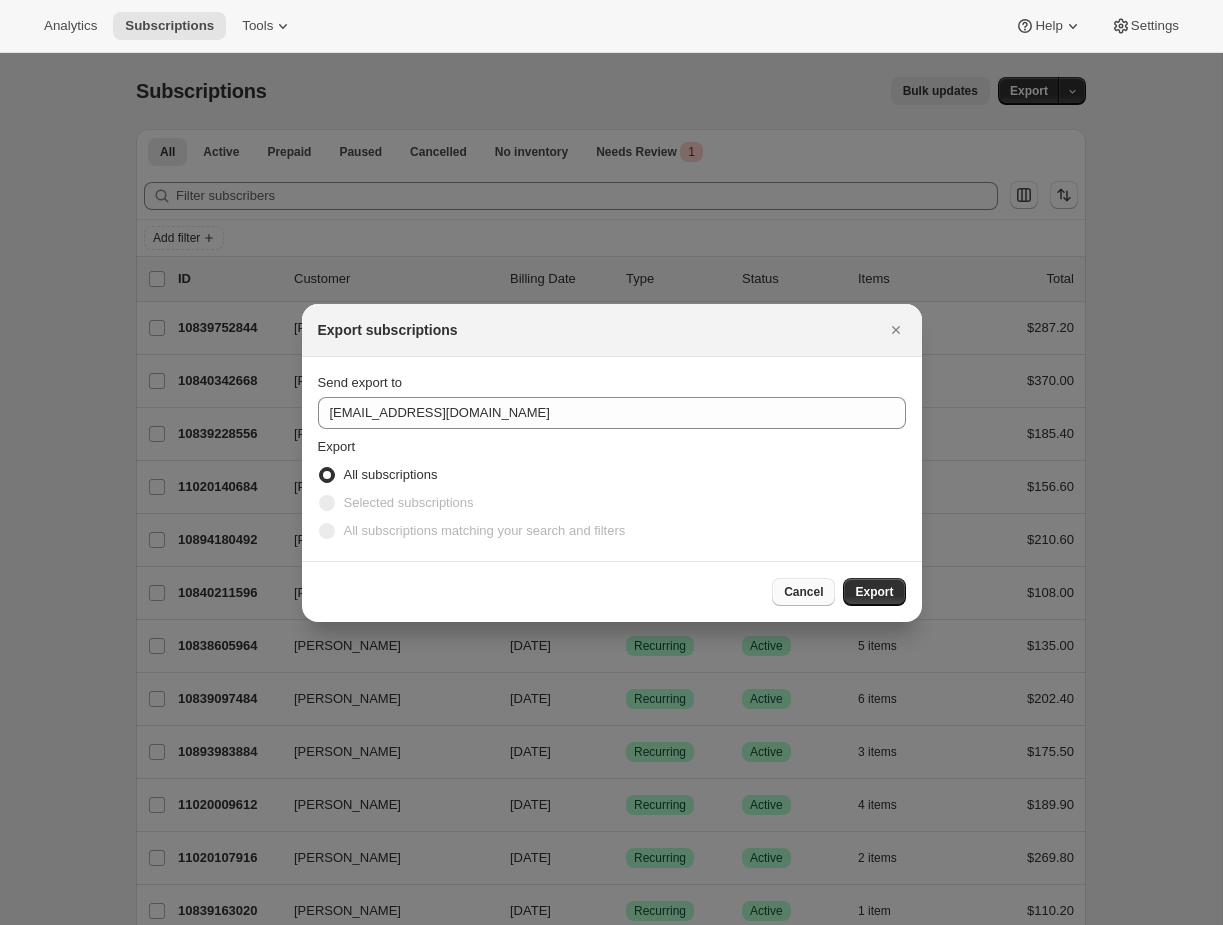 click on "Cancel" at bounding box center [803, 592] 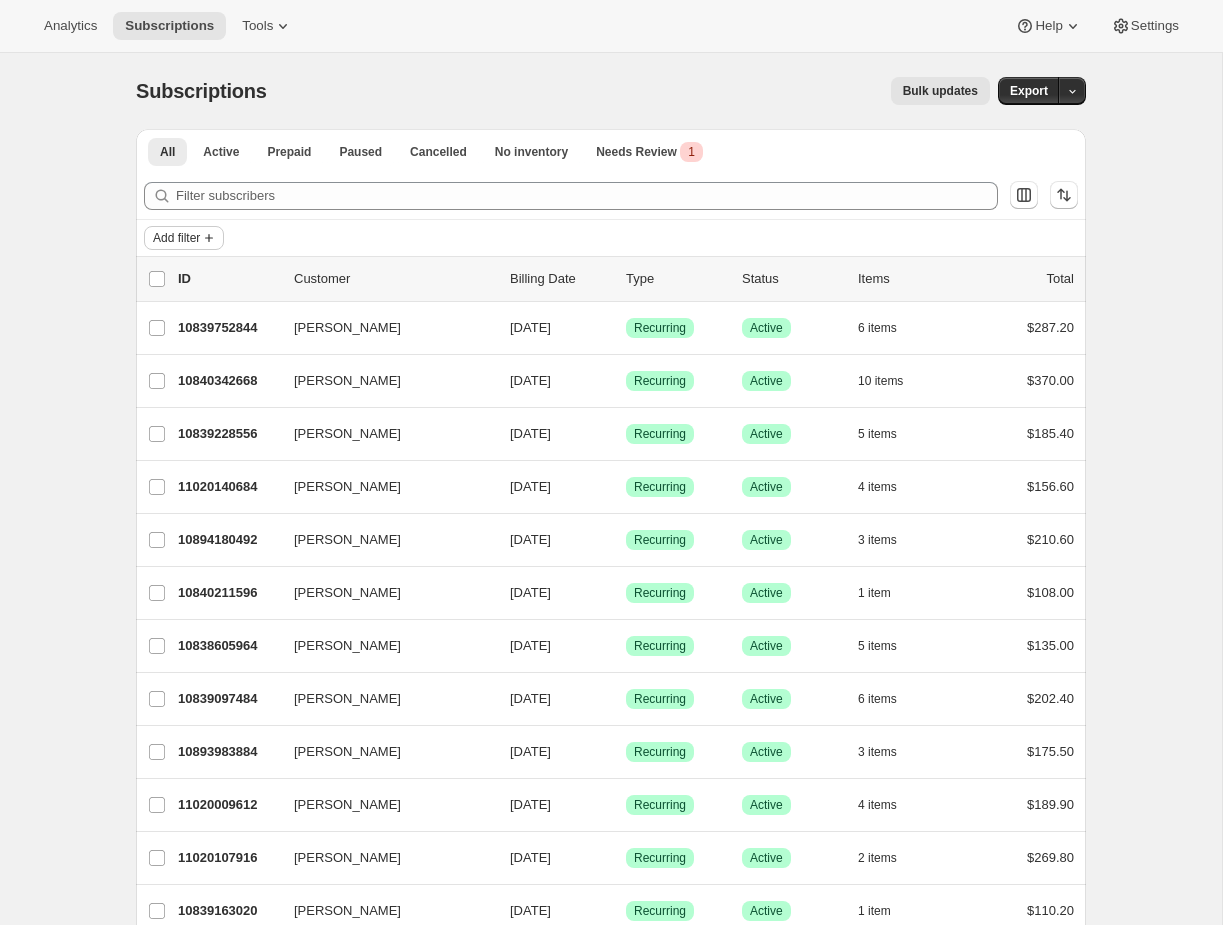 click on "Add filter" at bounding box center (184, 238) 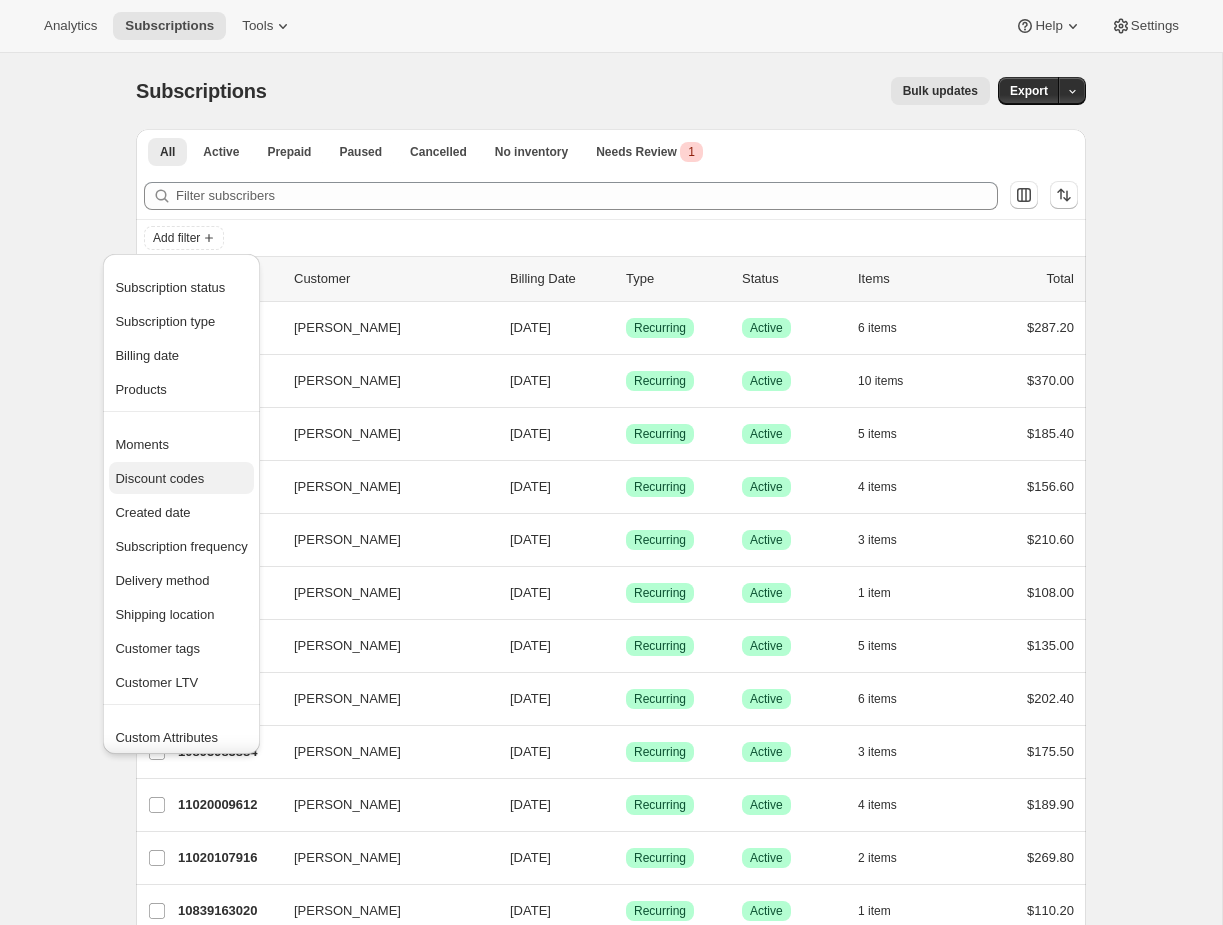 click on "Discount codes" at bounding box center (181, 479) 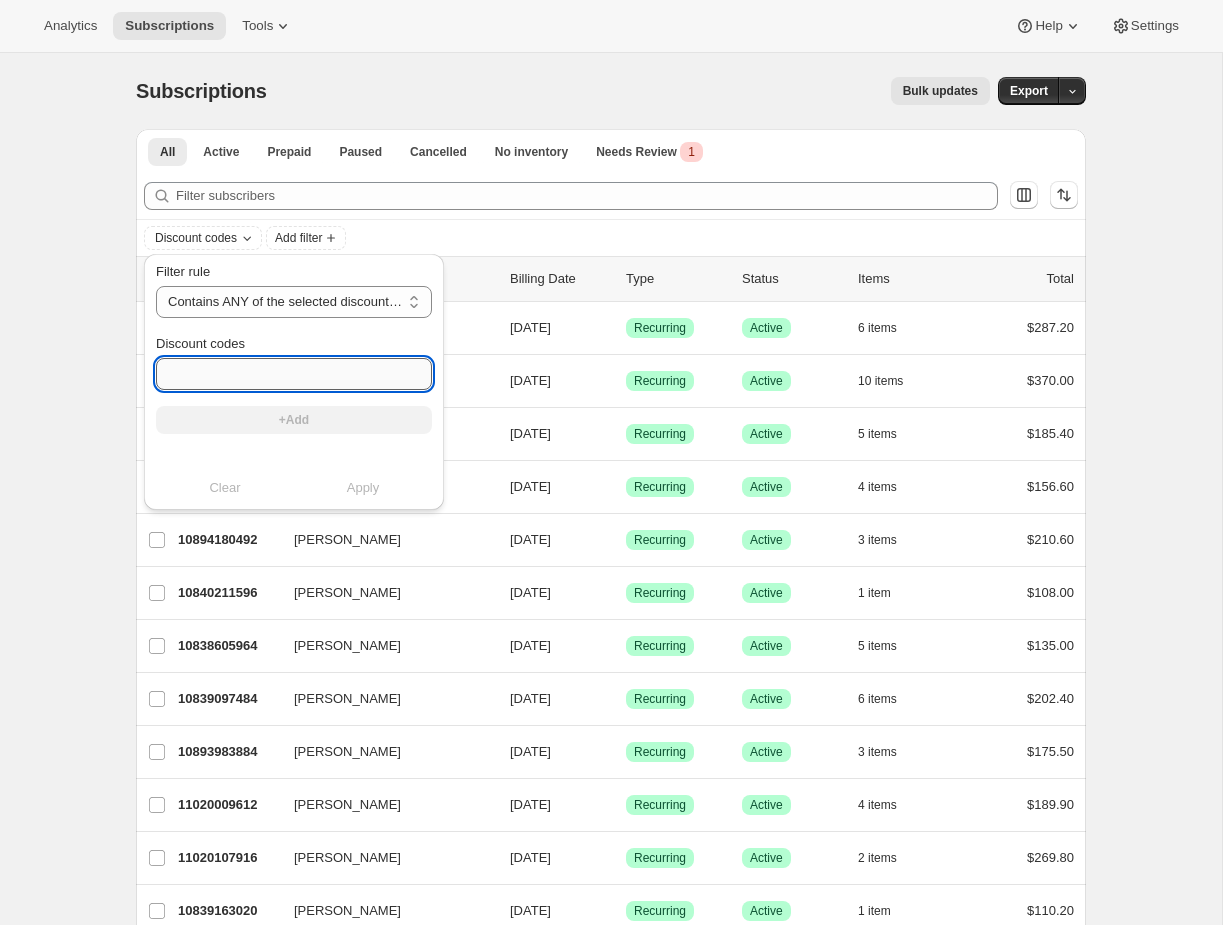 click on "Discount codes" at bounding box center [294, 374] 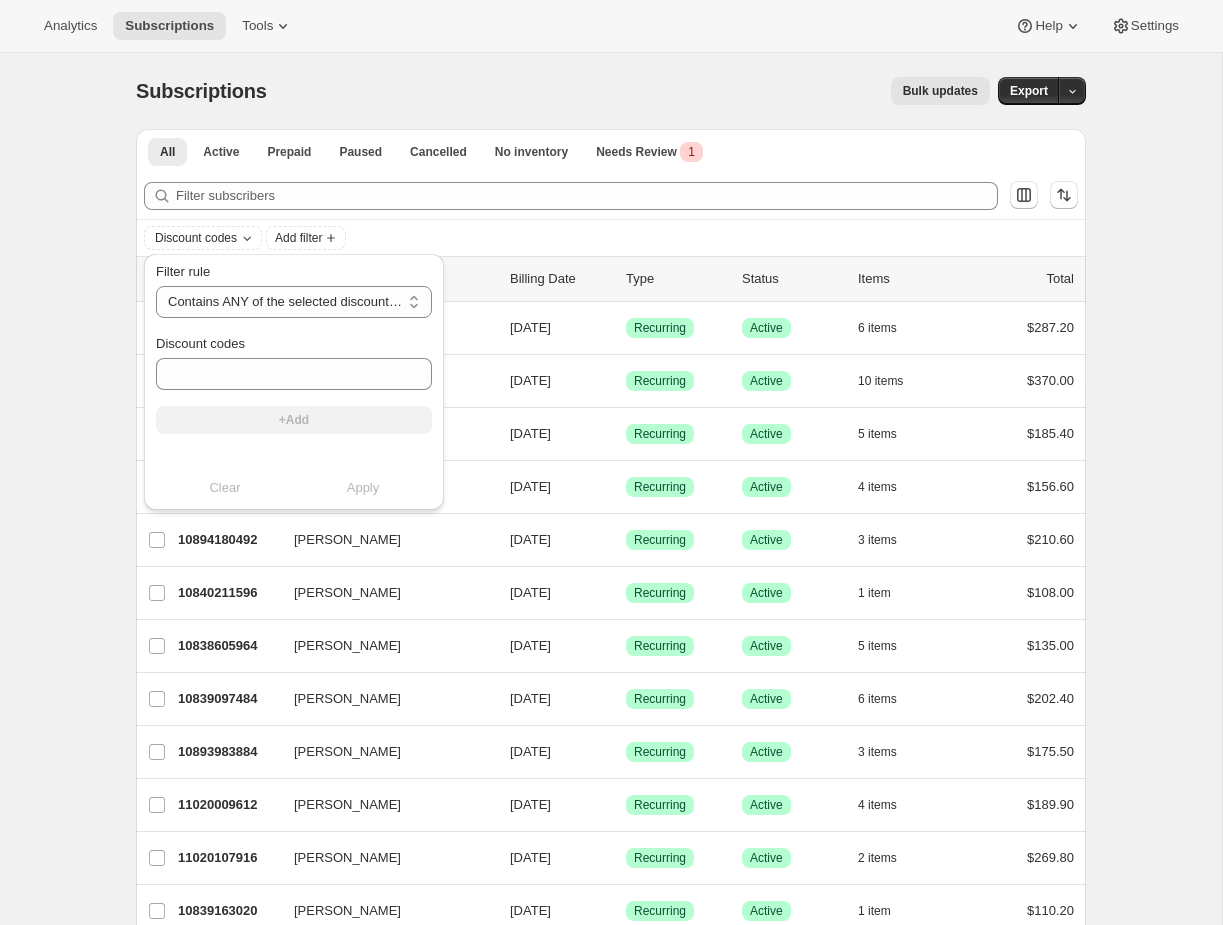 click on "Subscriptions. This page is ready Subscriptions Bulk updates More actions Bulk updates Export All Active Prepaid Paused Cancelled No inventory Needs Review   Critical 1 More views All Active Prepaid Paused Cancelled No inventory Needs Review   Critical 1 More views Filter subscribers Discount codes Add filter   0 selected Update next billing date Change status Showing 51 subscriptions Select all 51 subscriptions Showing 51 subscriptions Select Select all 51 subscriptions 0 selected list header ID Customer Billing Date Type Status Items Total [PERSON_NAME] 10839752844 [PERSON_NAME] [DATE] Success Recurring Success Active 6   items $287.20 [PERSON_NAME] 10840342668 [PERSON_NAME] [DATE] Success Recurring Success Active 10   items $370.00 [PERSON_NAME] 10839228556 [PERSON_NAME] [DATE] Success Recurring Success Active 5   items $185.40 [PERSON_NAME] 11020140684 [PERSON_NAME] [DATE] Success Recurring Success Active 4   items $156.60 [PERSON_NAME] 10894180492 [PERSON_NAME] [DATE] Success Active" at bounding box center [611, 1558] 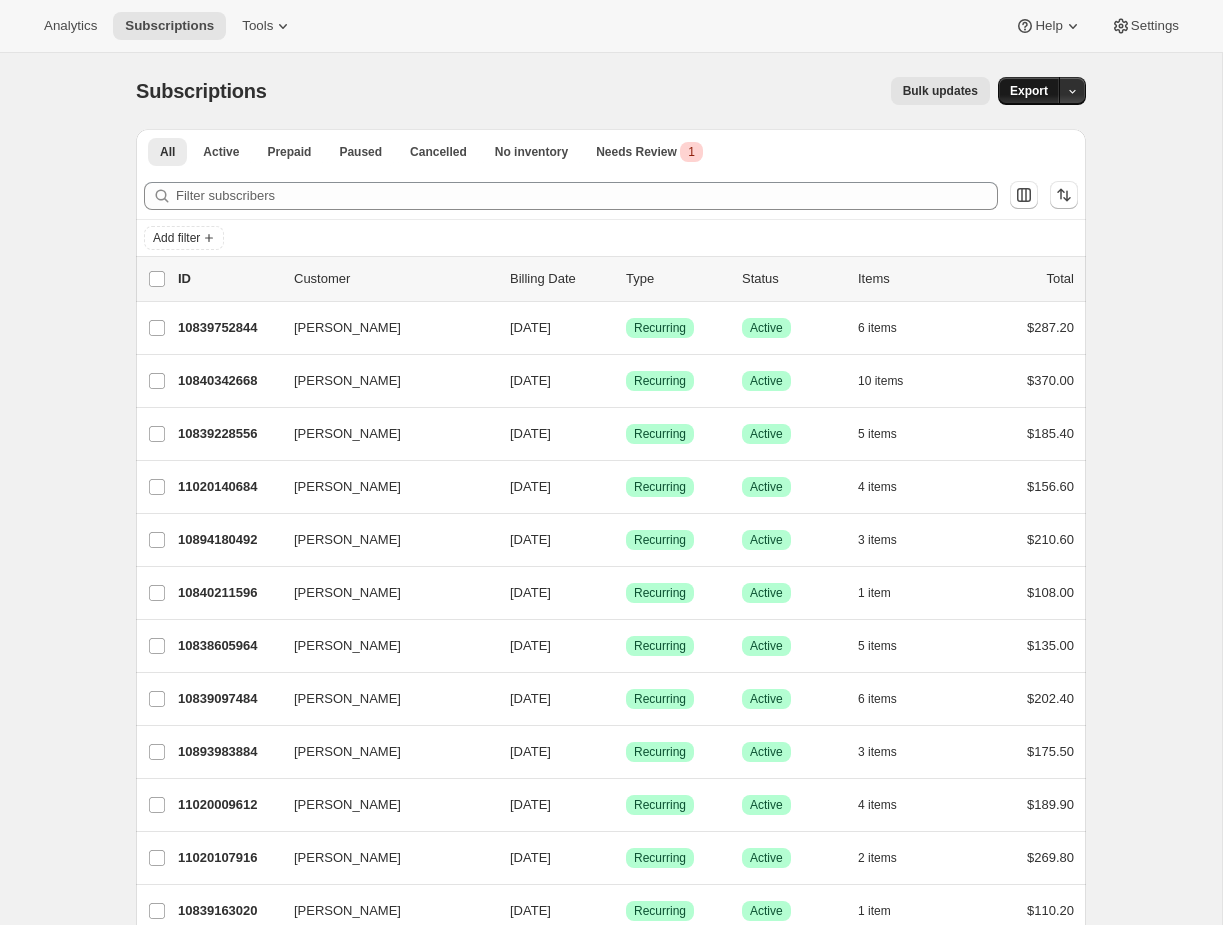 click on "Export" at bounding box center [1029, 91] 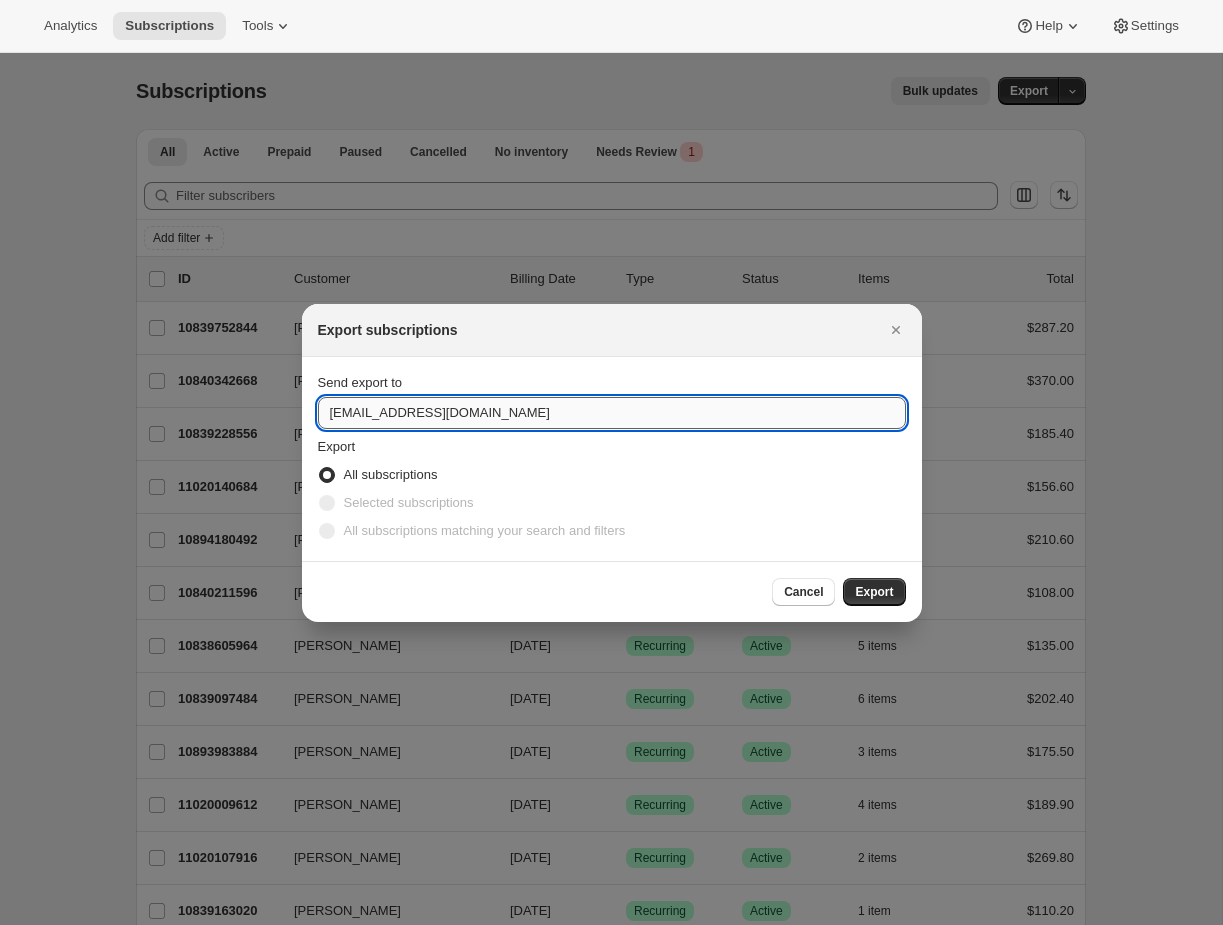 click on "[EMAIL_ADDRESS][DOMAIN_NAME]" at bounding box center (612, 413) 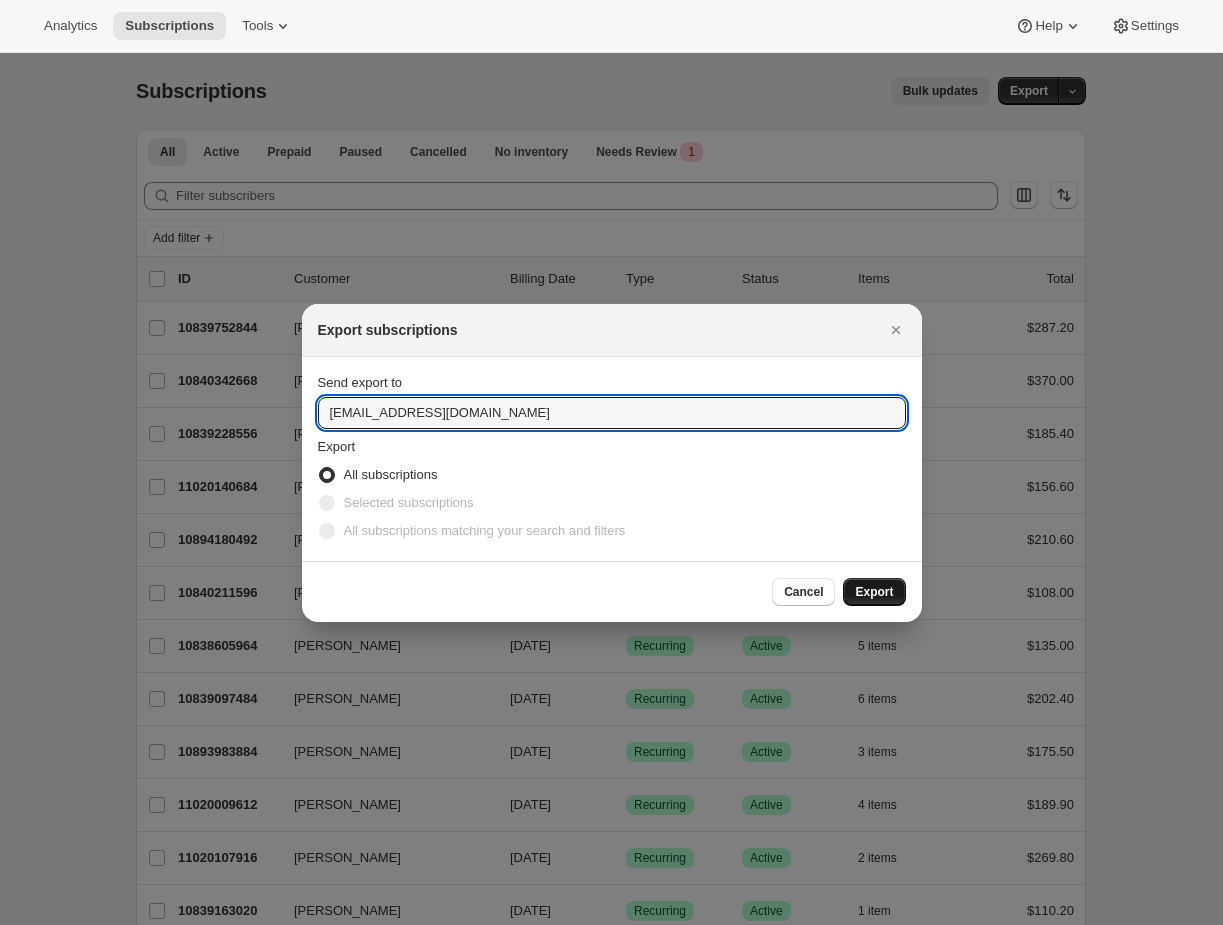 type on "[EMAIL_ADDRESS][DOMAIN_NAME]" 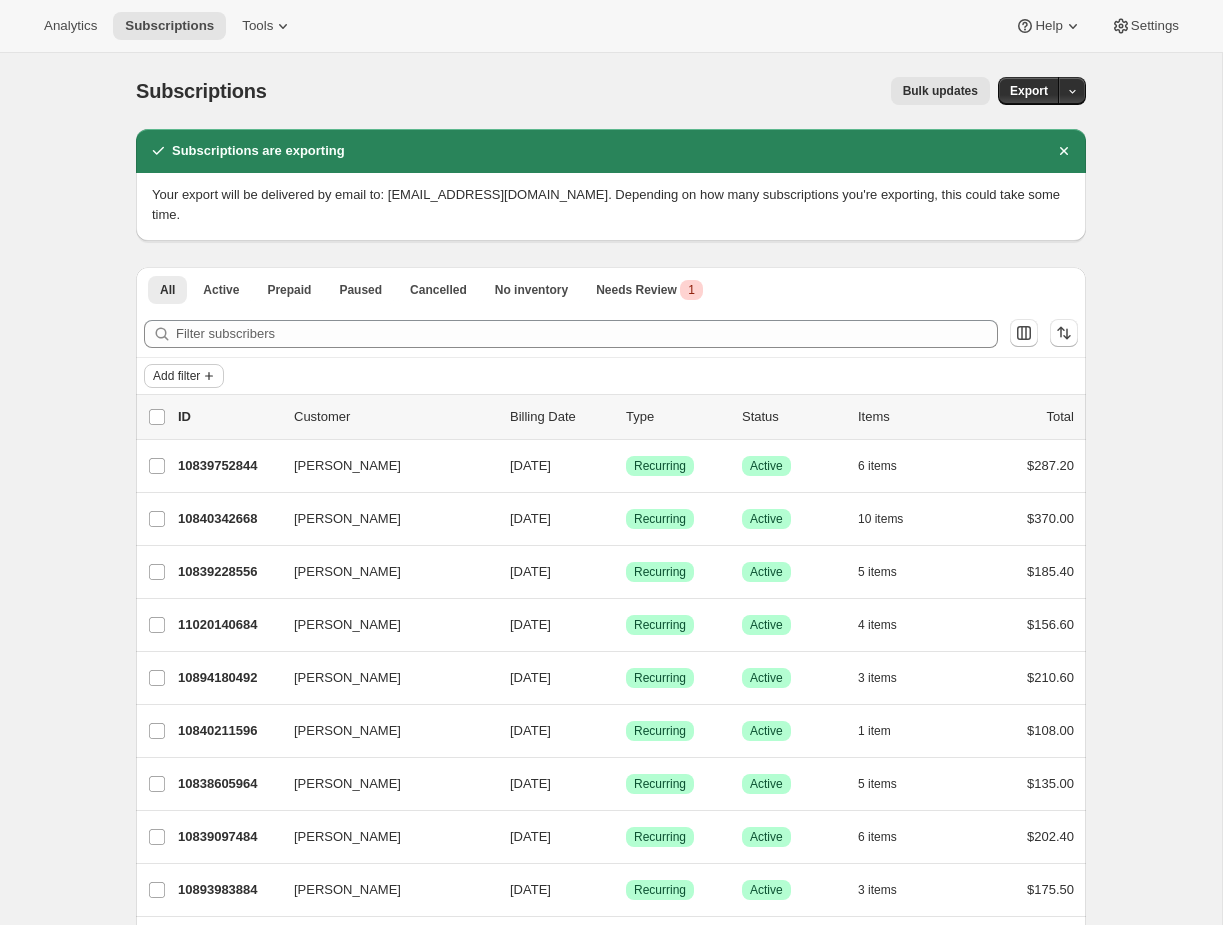 click on "Add filter" at bounding box center (176, 376) 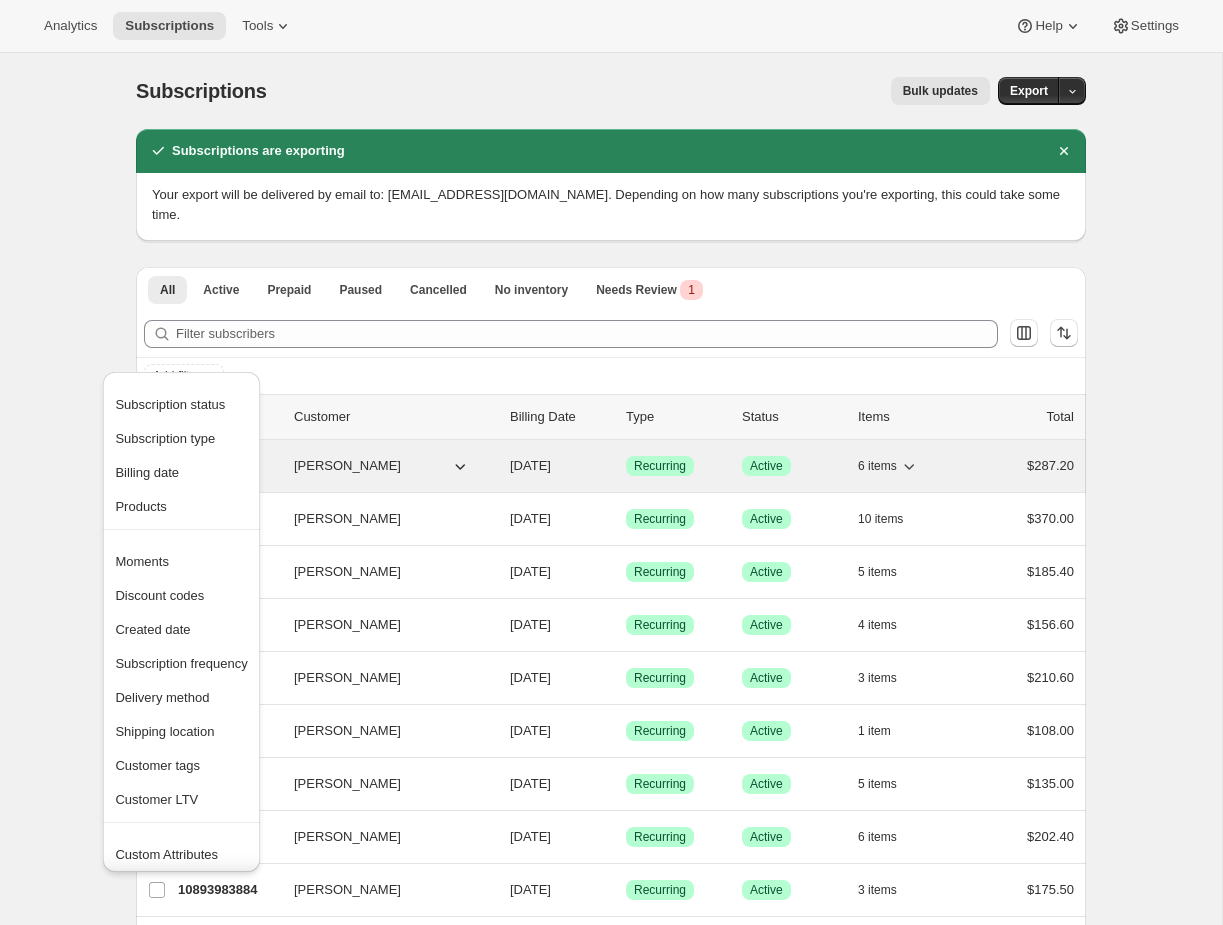 click on "10839752844 [PERSON_NAME] [DATE] Success Recurring Success Active 6   items $287.20" at bounding box center [626, 466] 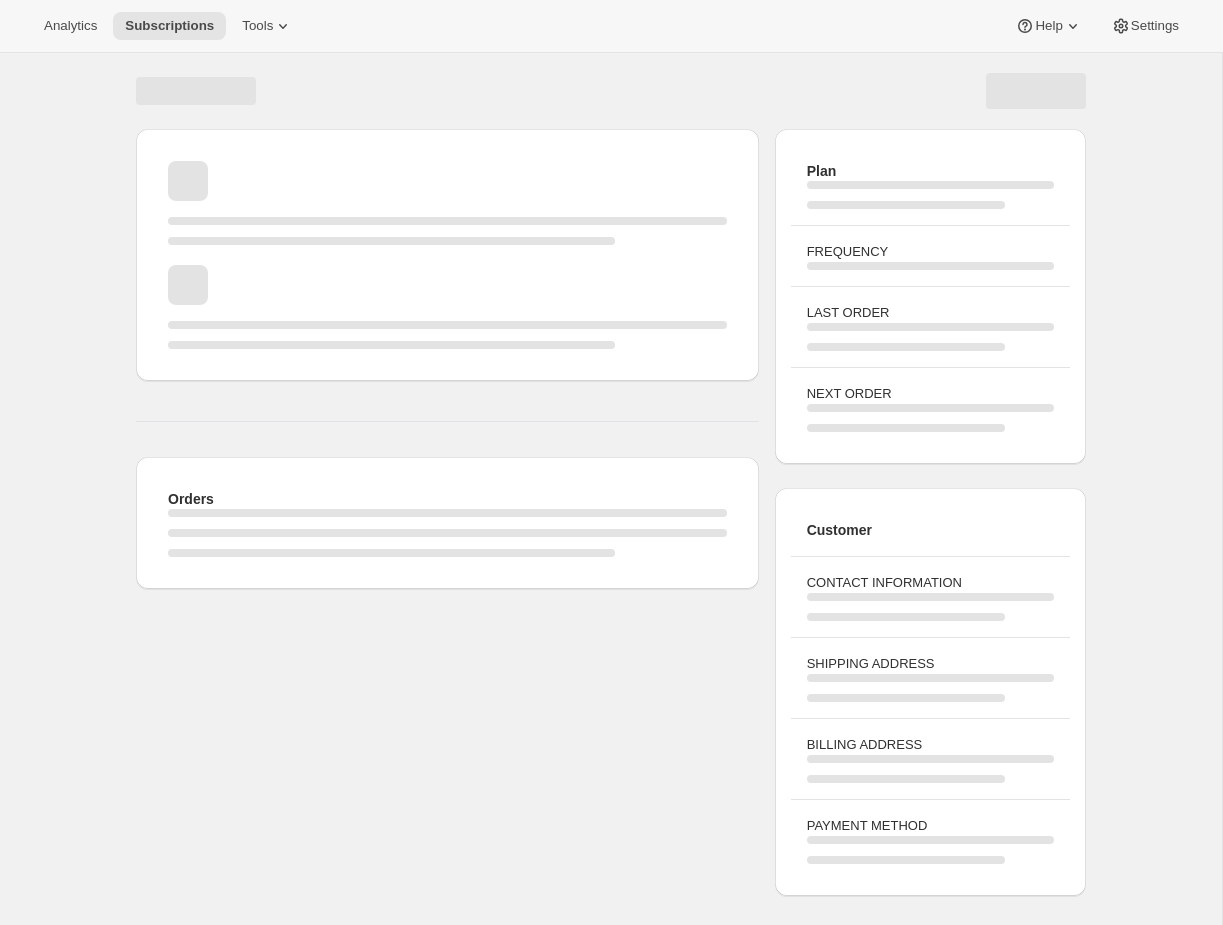 click on "Orders" at bounding box center [447, 359] 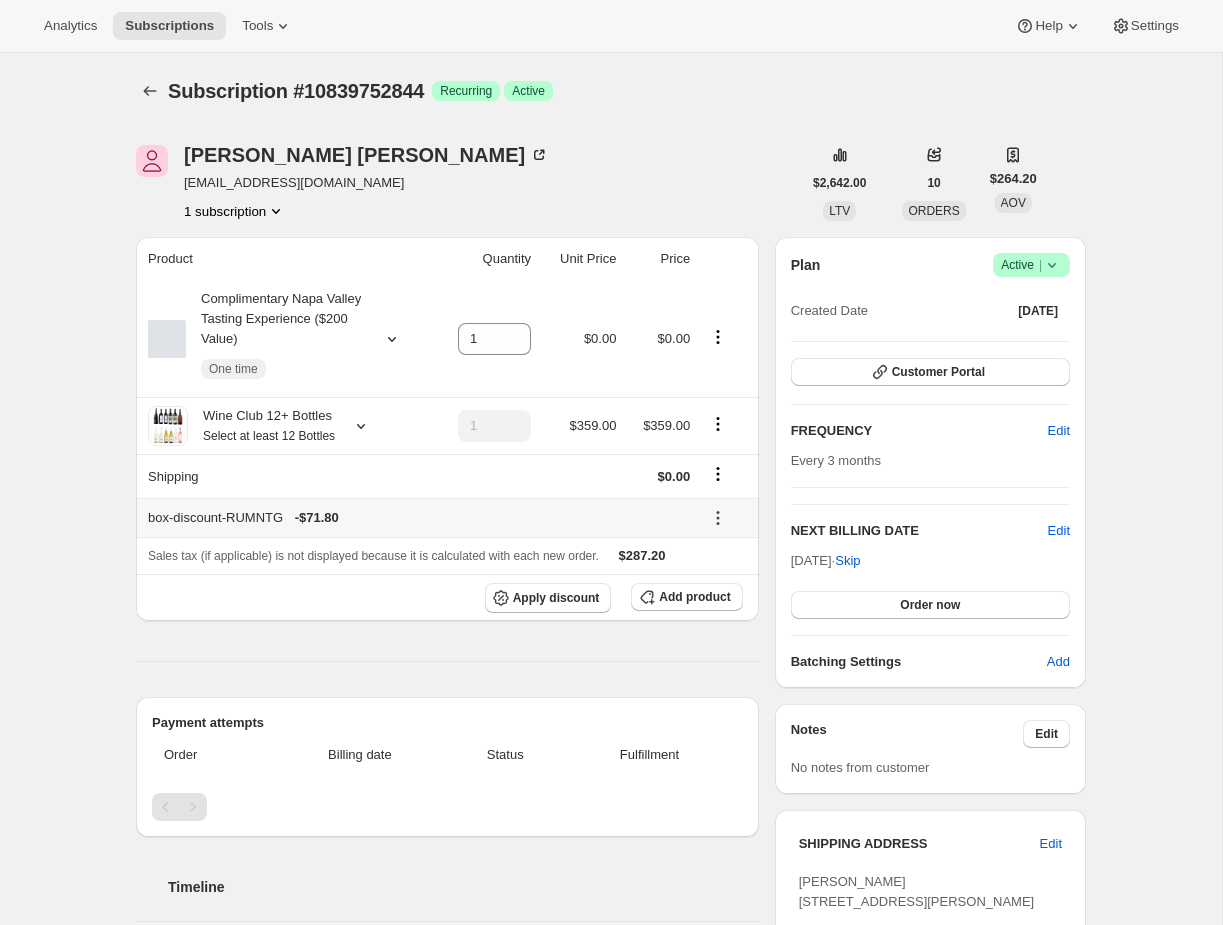 click 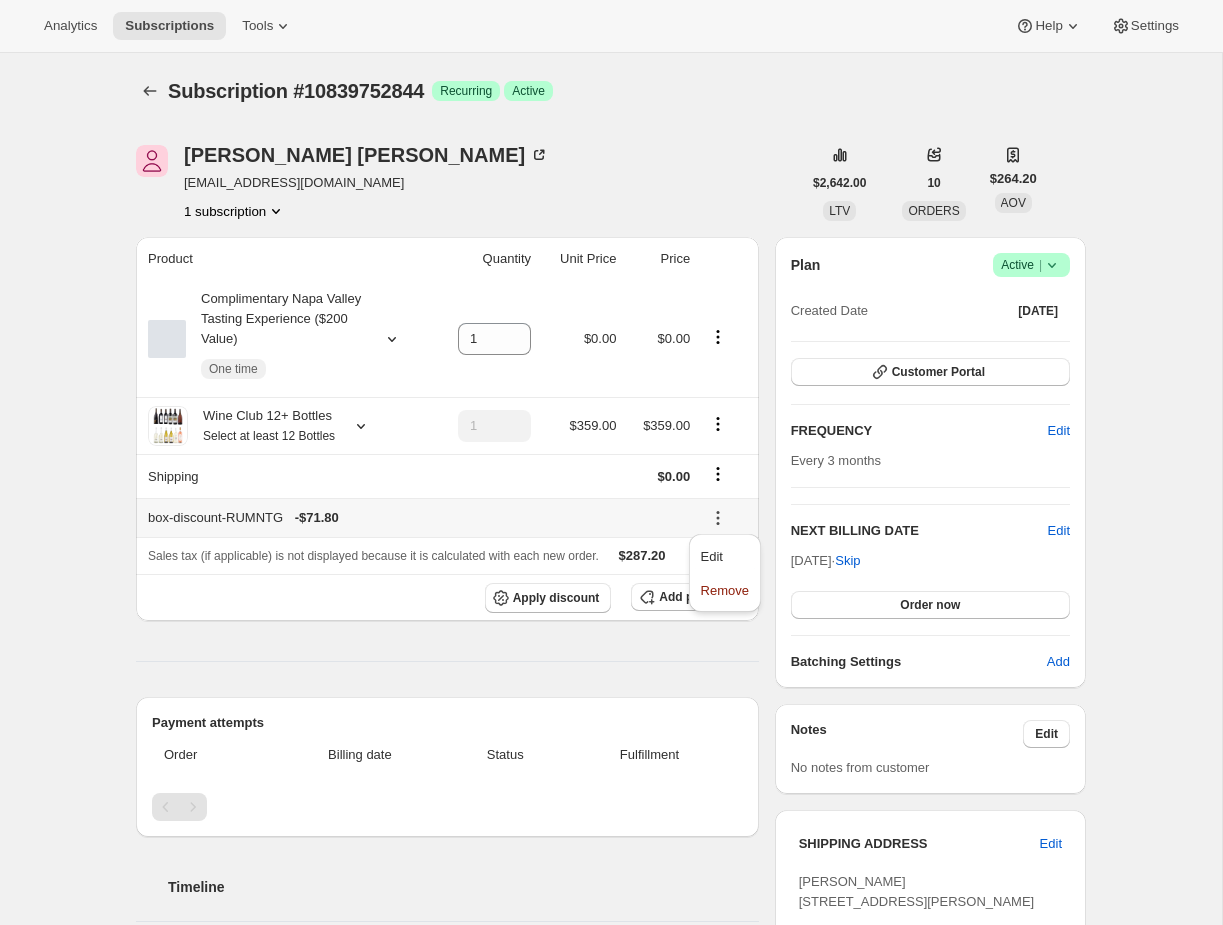 click on "box-discount-RUMNTG   - $71.80" at bounding box center (419, 518) 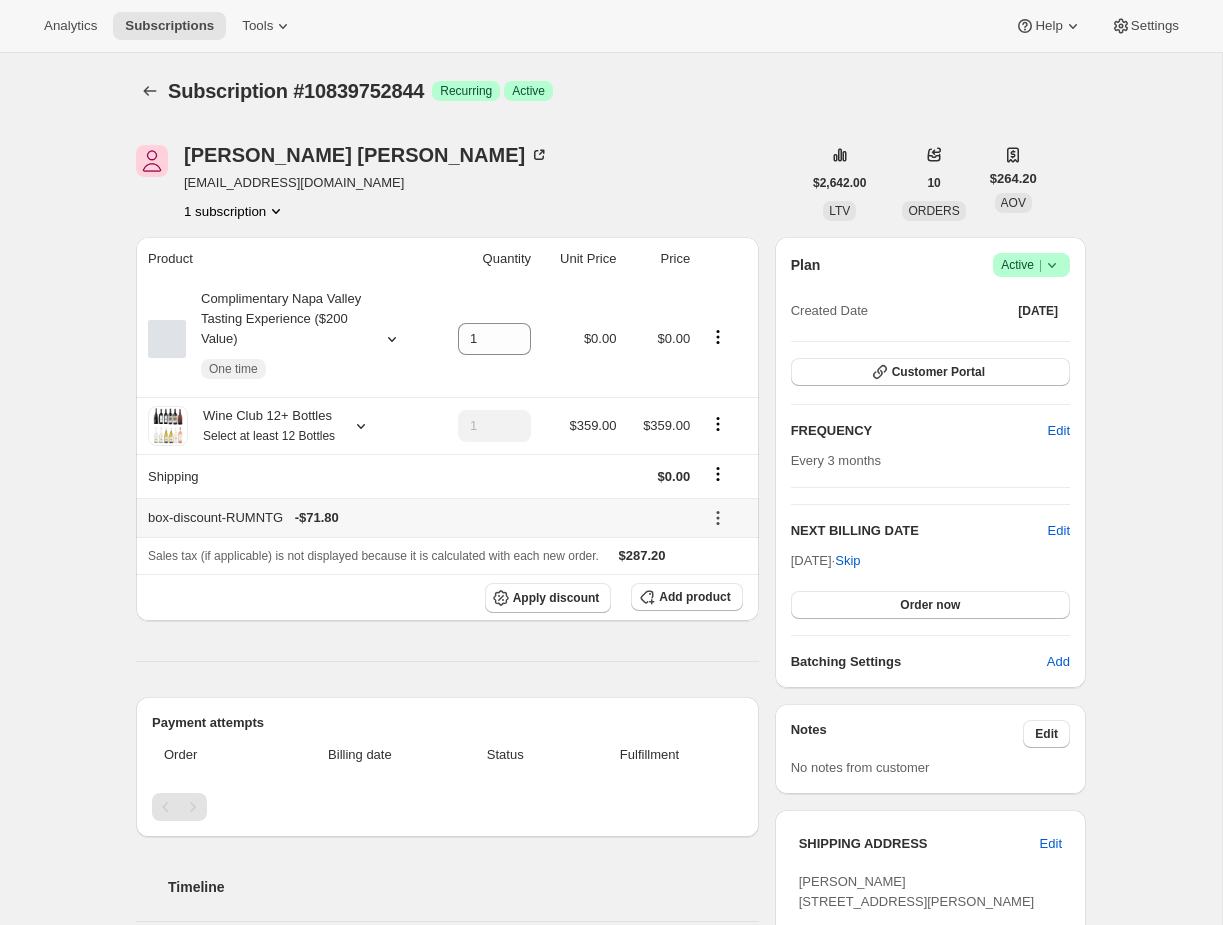 click 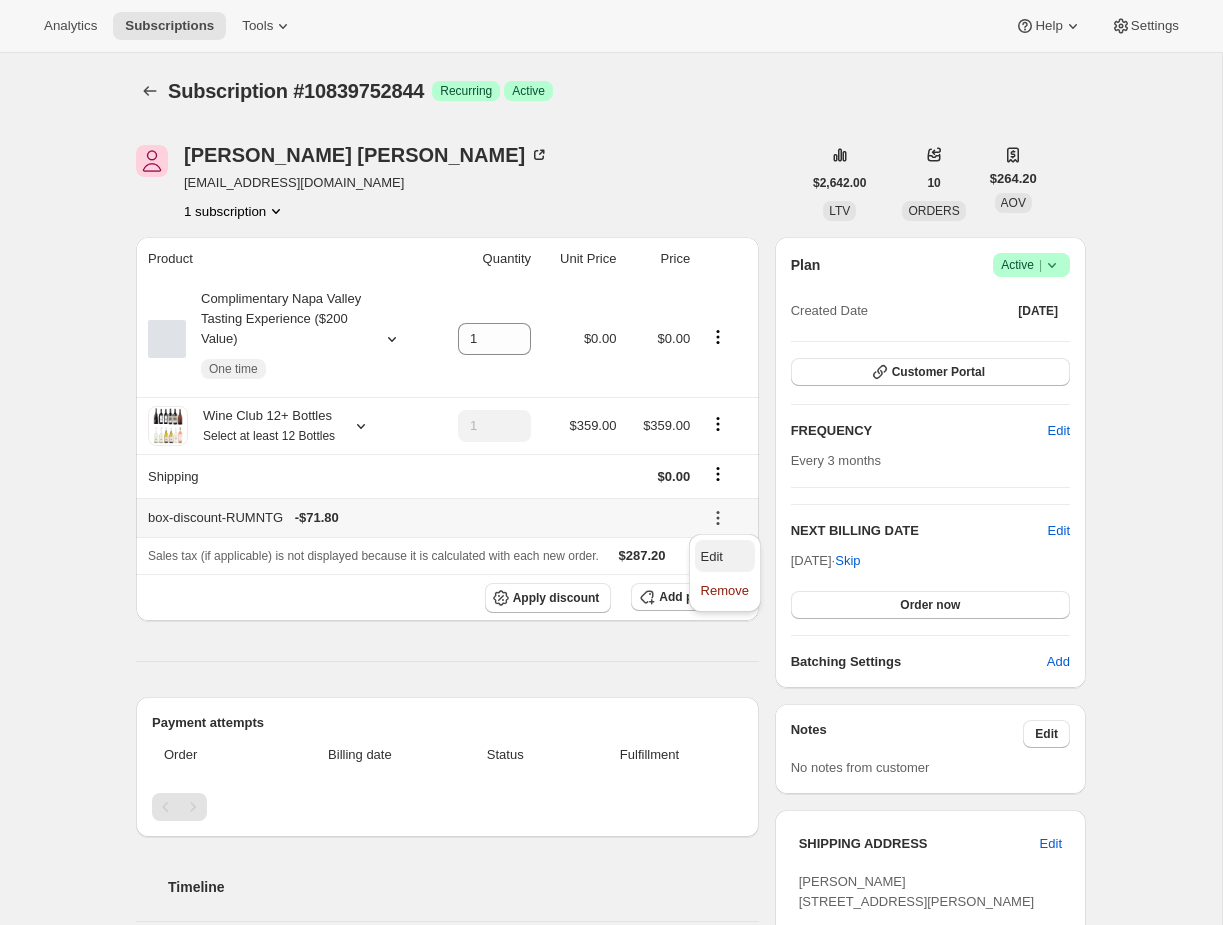 click on "Edit" at bounding box center (725, 557) 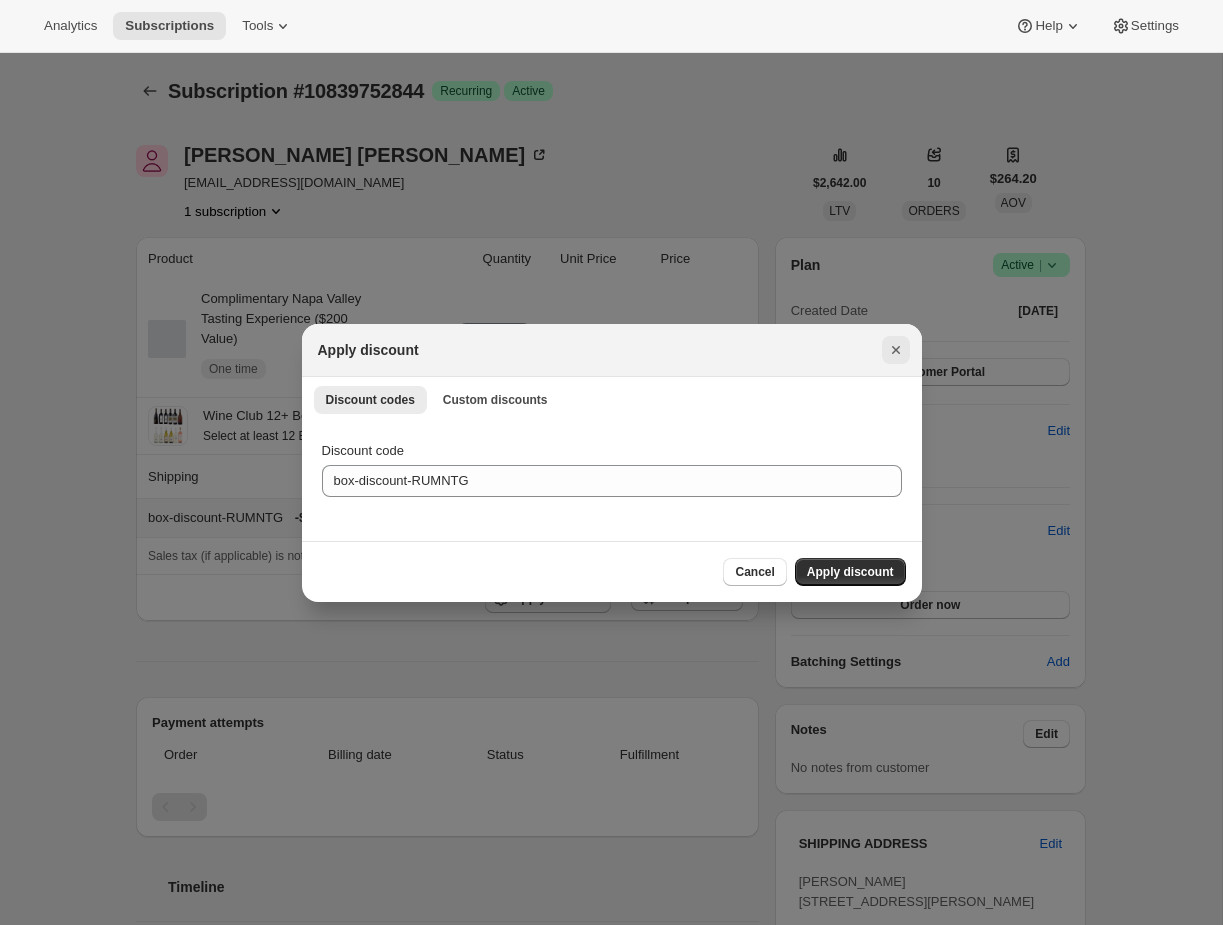 click 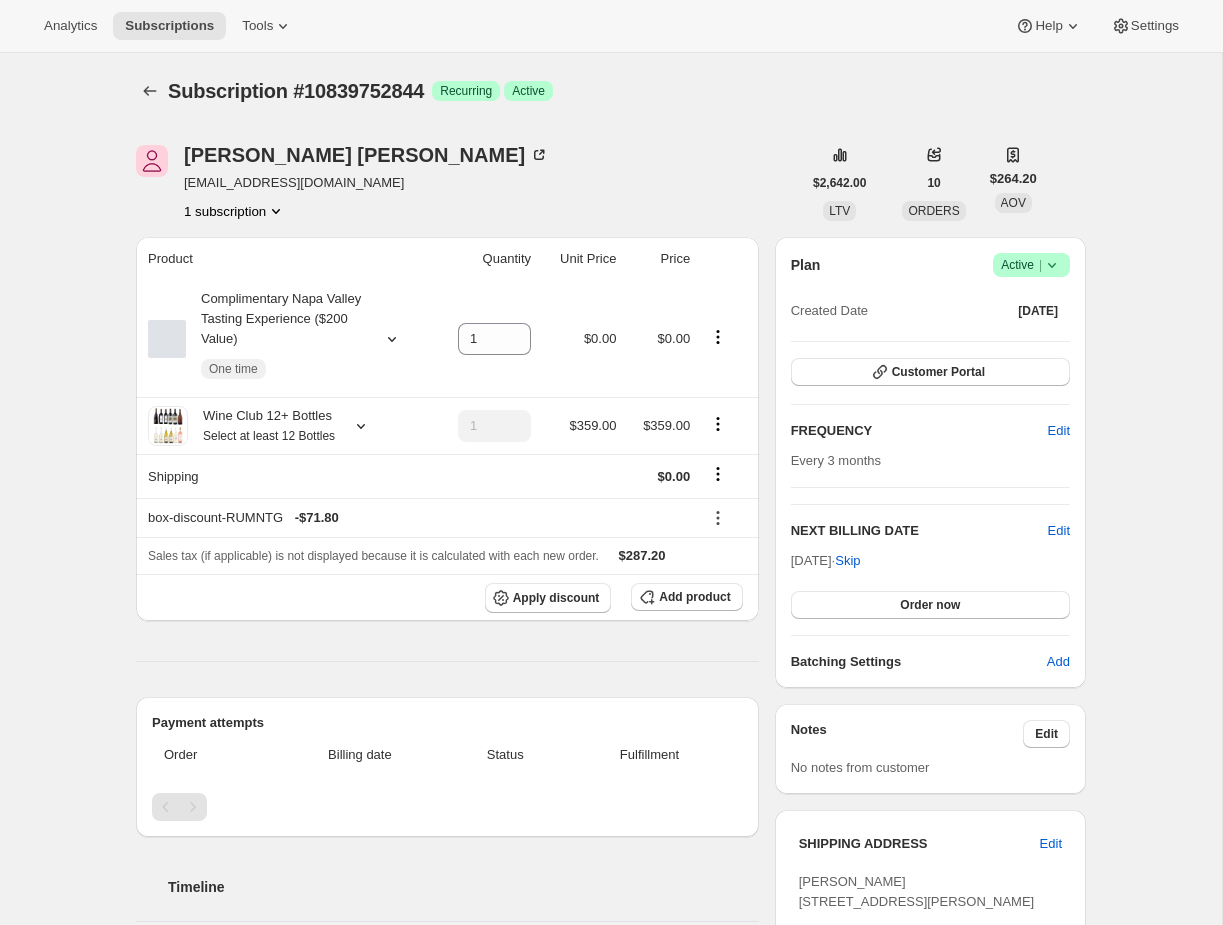 click on "Product Quantity Unit Price Price Complimentary Napa Valley Tasting Experience ($200 Value) One time 1 $0.00 $0.00 Wine Club 12+ Bottles Select at least 12 Bottles 1 $359.00 $359.00 Shipping $0.00 box-discount-RUMNTG   - $71.80 Sales tax (if applicable) is not displayed because it is calculated with each new order.   $287.20 Apply discount Add product Payment attempts Order Billing date Status Fulfillment Timeline [DATE] box-discount-RUMNTG  discount code added to subscription via  Awtomic application .  View bulk process 04:49 PM Subscription reminder email sent via Awtomic email. 02:01 PM [DATE] [PERSON_NAME] created the subscription order.  07:08 AM" at bounding box center [447, 727] 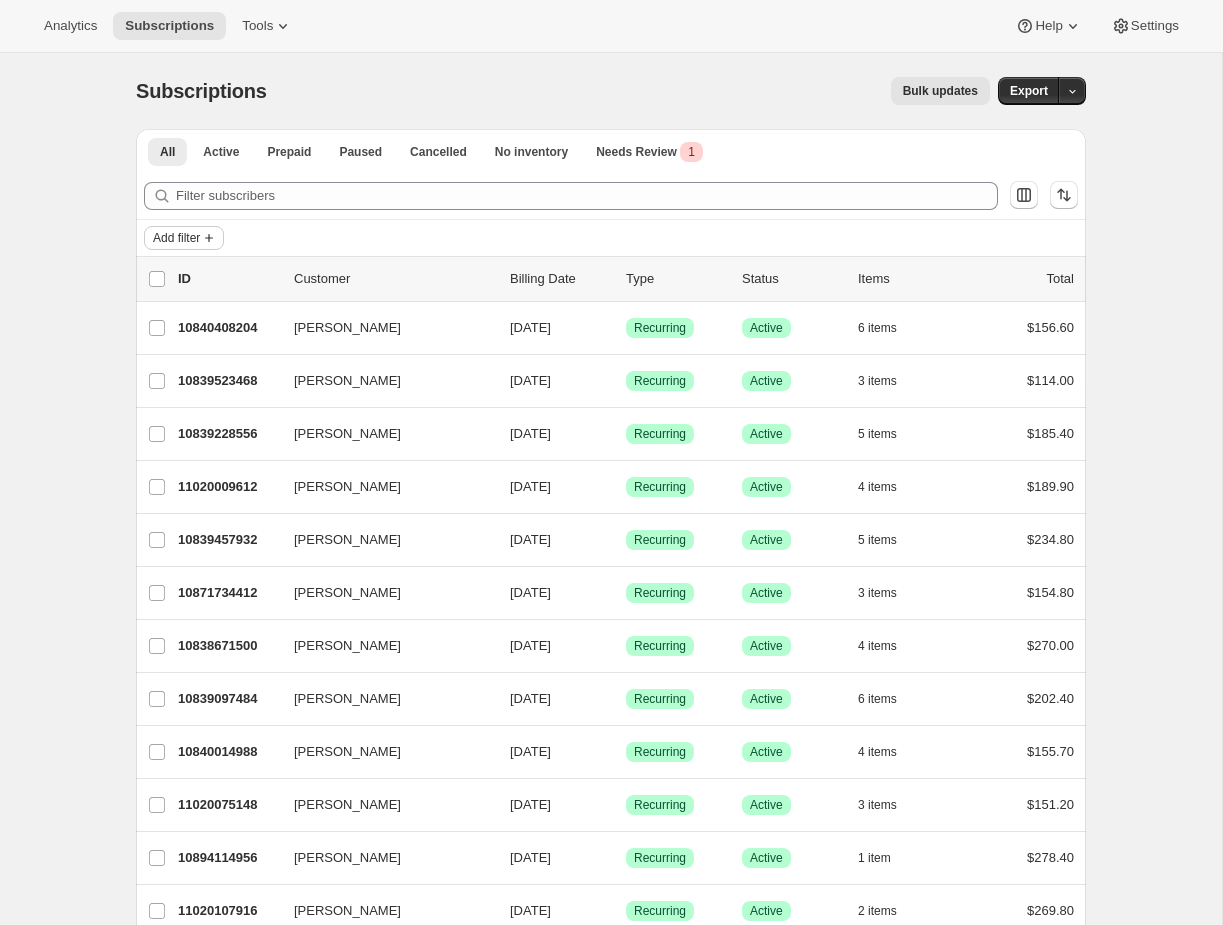 click on "Add filter" at bounding box center [176, 238] 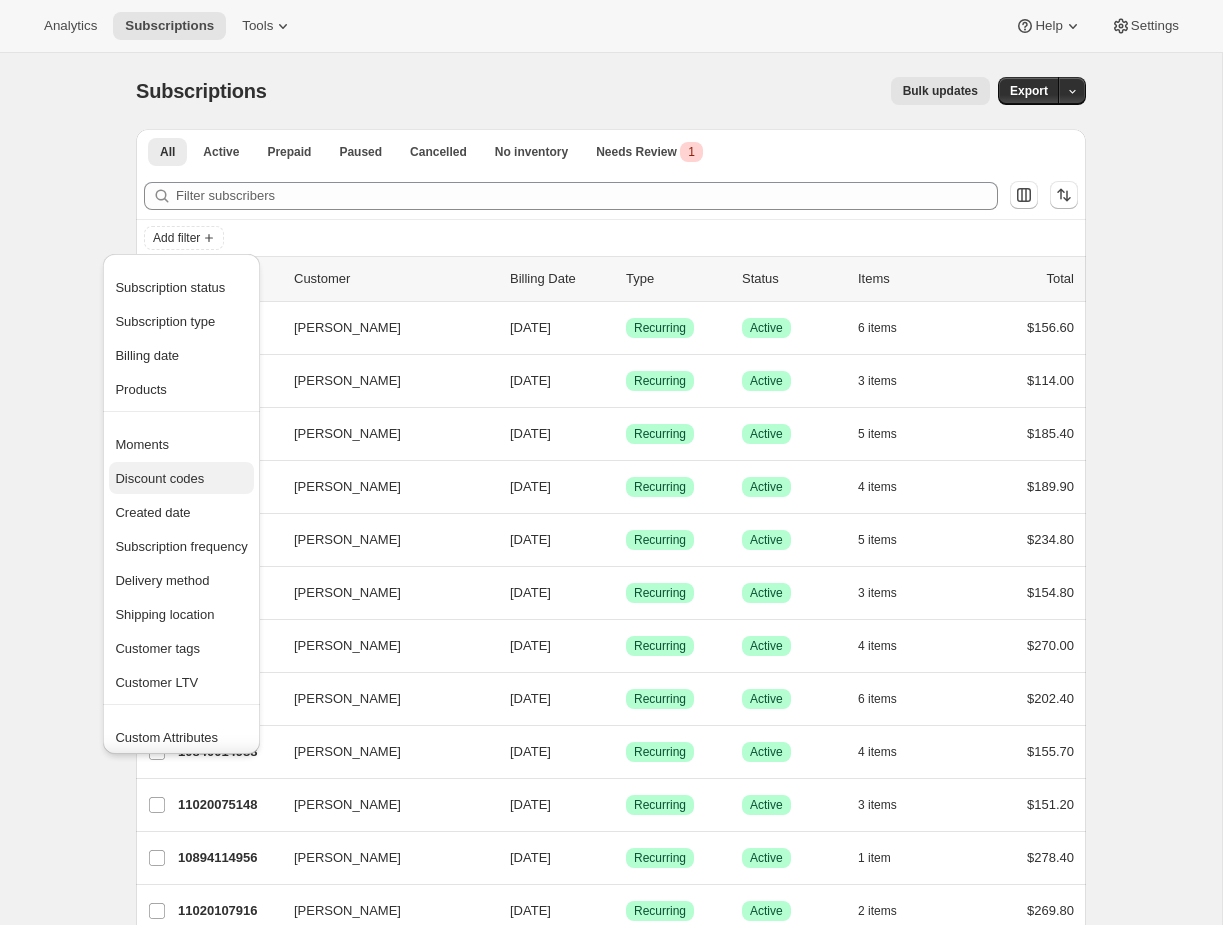 click on "Discount codes" at bounding box center (159, 478) 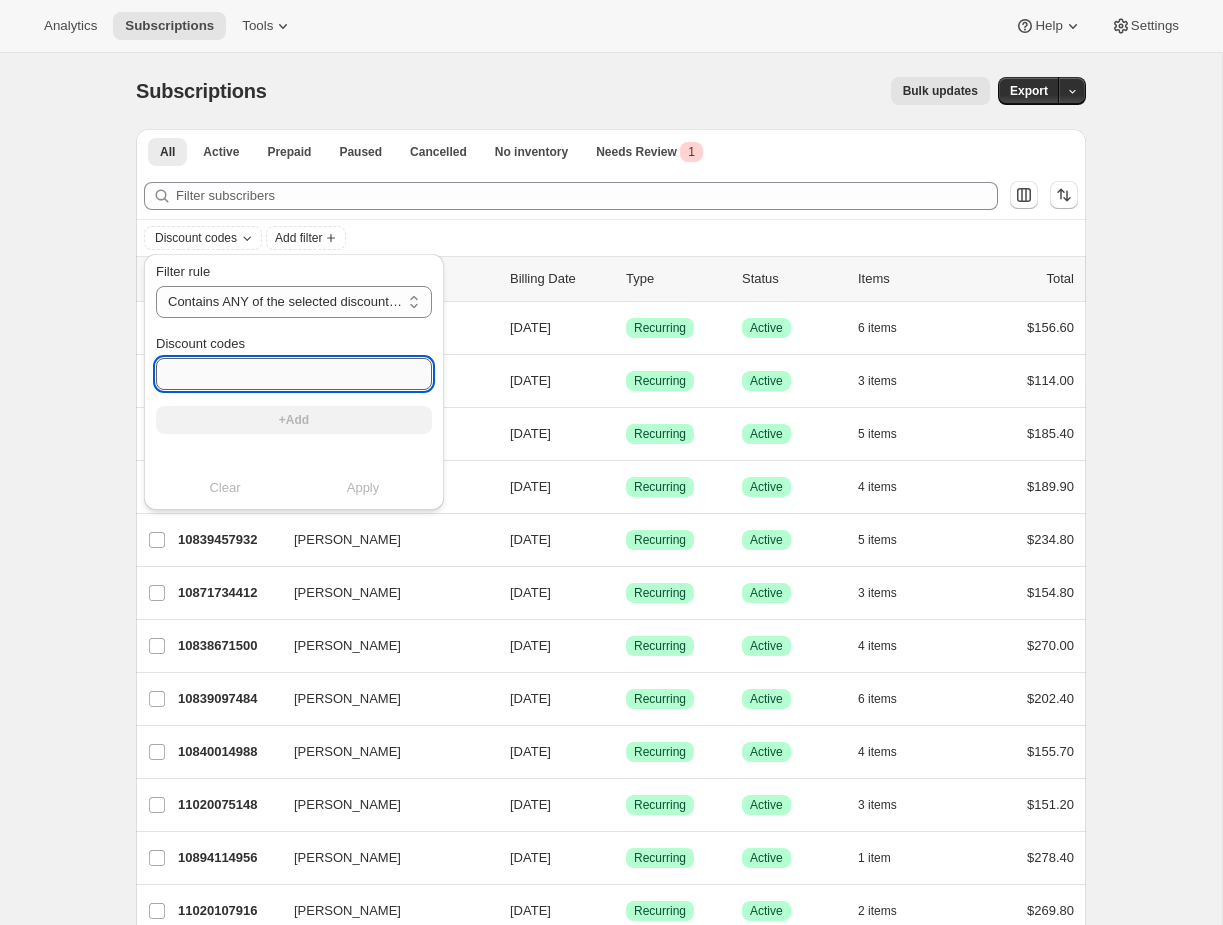 click on "Discount codes" at bounding box center (294, 374) 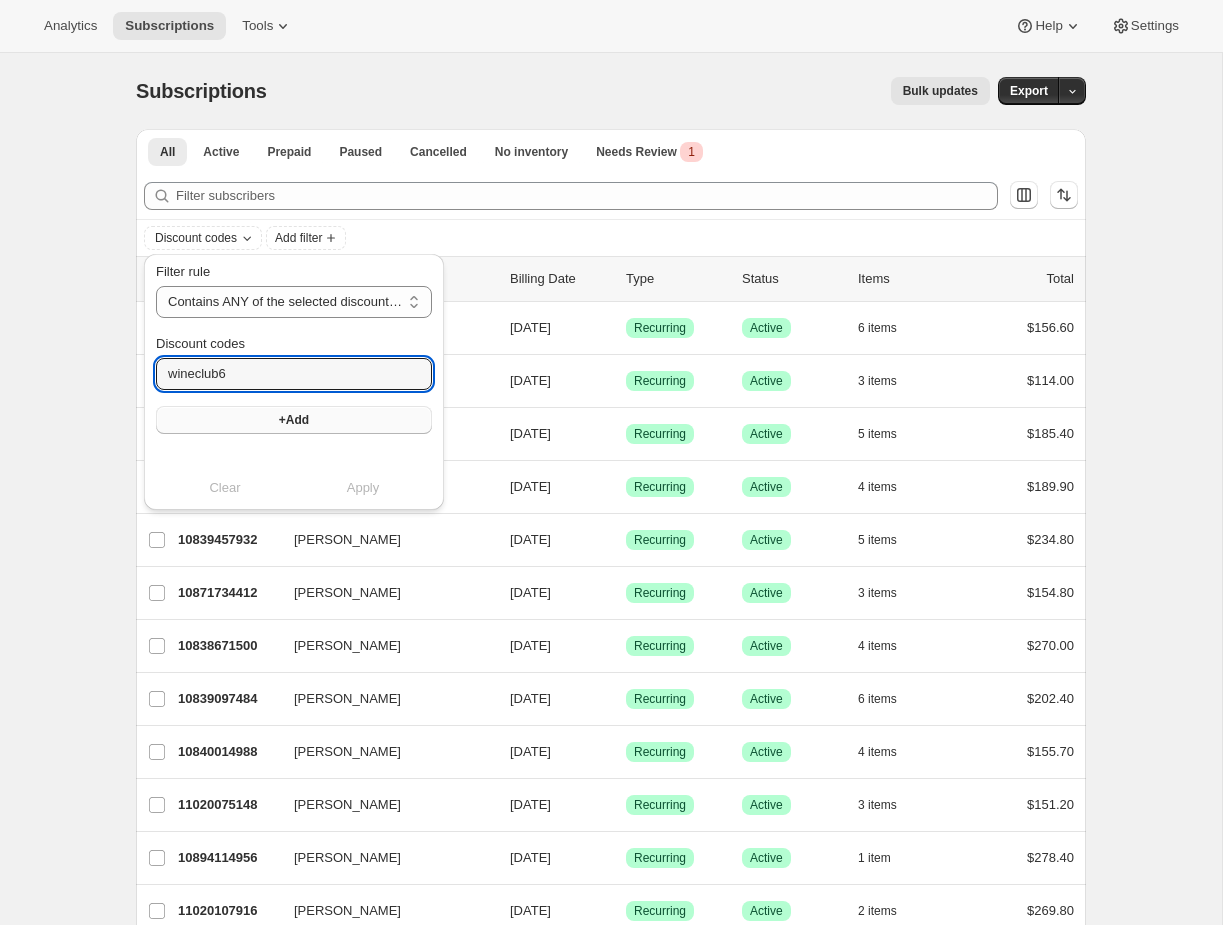 type on "wineclub6" 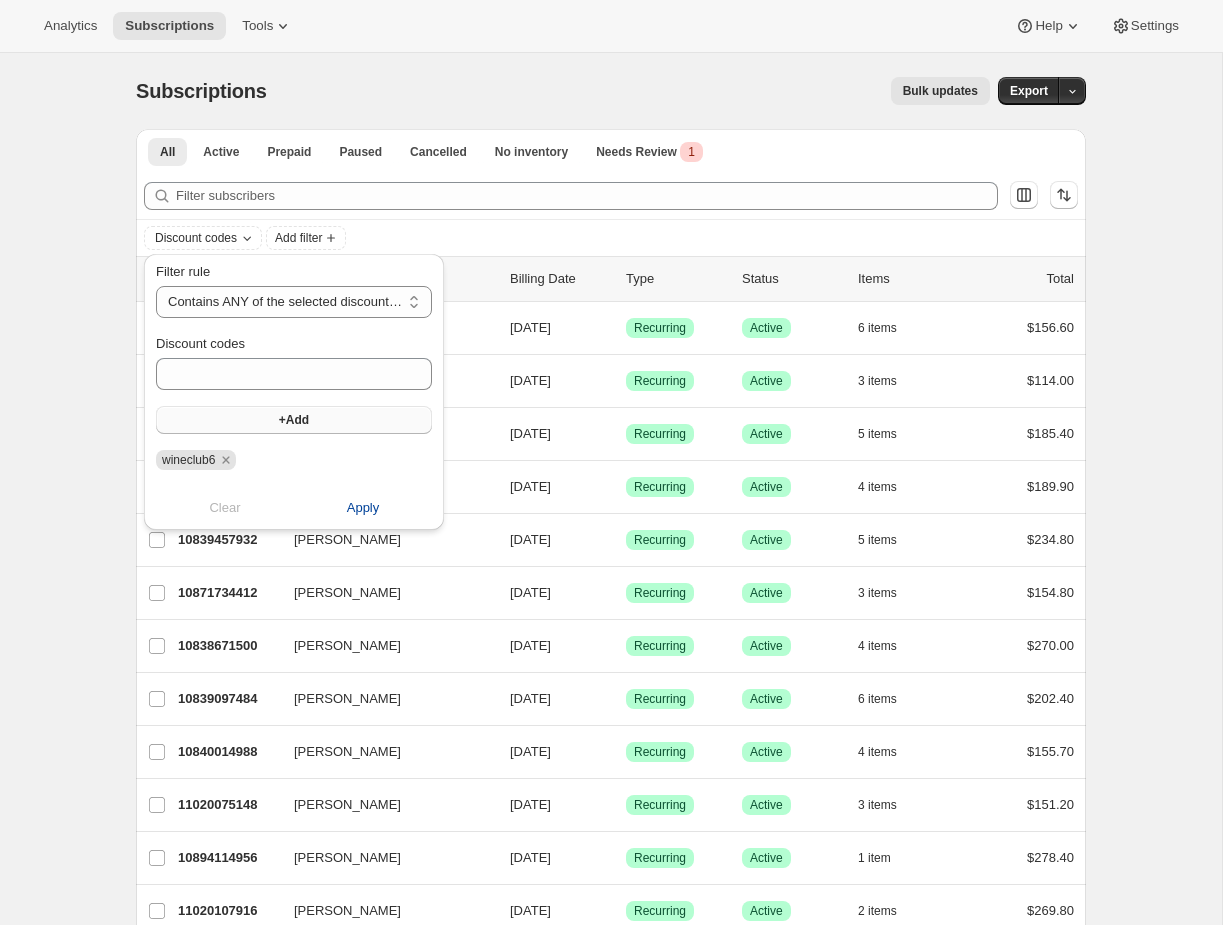 click on "Apply" at bounding box center (363, 508) 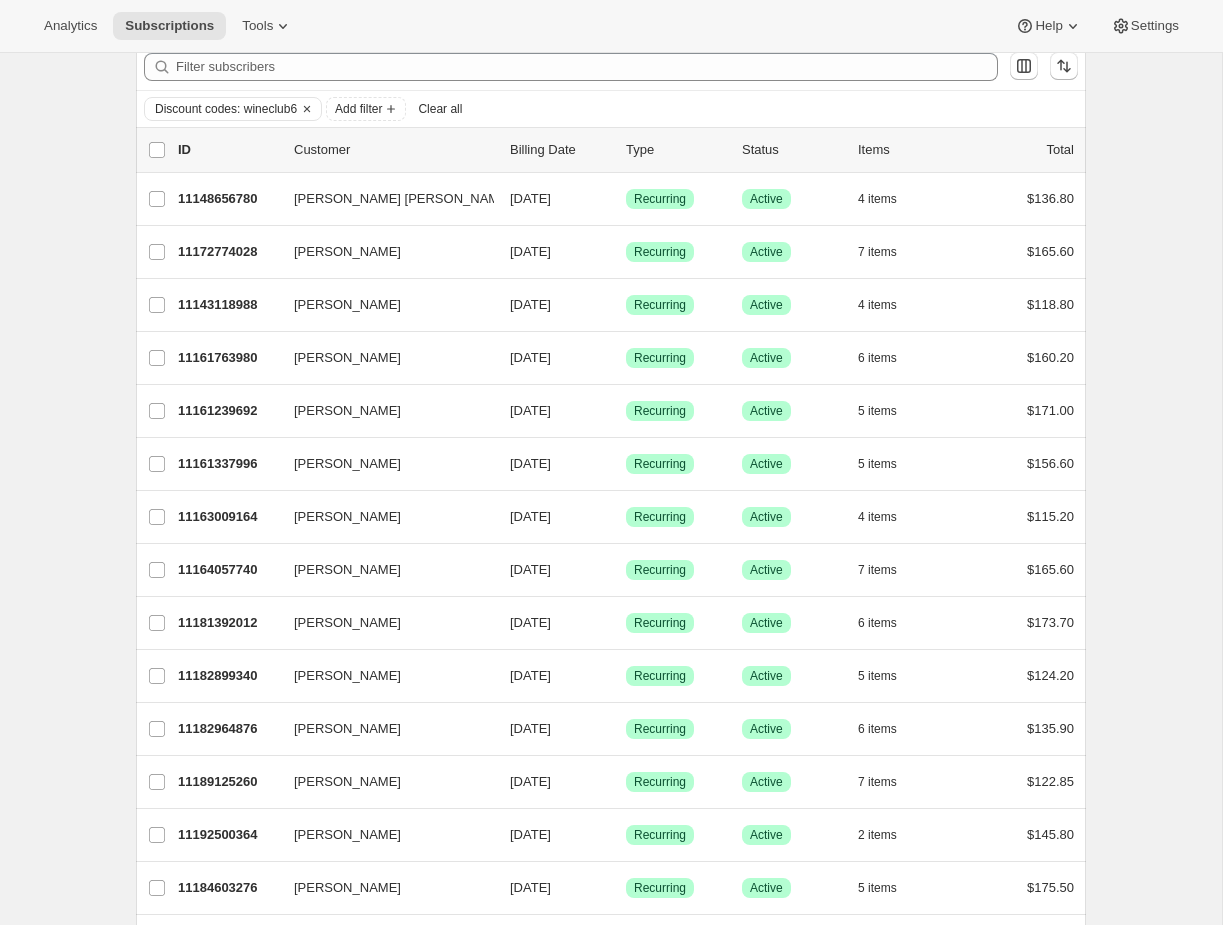 scroll, scrollTop: 0, scrollLeft: 0, axis: both 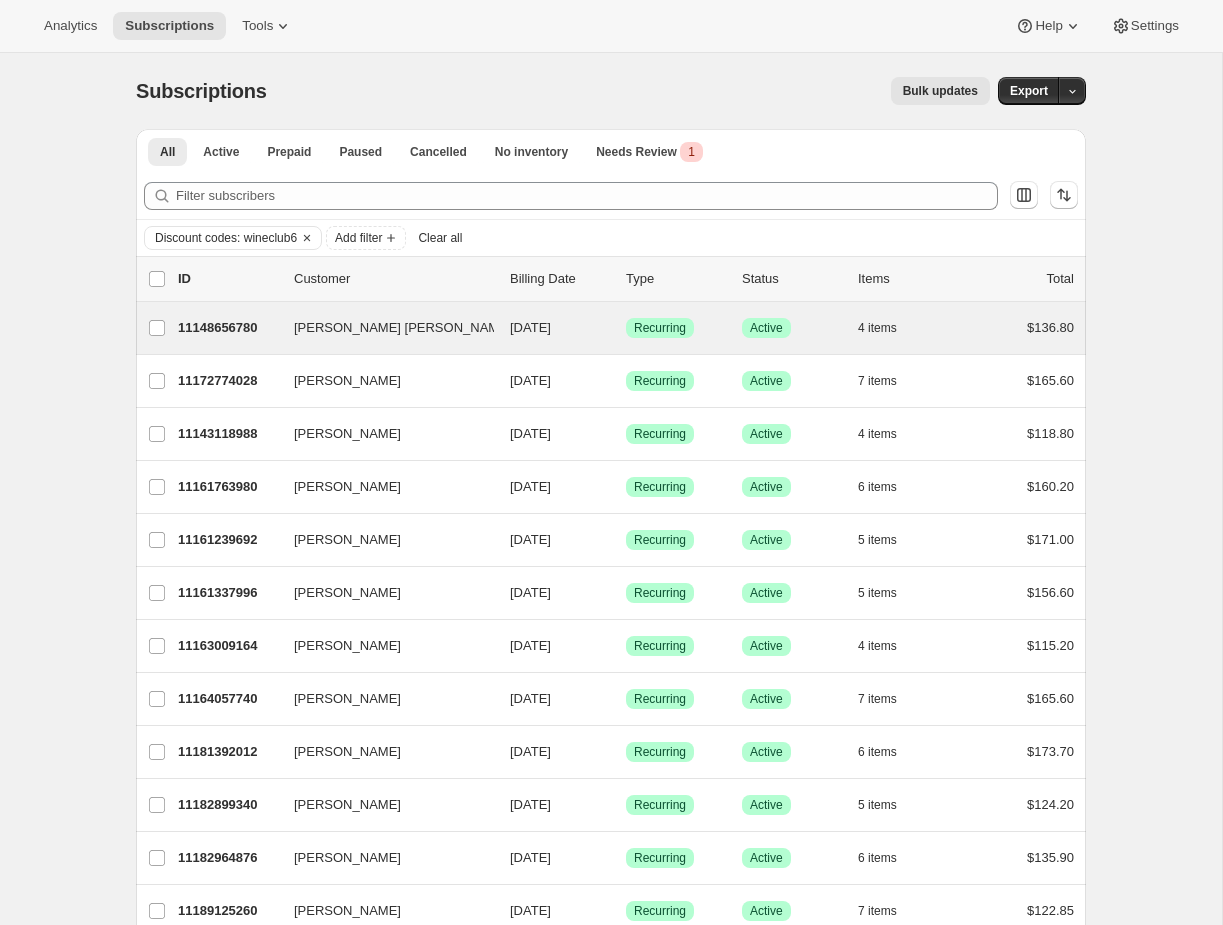 click on "[PERSON_NAME] [PERSON_NAME] 11148656780 [PERSON_NAME] [PERSON_NAME] [DATE] Success Recurring Success Active 4   items $136.80" at bounding box center [611, 328] 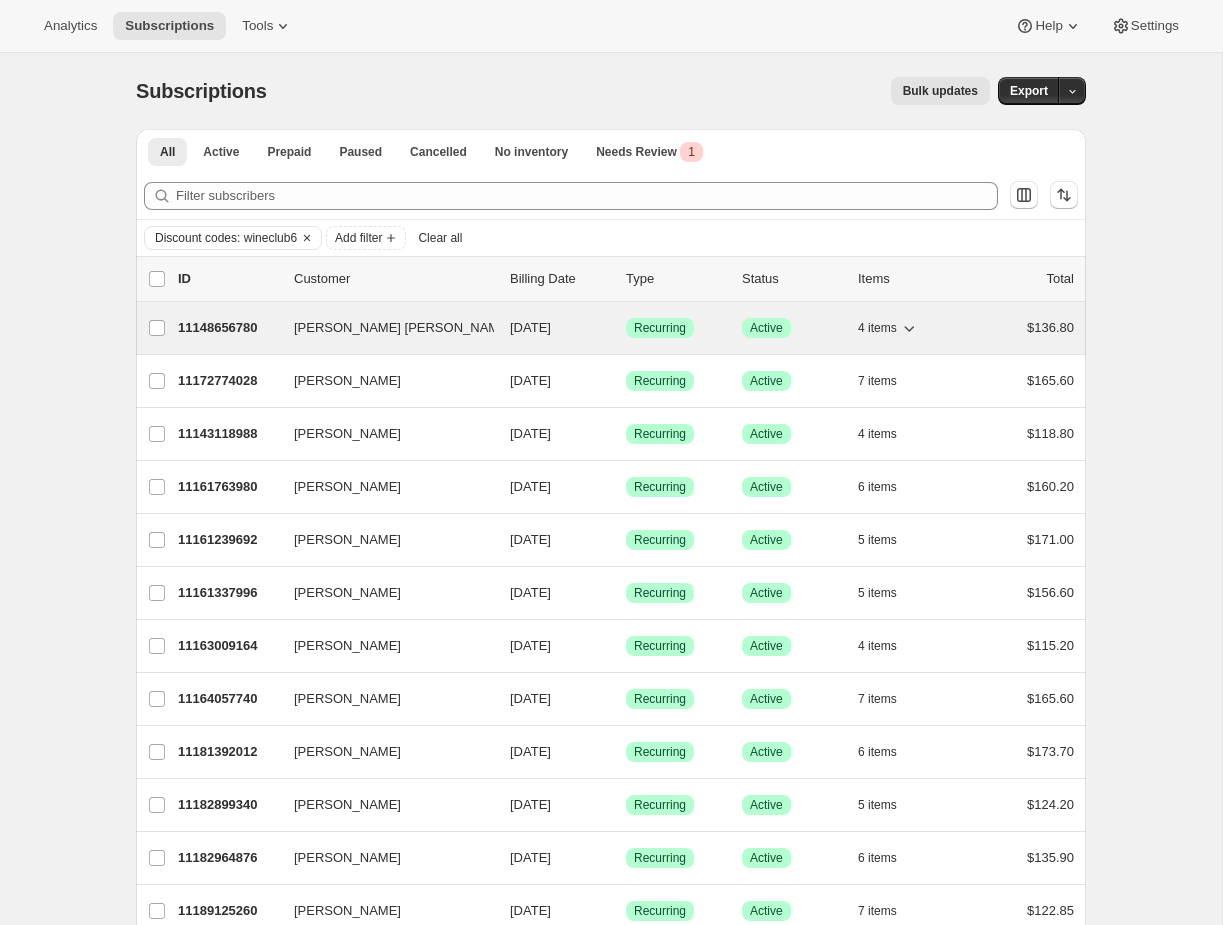 click on "[DATE]" at bounding box center [530, 327] 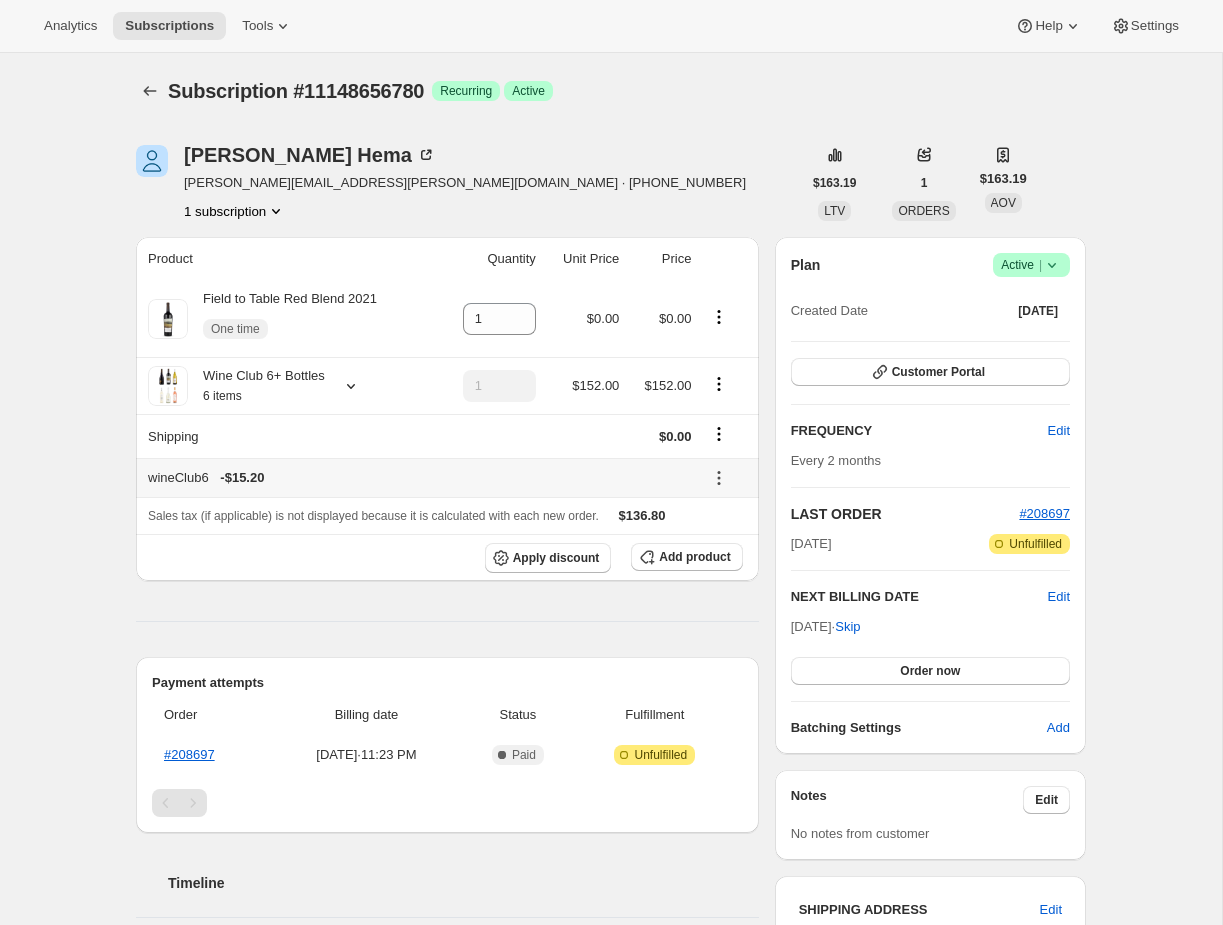 click 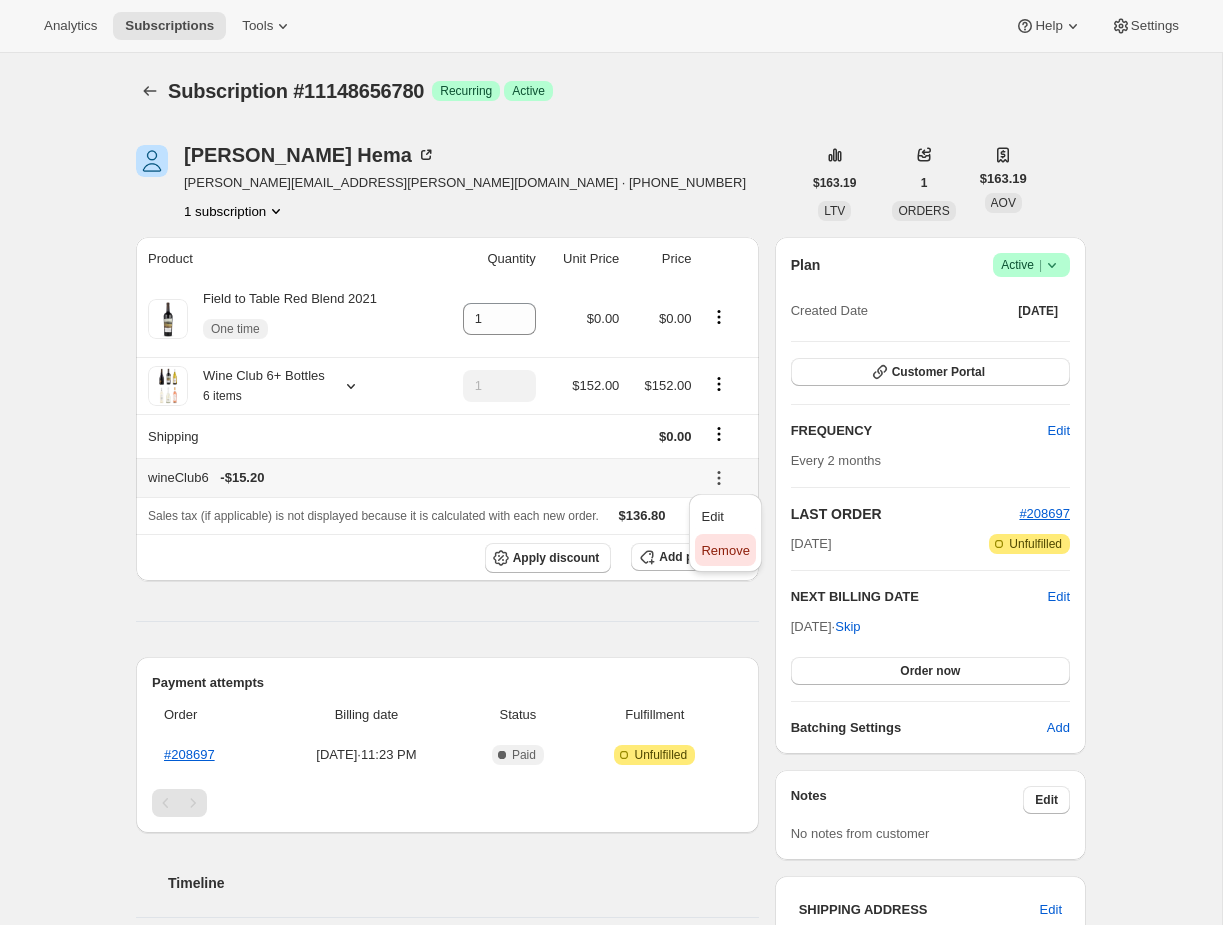click on "Remove" at bounding box center [725, 550] 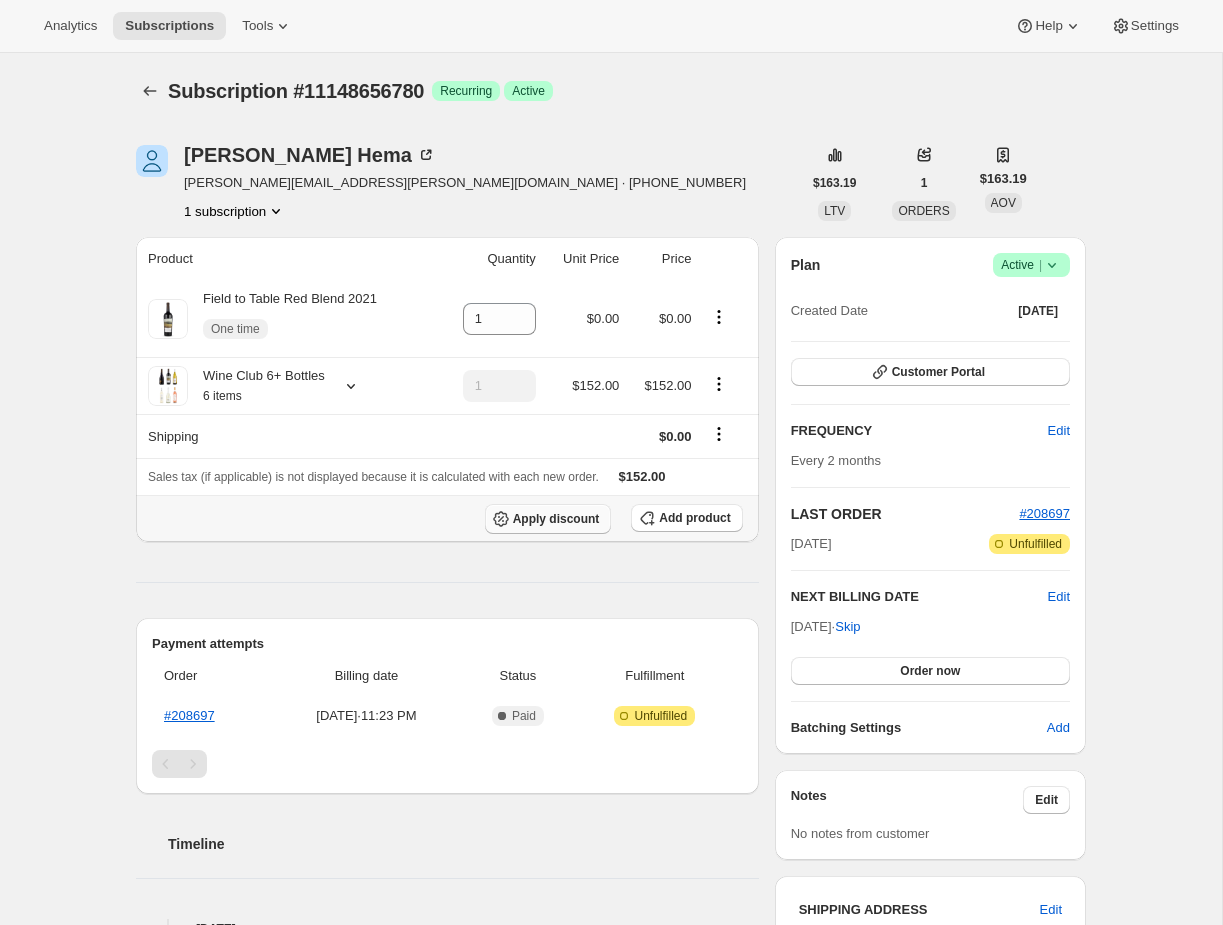click on "Apply discount" at bounding box center (548, 519) 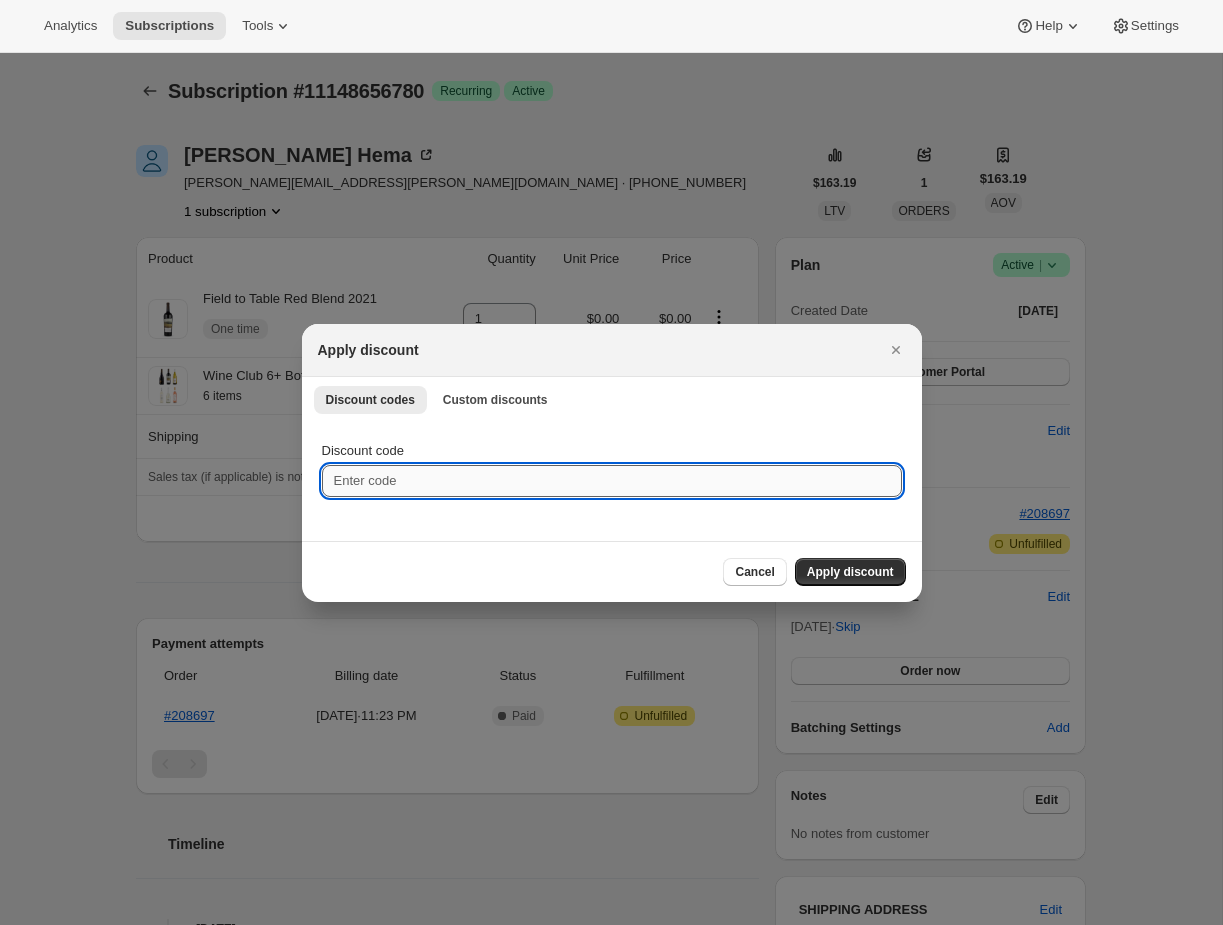 click on "Discount code" at bounding box center [612, 481] 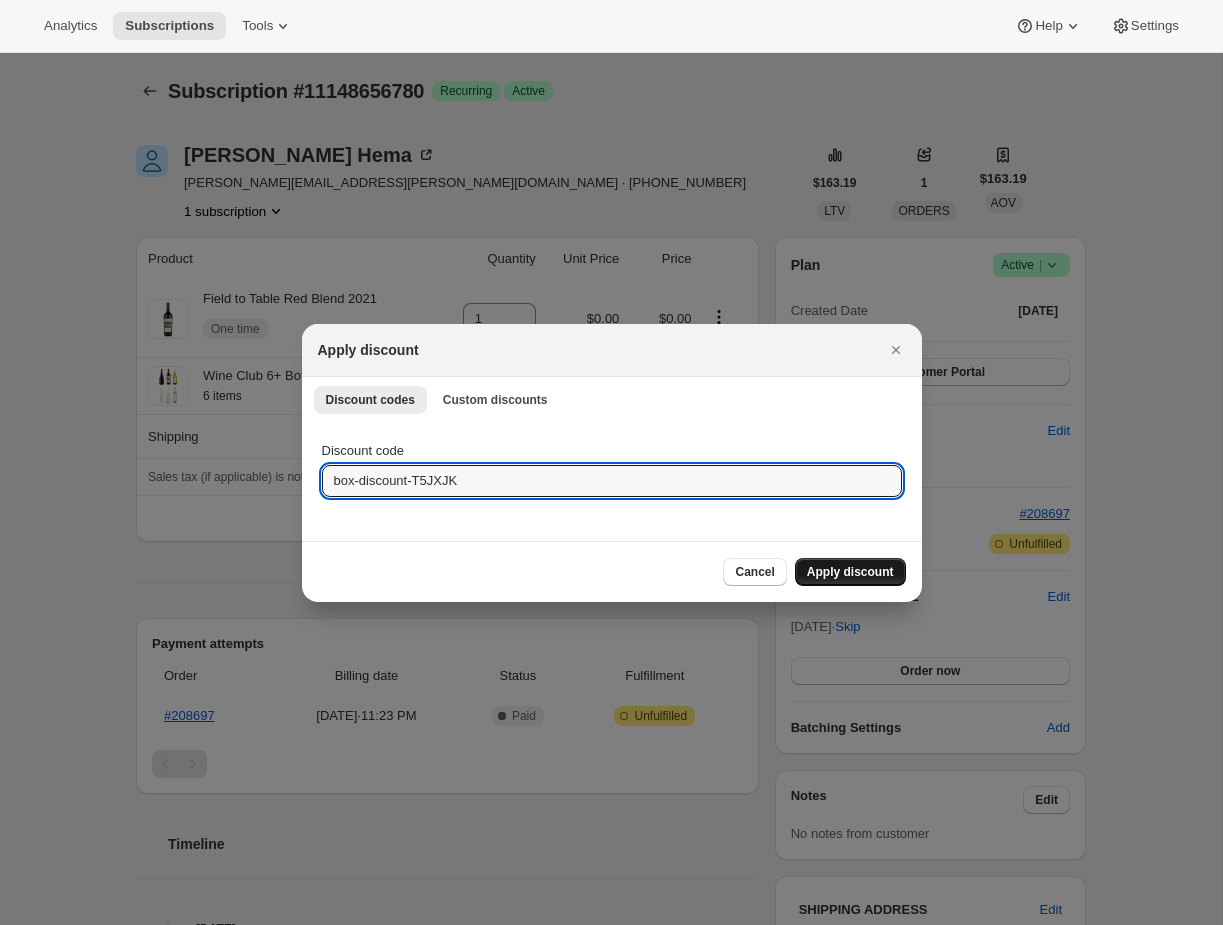 type on "box-discount-T5JXJK" 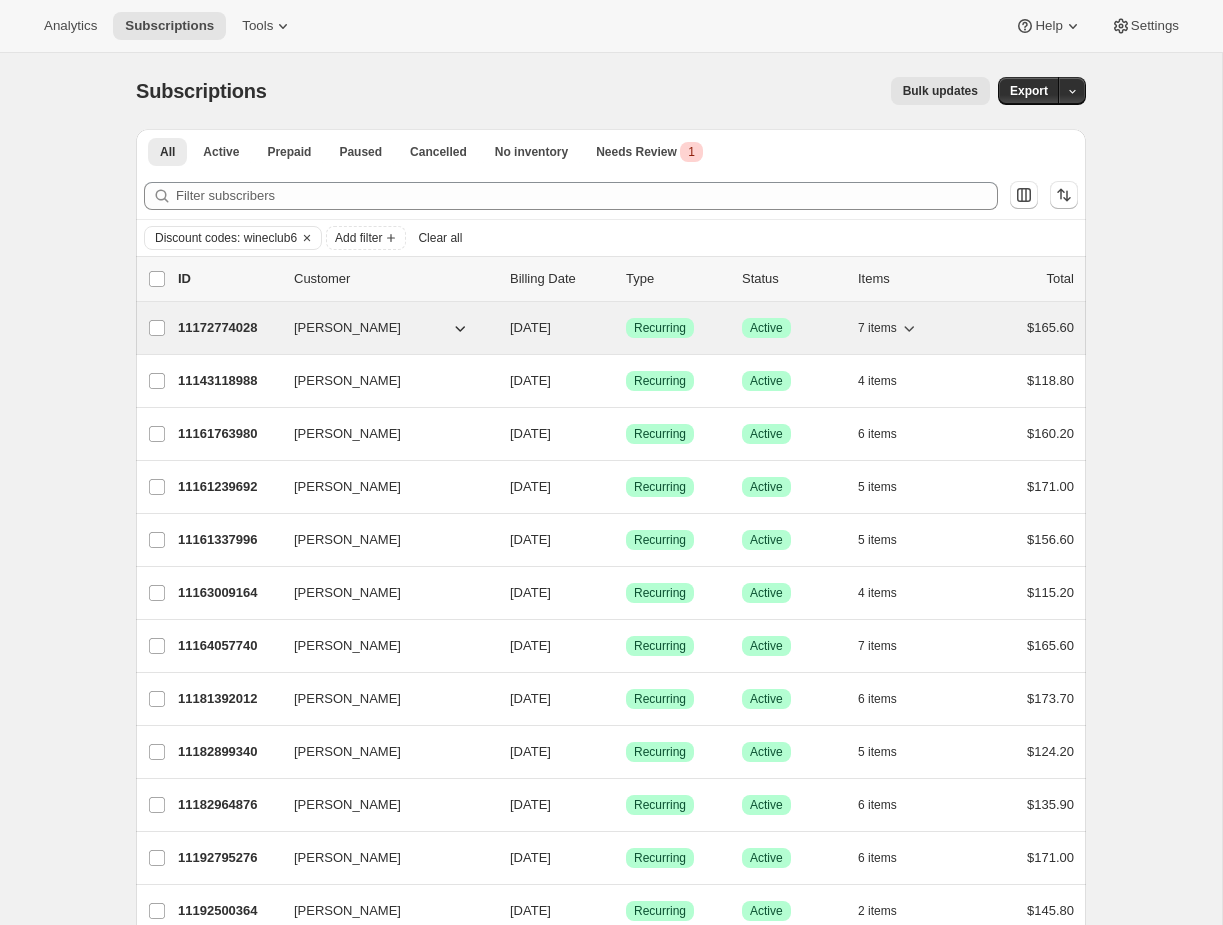click on "11172774028 [PERSON_NAME] [DATE] Success Recurring Success Active 7   items $165.60" at bounding box center [626, 328] 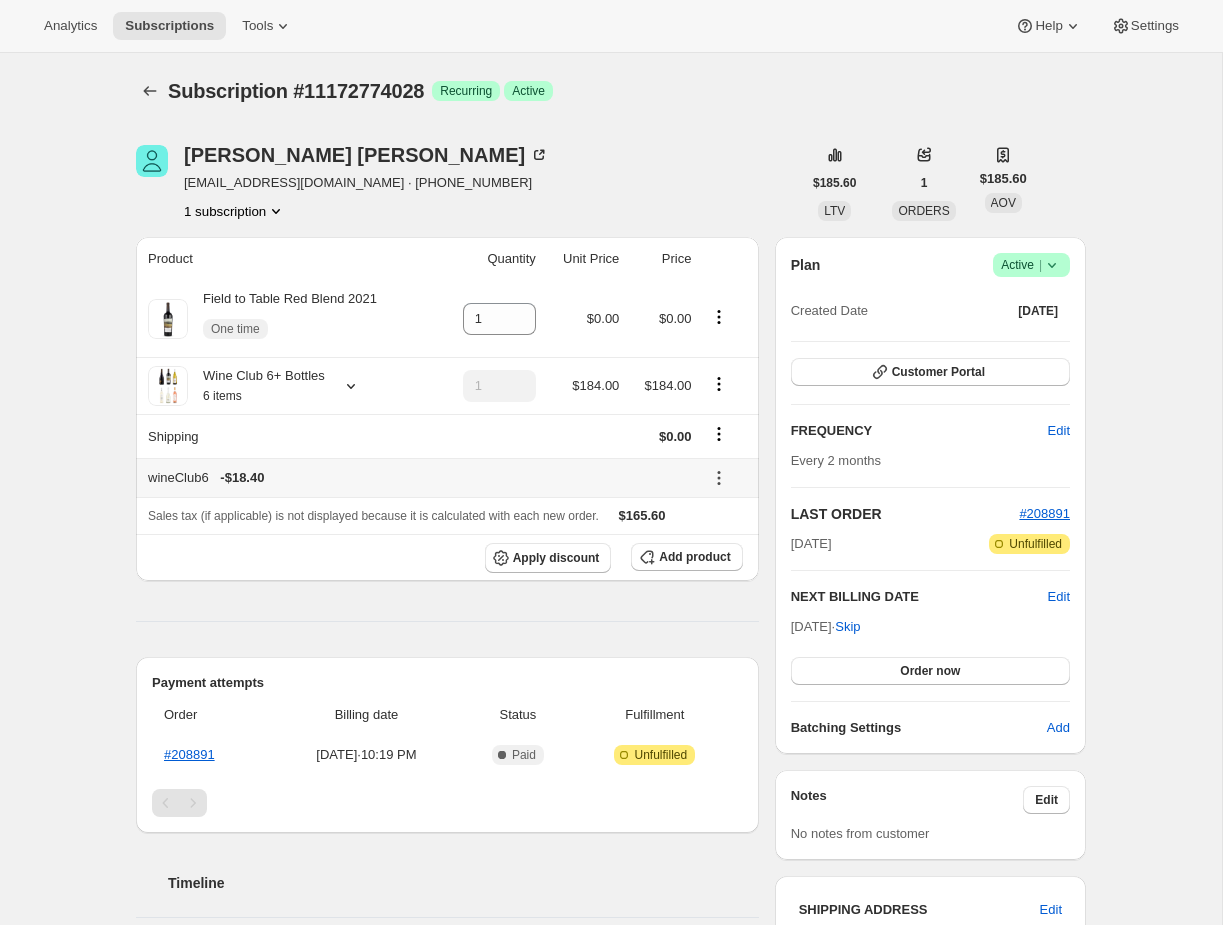 click at bounding box center [727, 477] 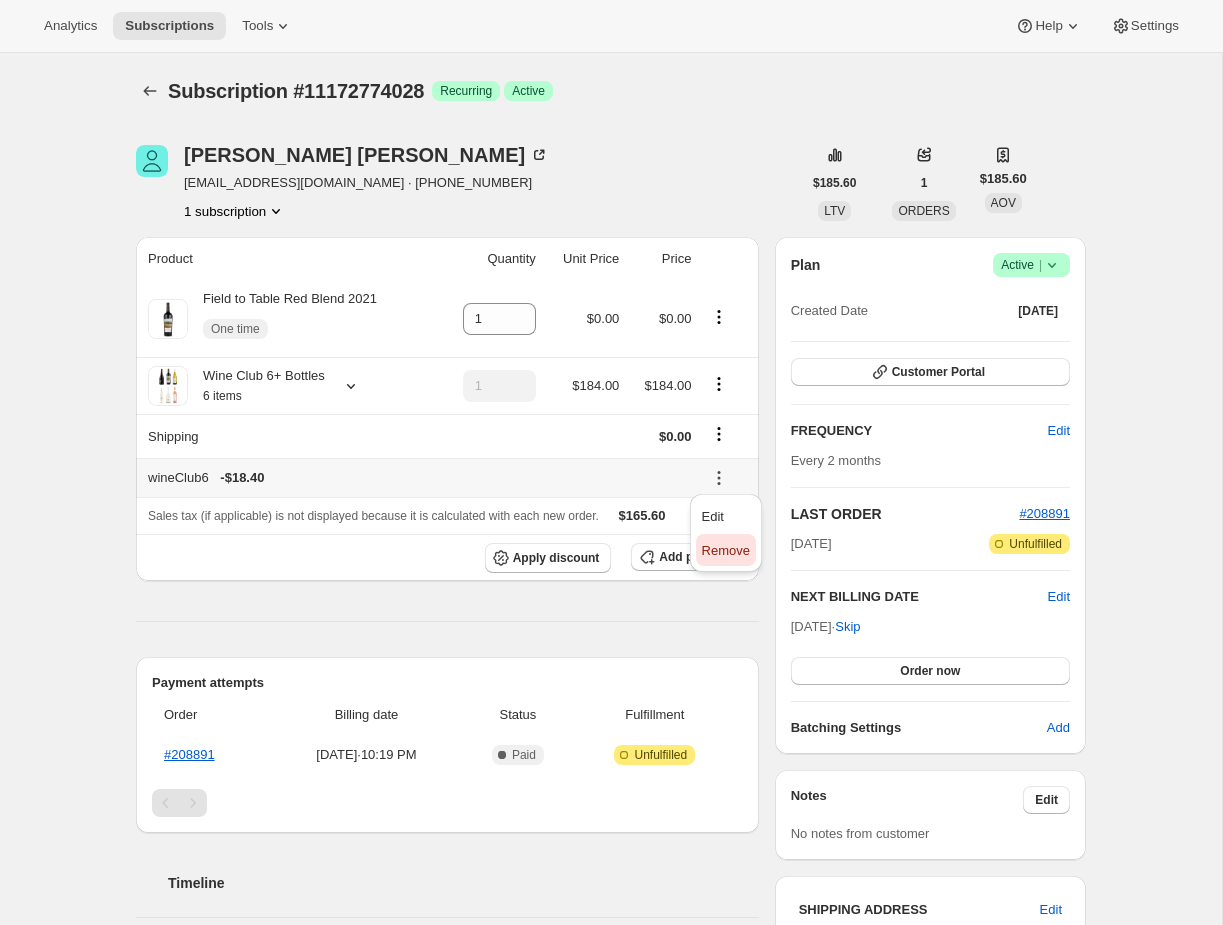 drag, startPoint x: 712, startPoint y: 527, endPoint x: 701, endPoint y: 543, distance: 19.416489 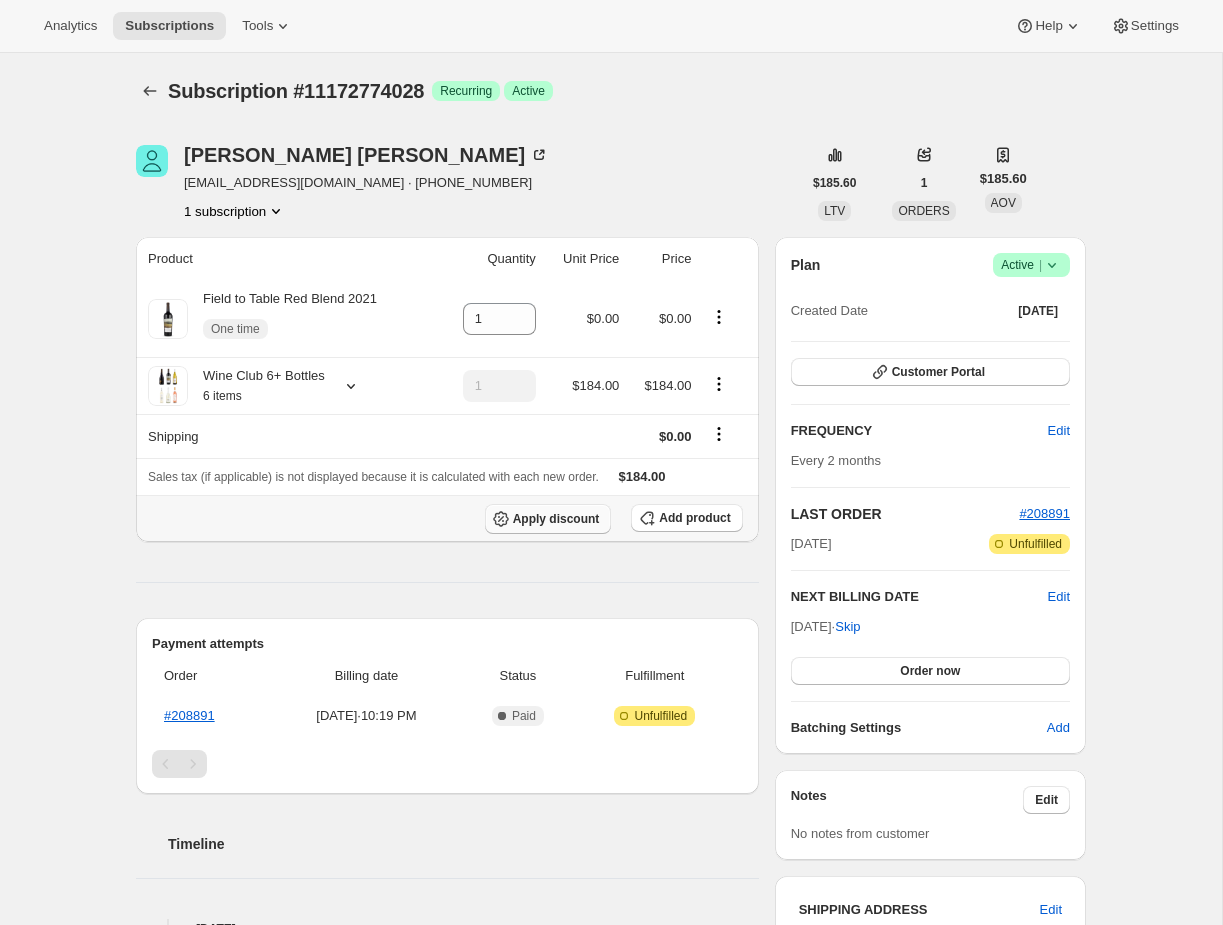 click on "Apply discount" at bounding box center (556, 519) 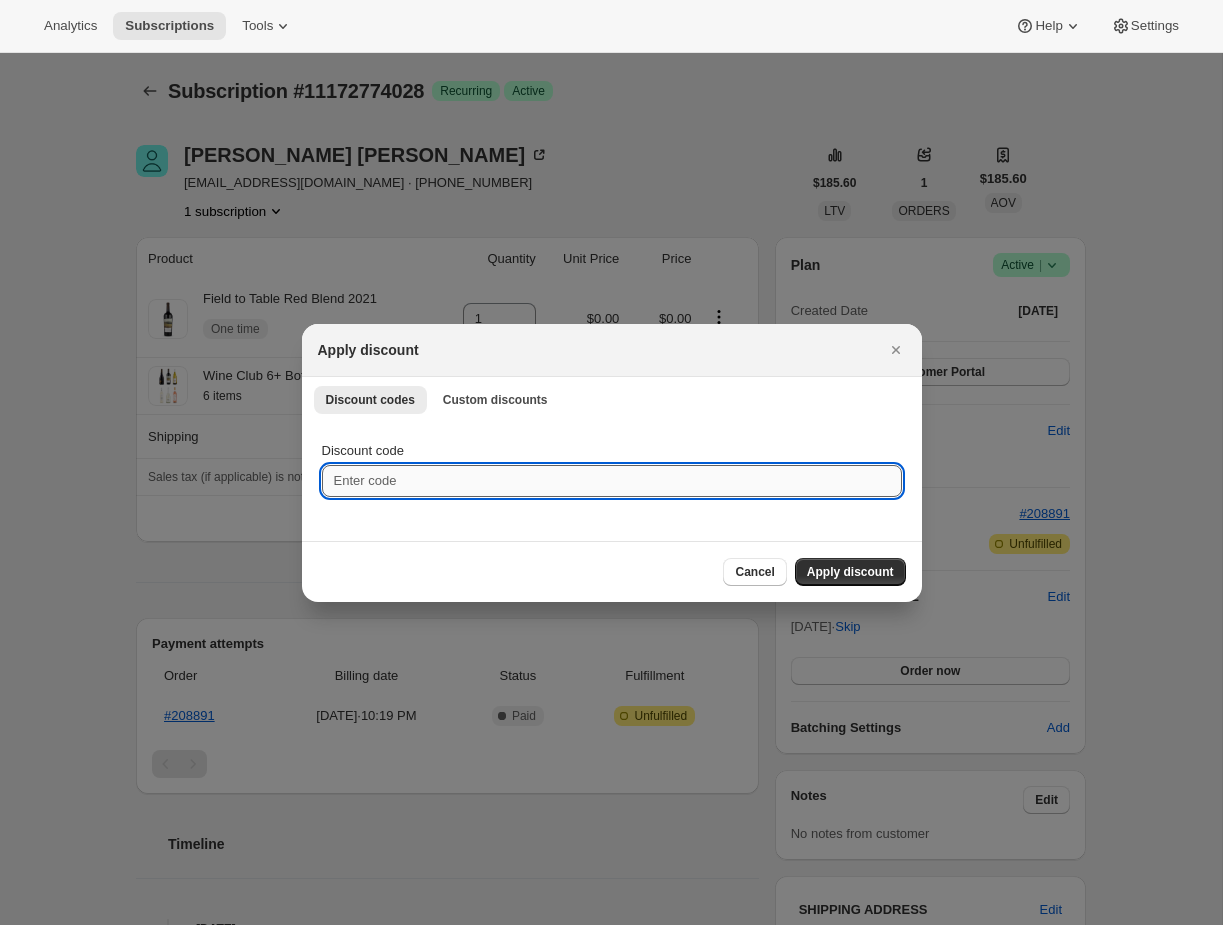 click on "Discount code" at bounding box center (612, 481) 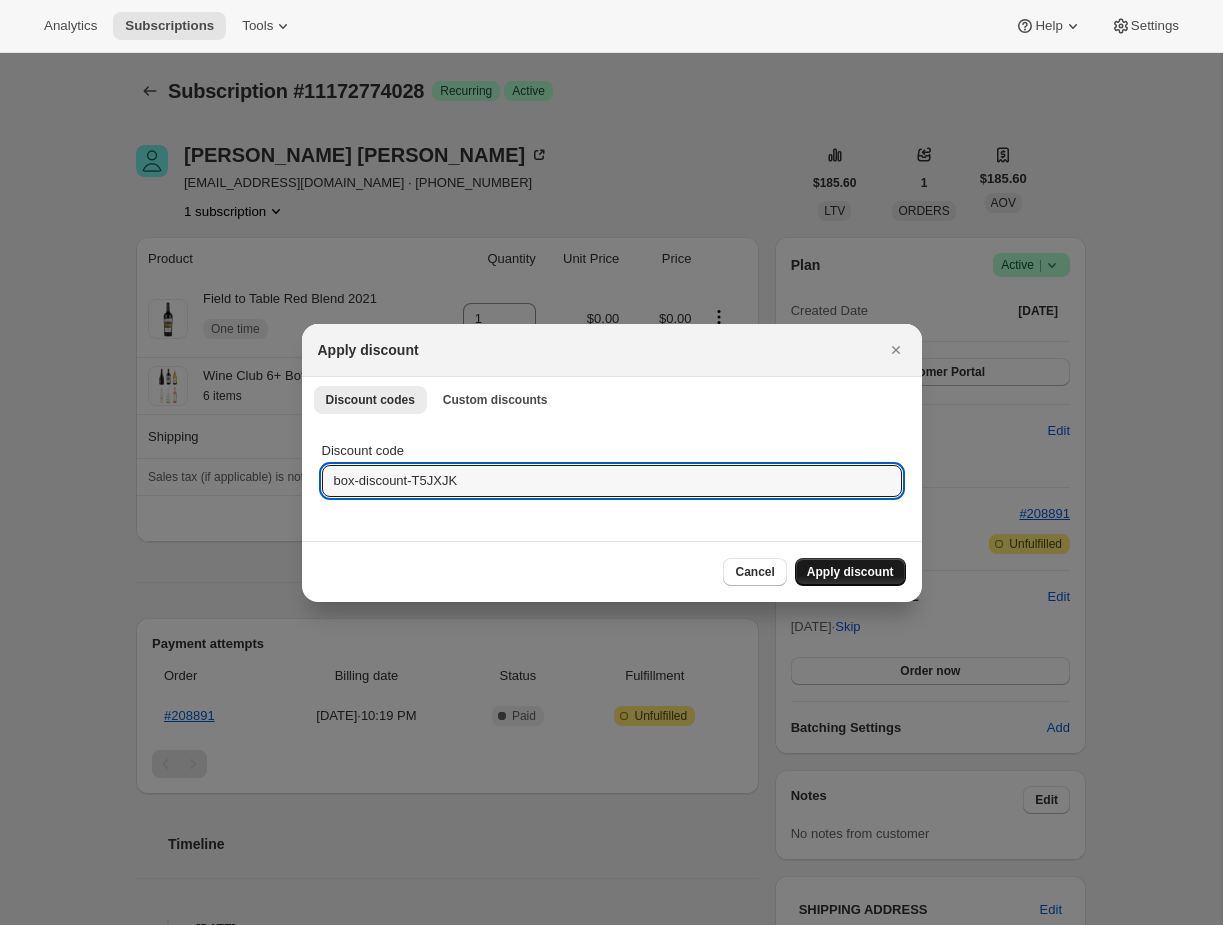 type on "box-discount-T5JXJK" 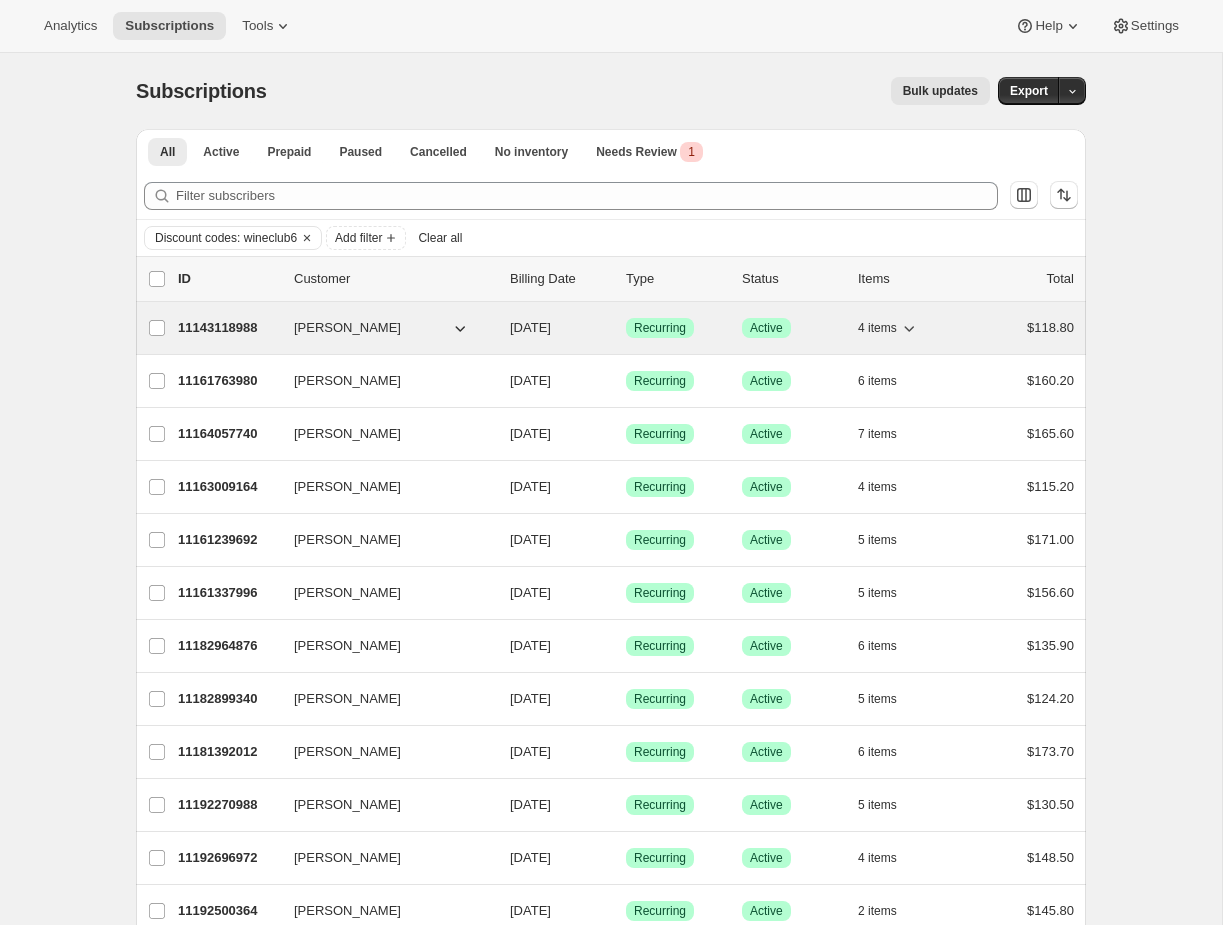 click 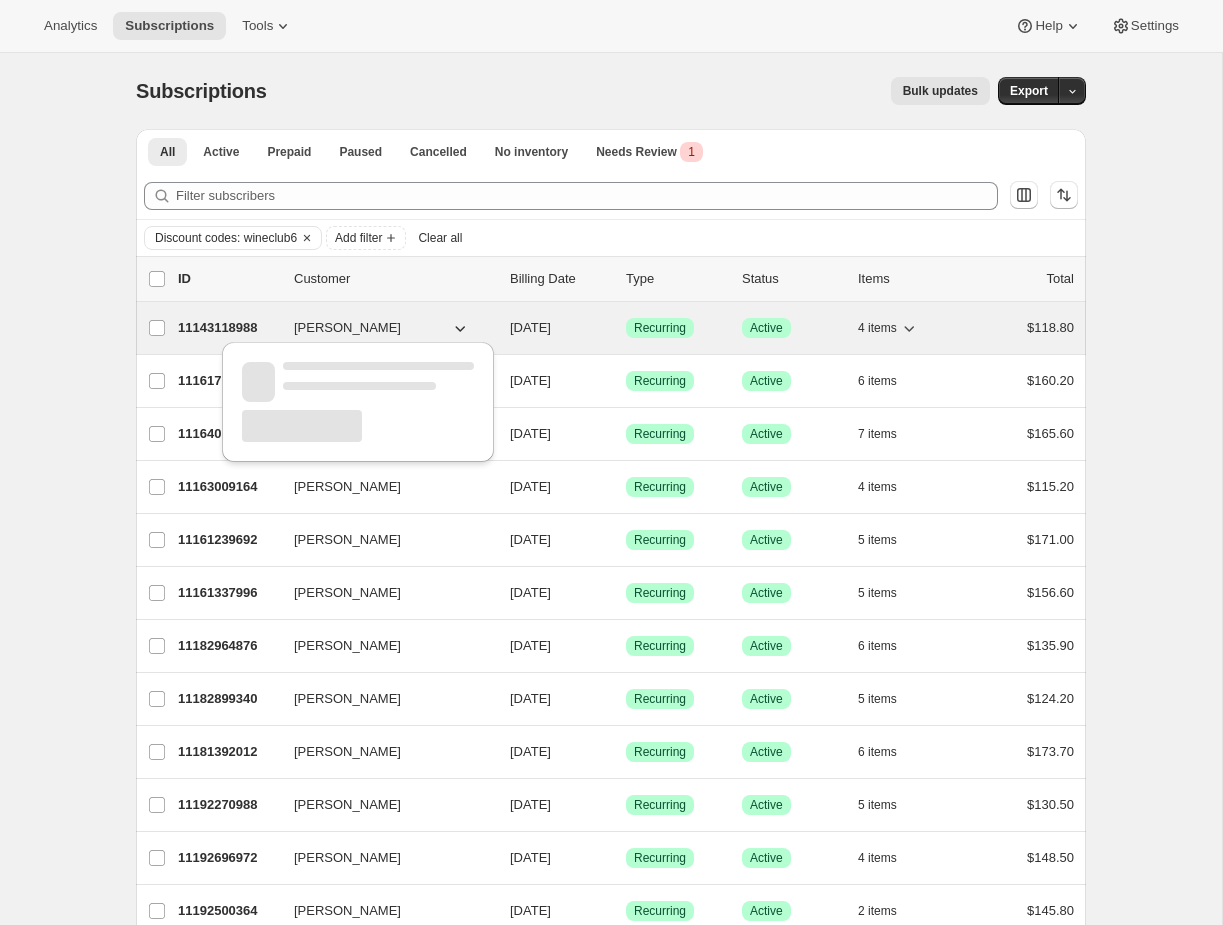 click on "[DATE]" at bounding box center (530, 327) 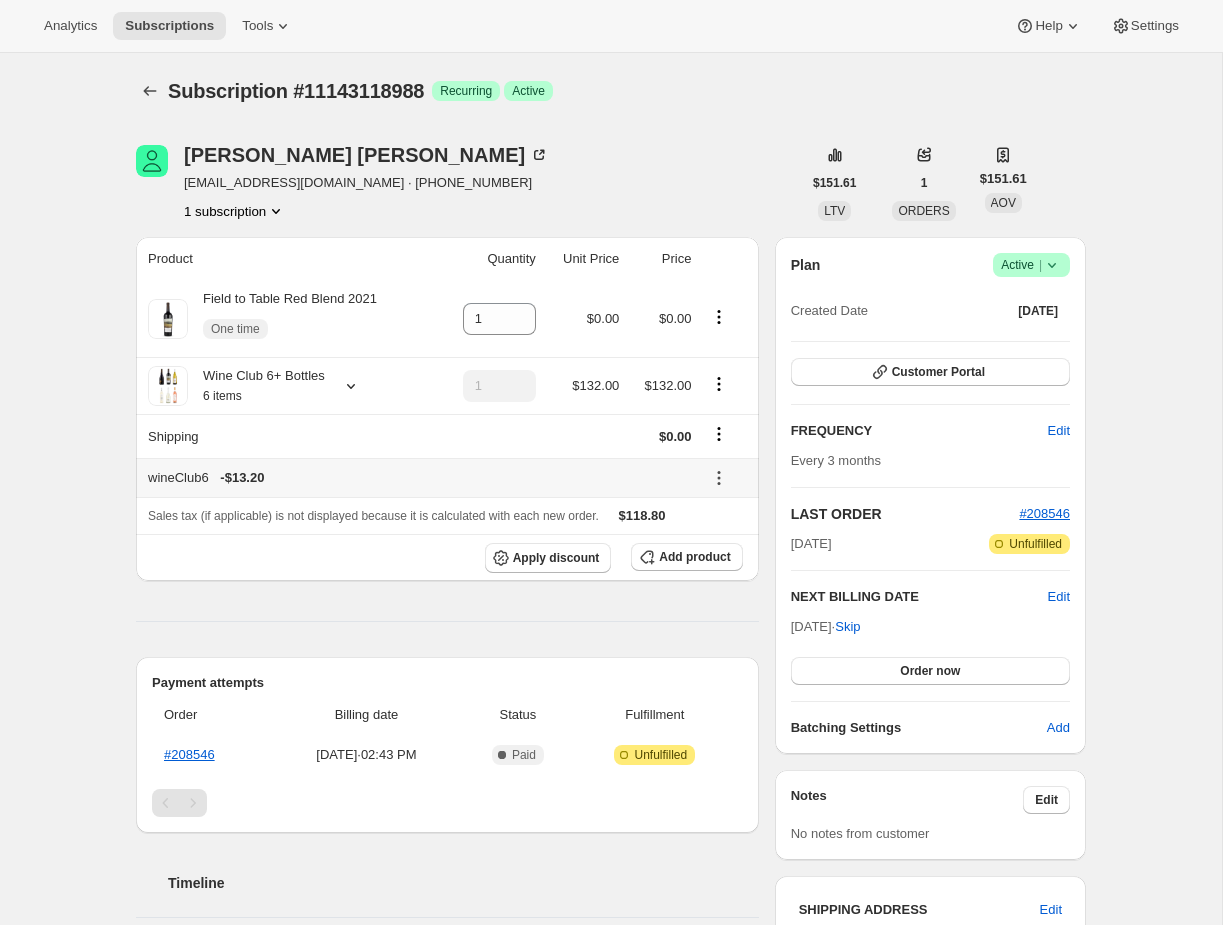 click 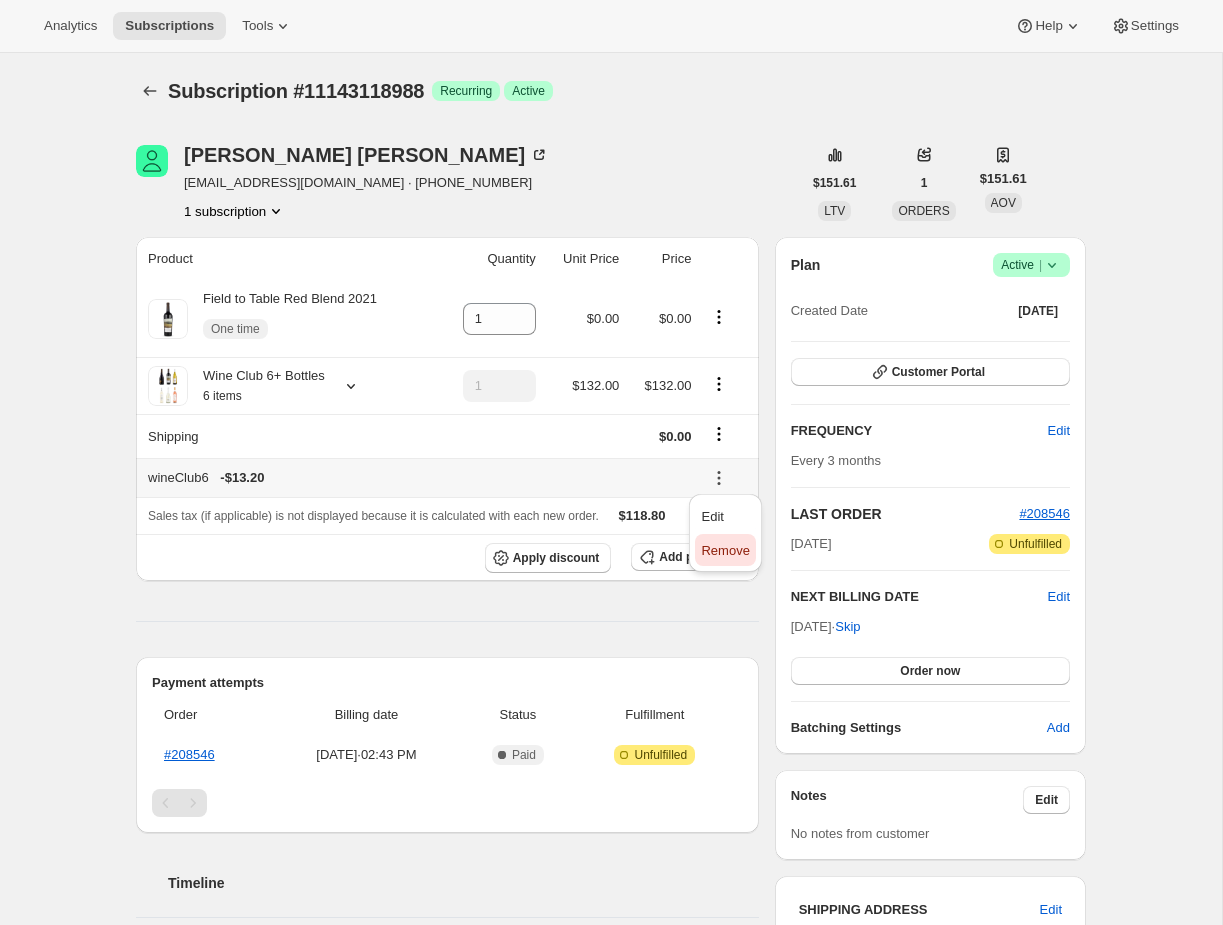 click on "Remove" at bounding box center [725, 550] 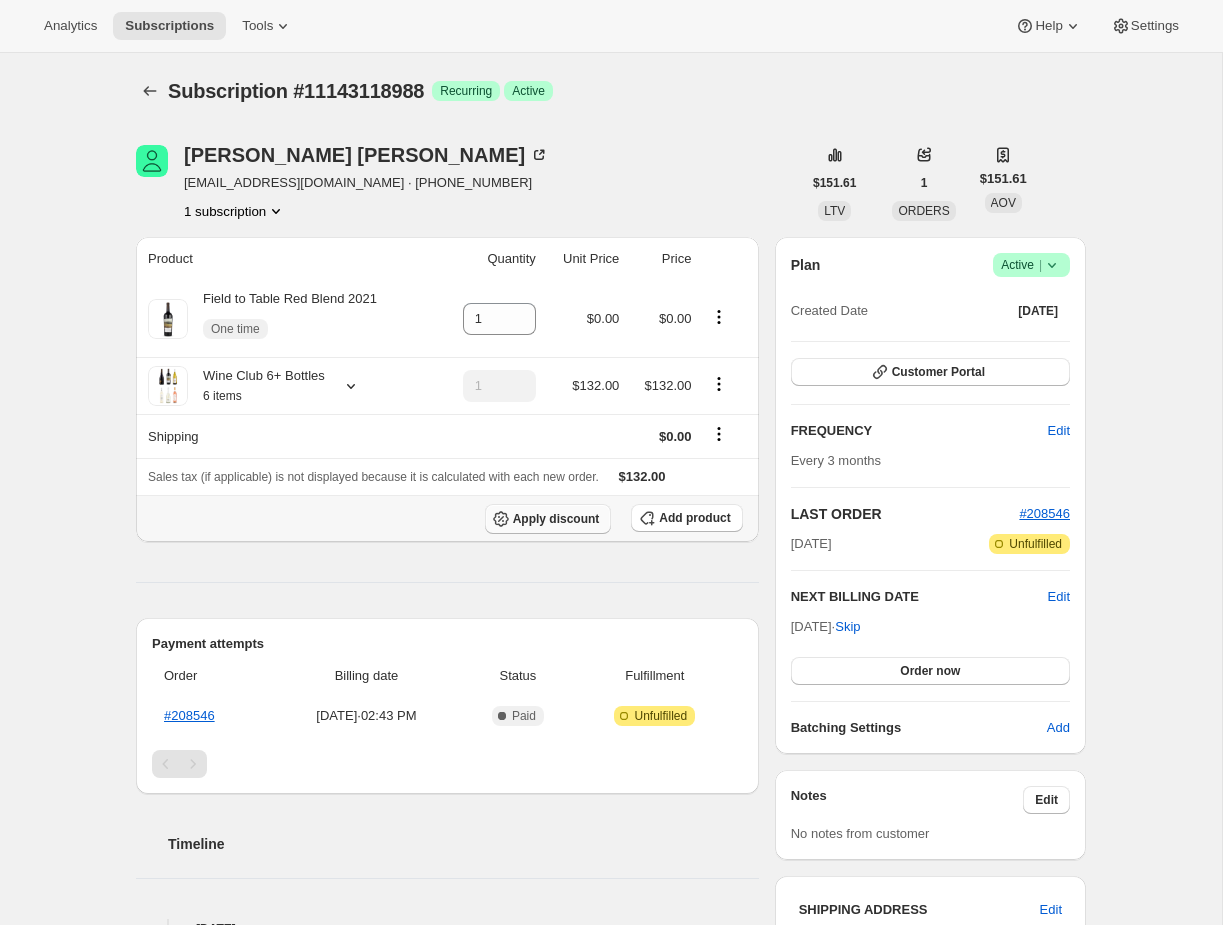 click on "Apply discount" at bounding box center [556, 519] 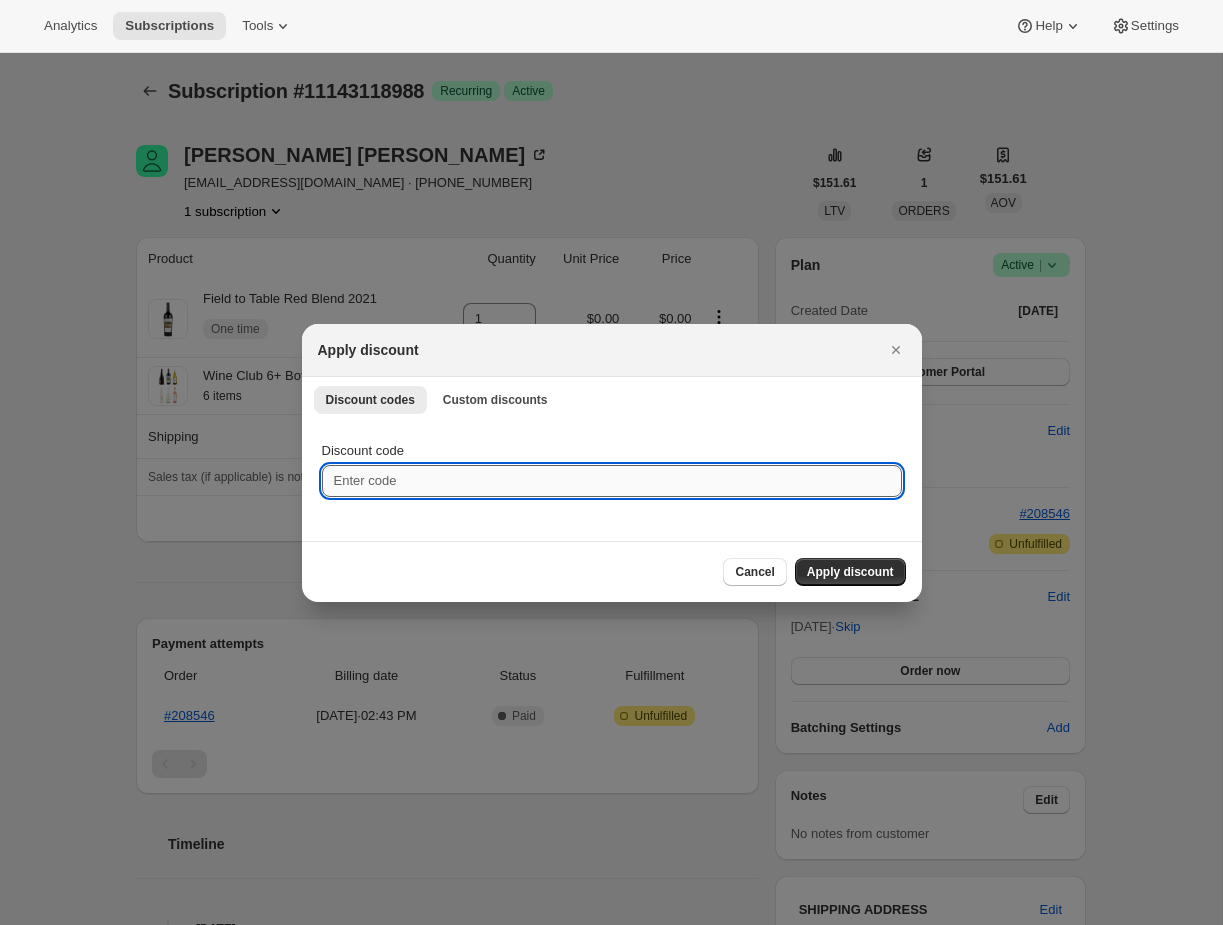 click on "Discount code" at bounding box center [612, 481] 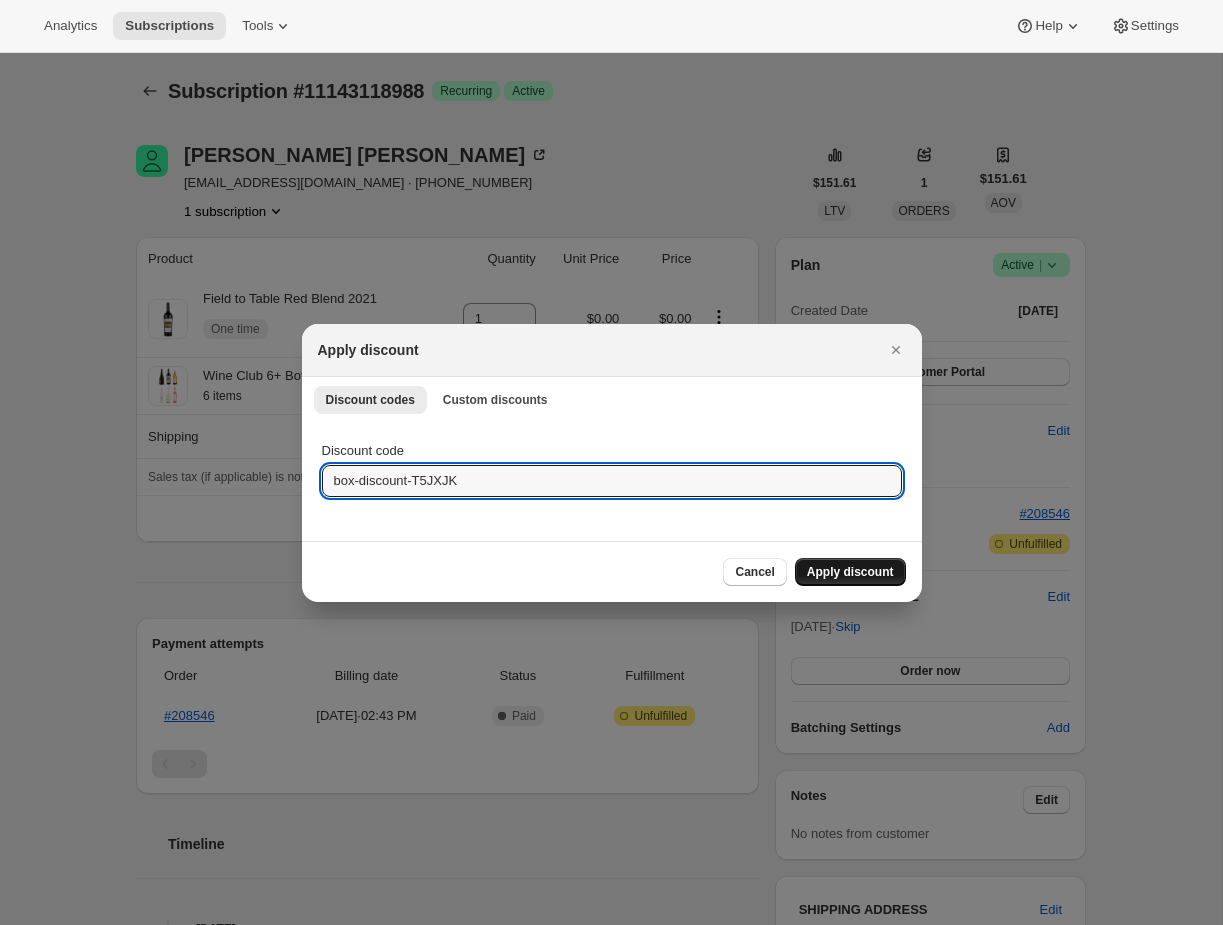 type on "box-discount-T5JXJK" 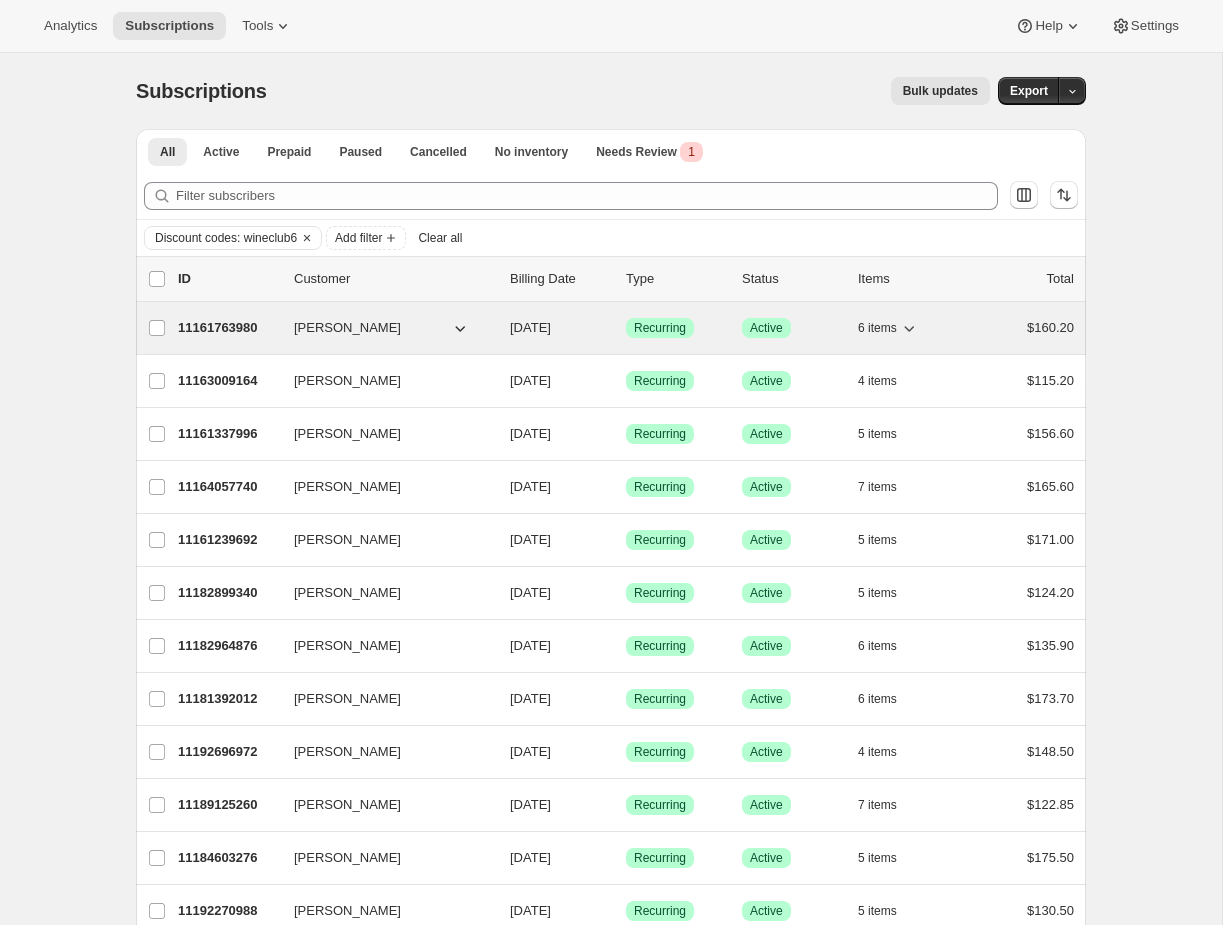 click on "11161763980 [PERSON_NAME] [DATE] Success Recurring Success Active 6   items $160.20" at bounding box center [626, 328] 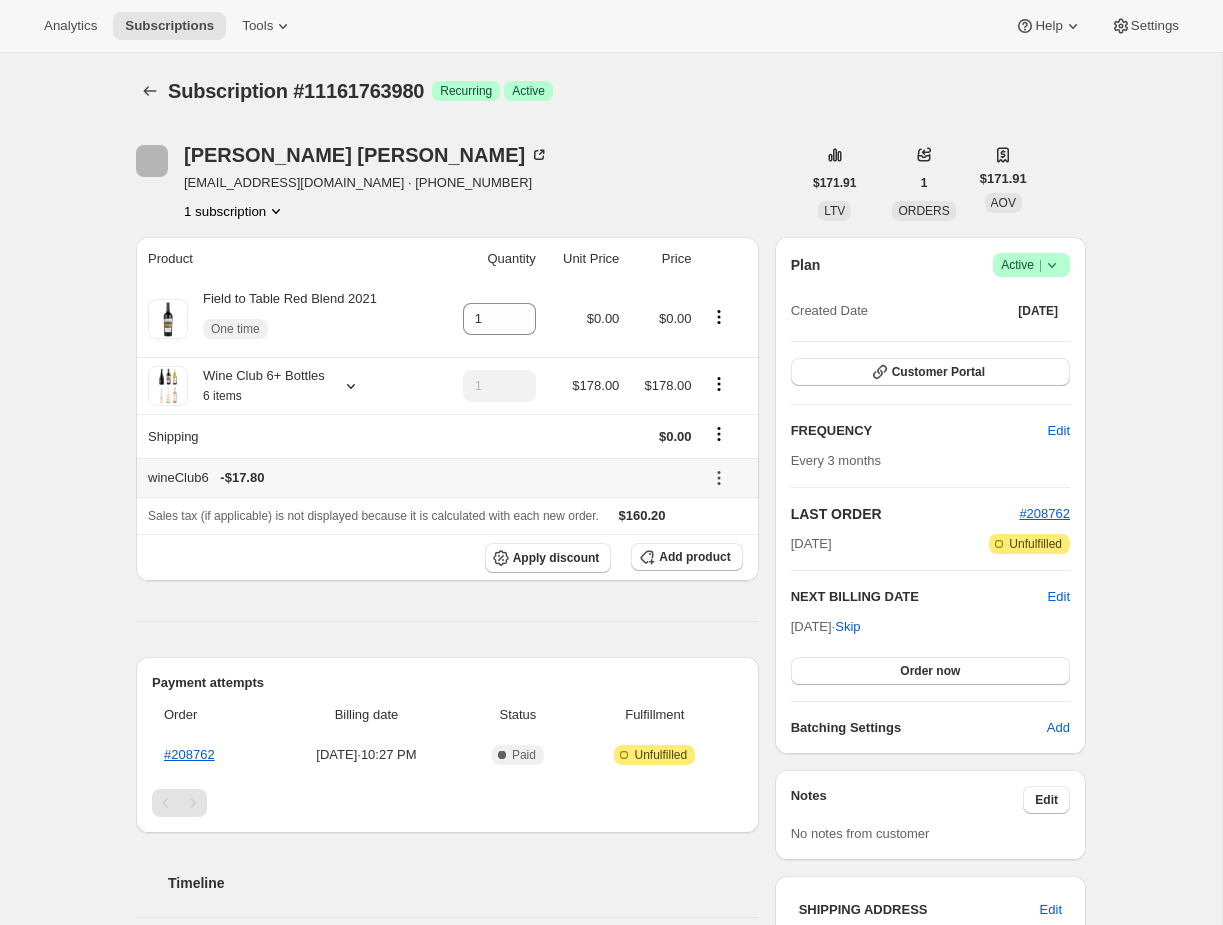 click at bounding box center [727, 477] 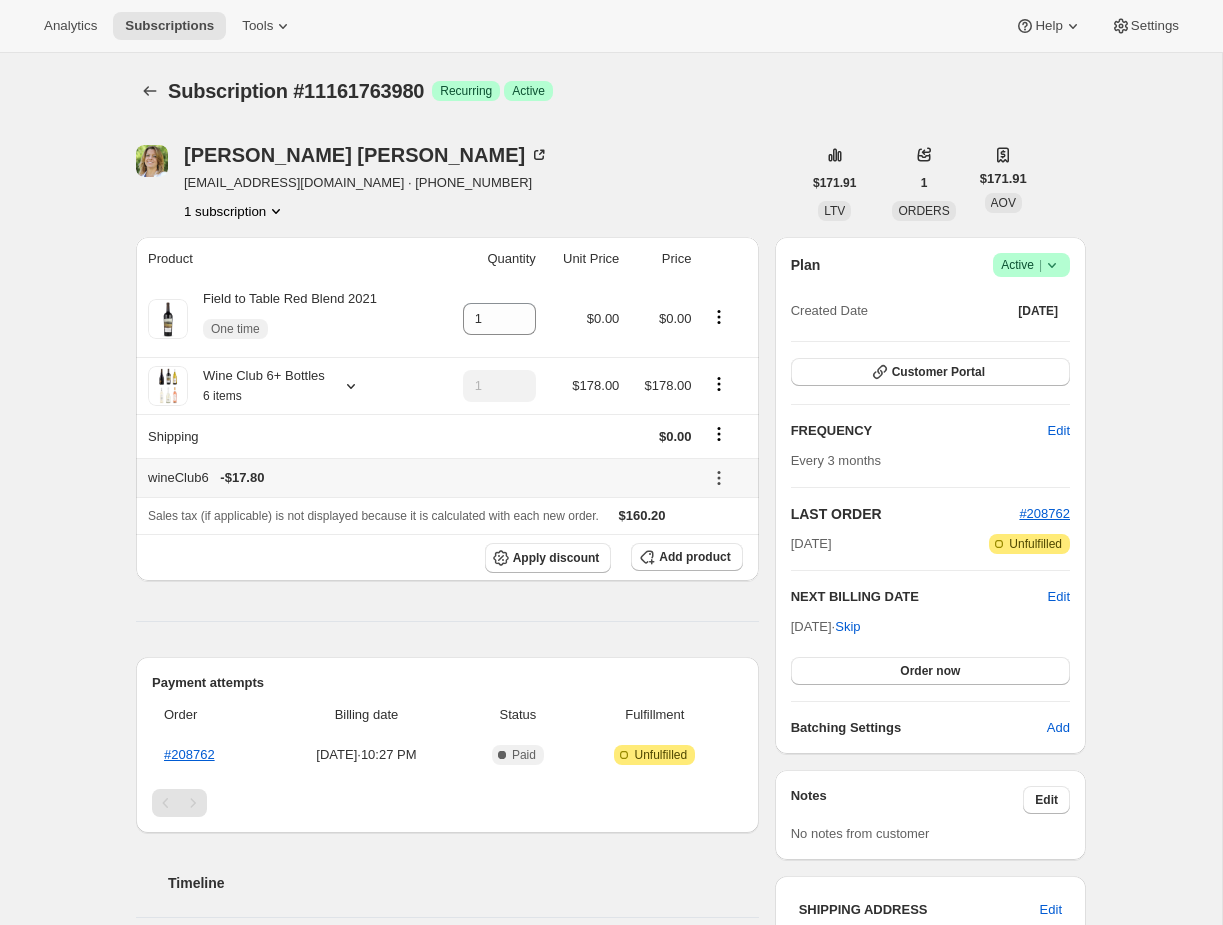 click 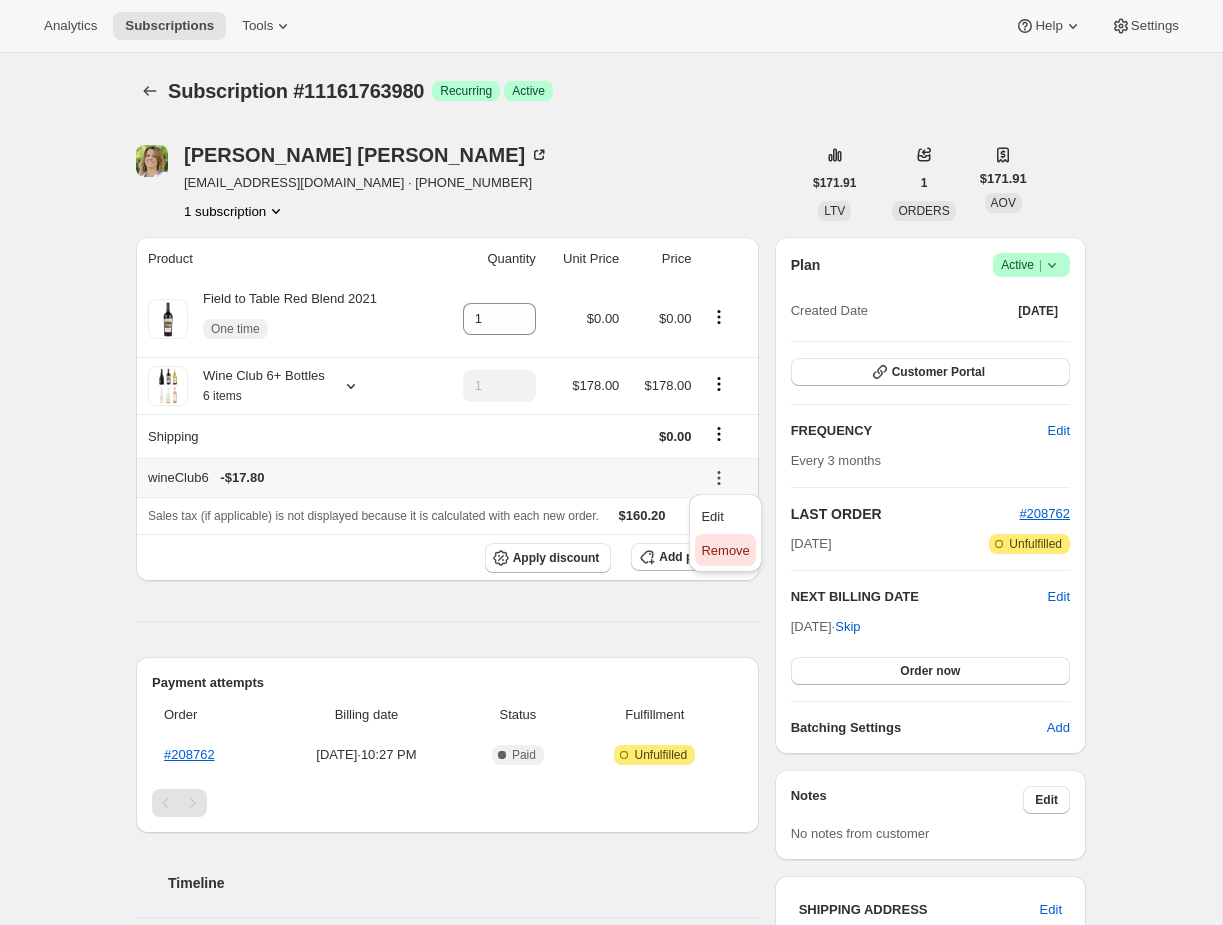 click on "Remove" at bounding box center [725, 550] 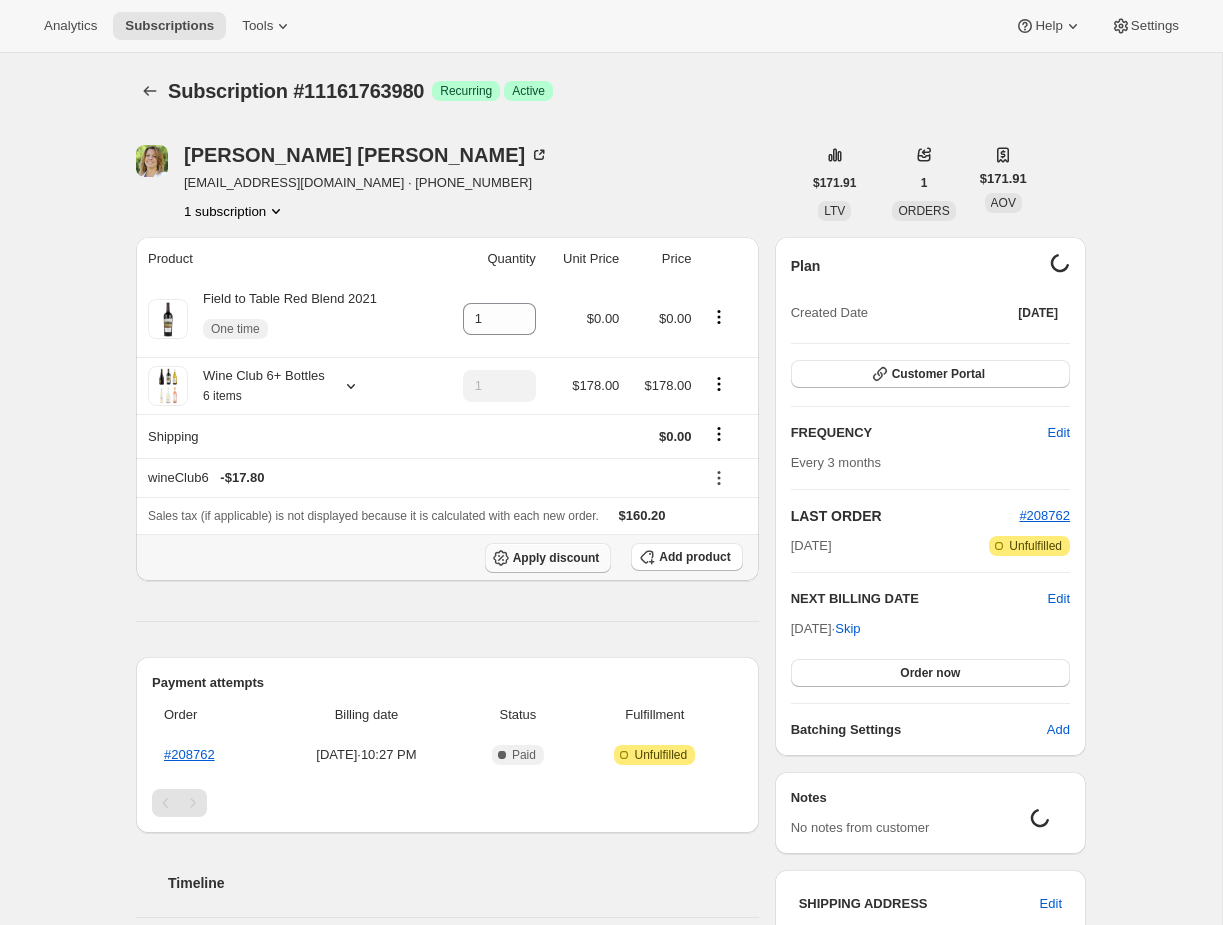 click on "Apply discount" at bounding box center [556, 558] 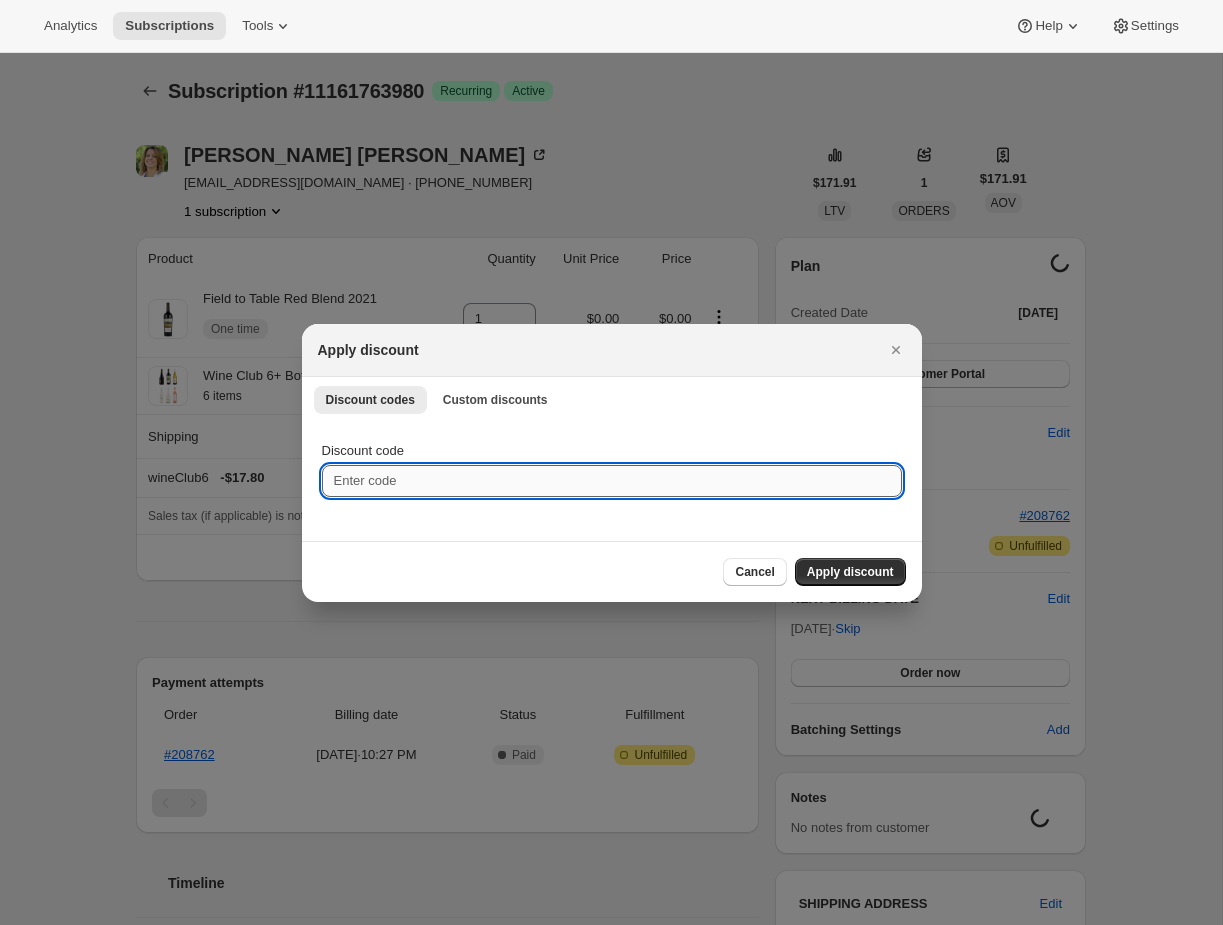 click on "Discount code" at bounding box center (612, 481) 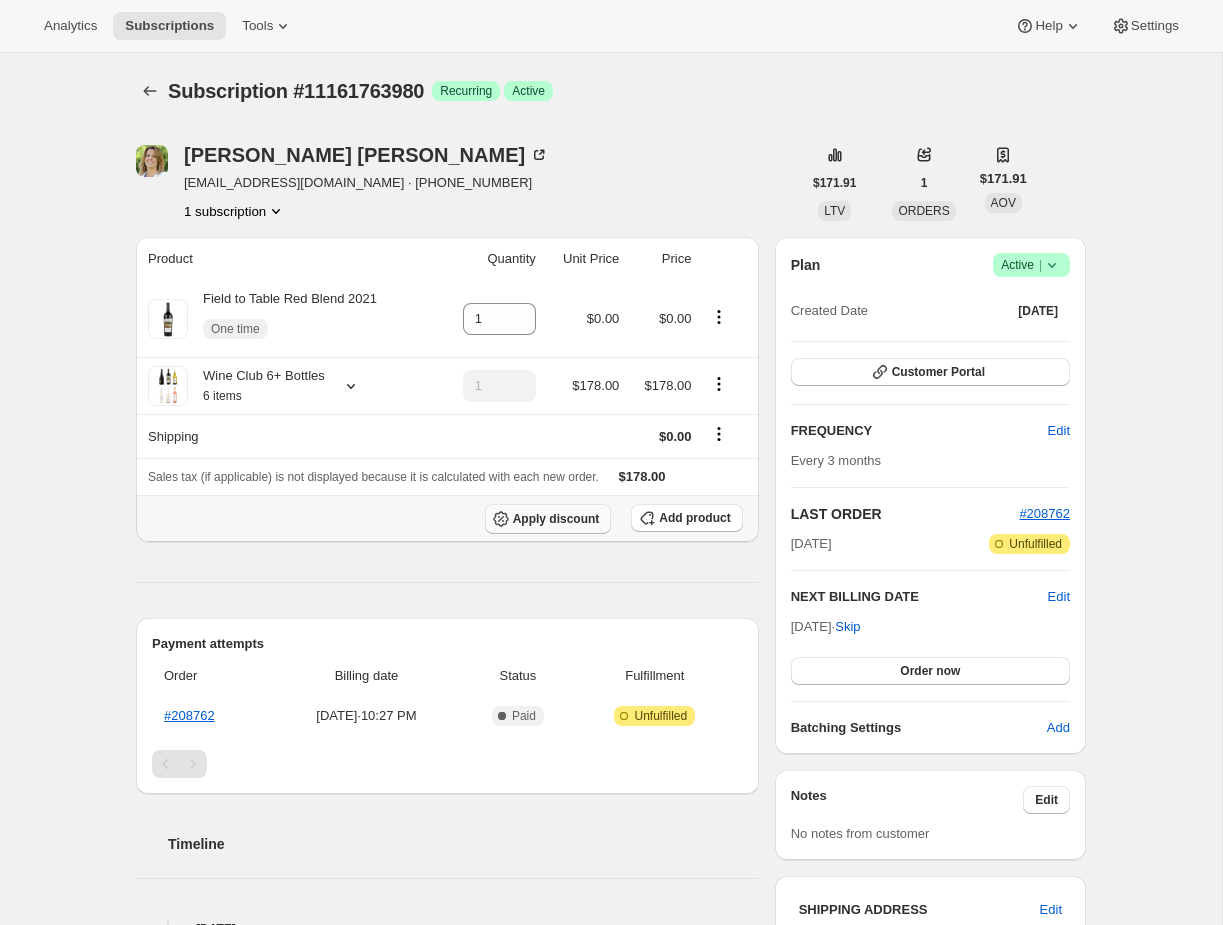 click on "Apply discount" at bounding box center (556, 519) 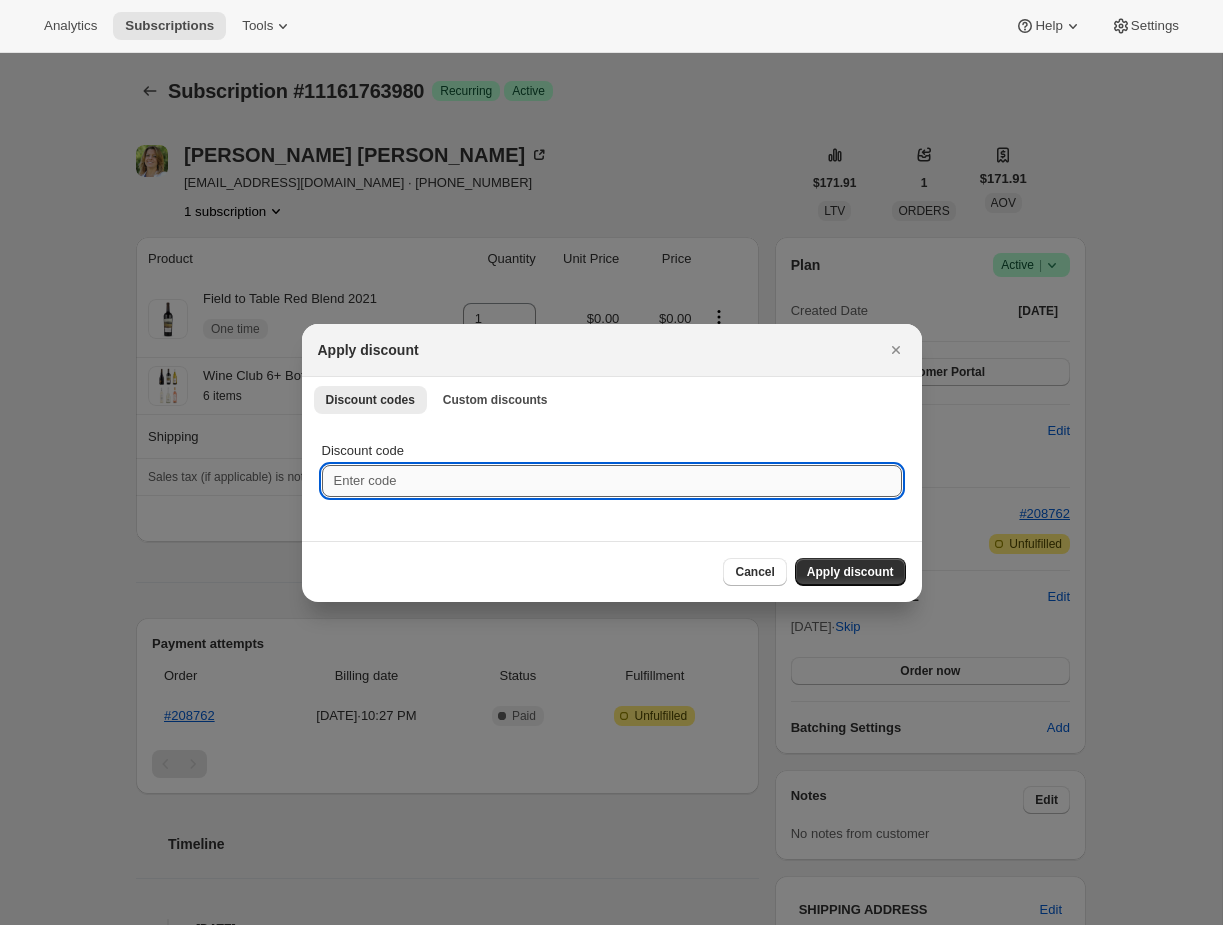 click on "Discount code" at bounding box center (612, 481) 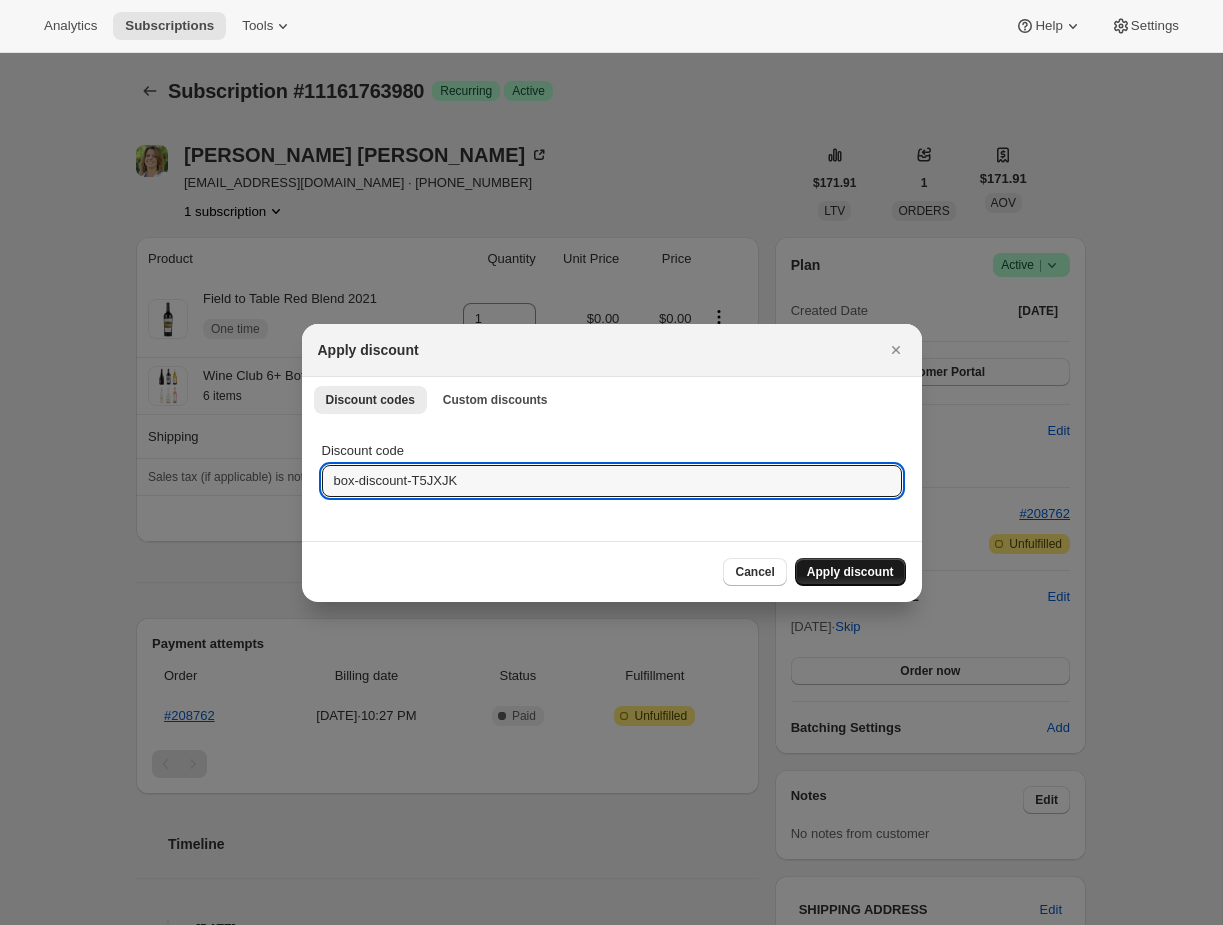 type on "box-discount-T5JXJK" 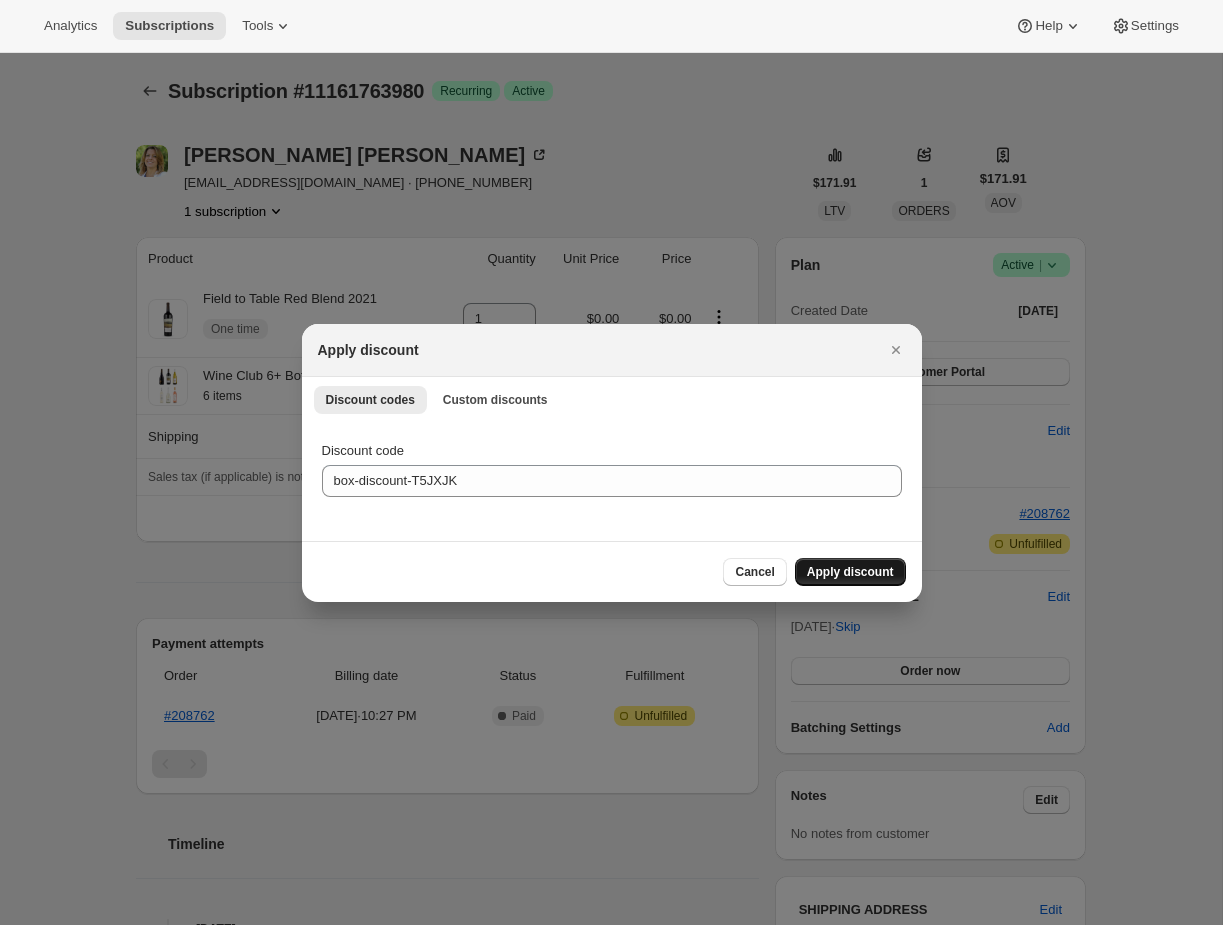 click on "Apply discount" at bounding box center [850, 572] 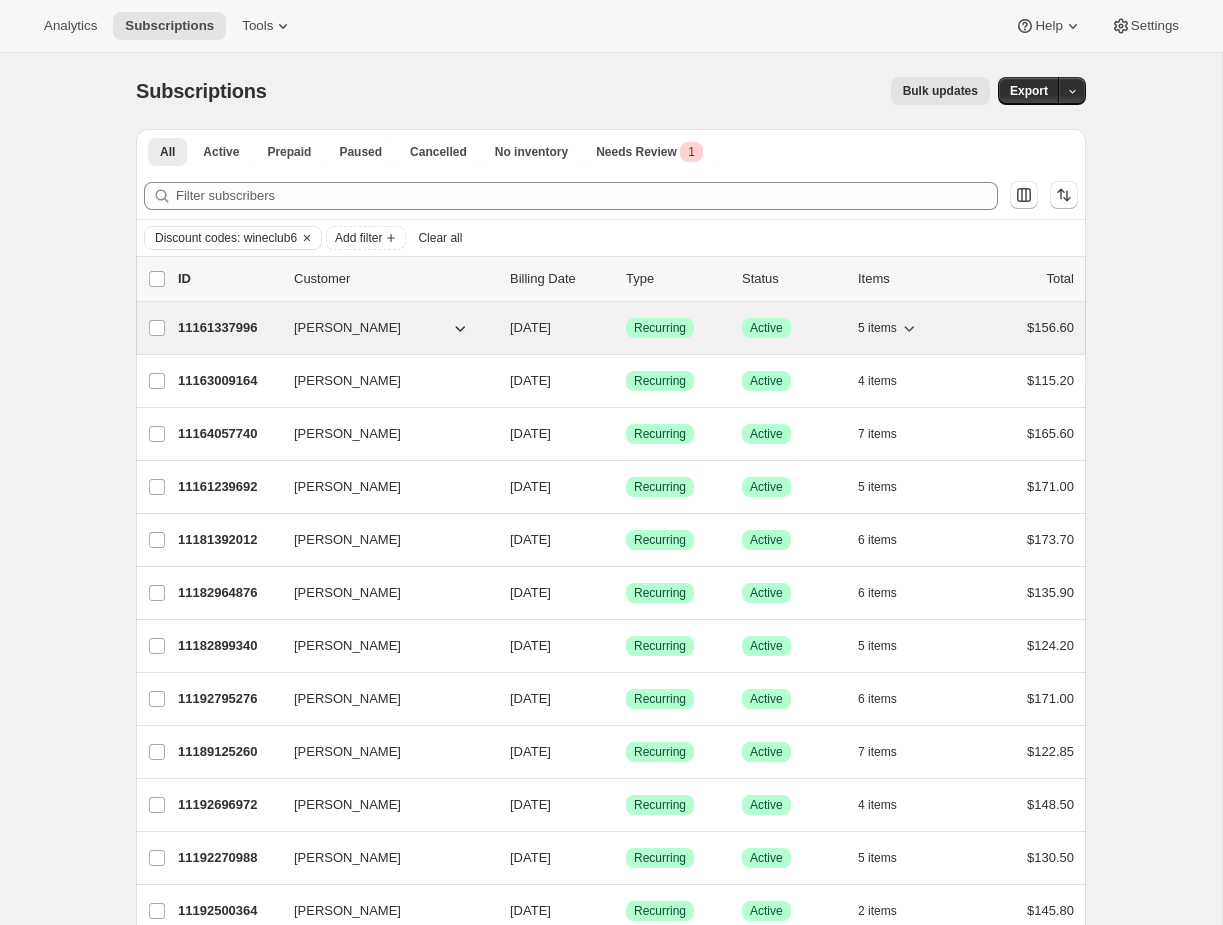 click on "[DATE]" at bounding box center (530, 327) 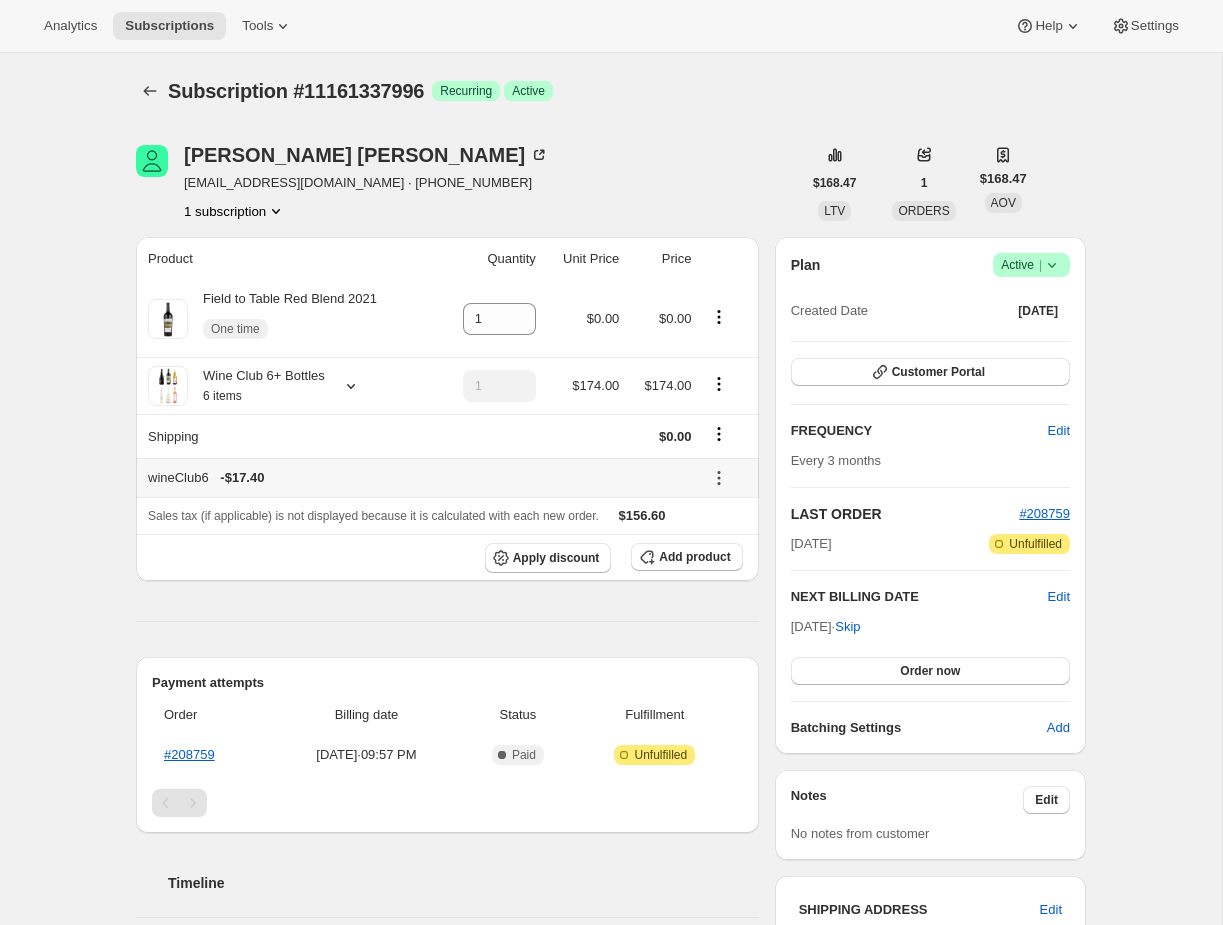 click at bounding box center (727, 477) 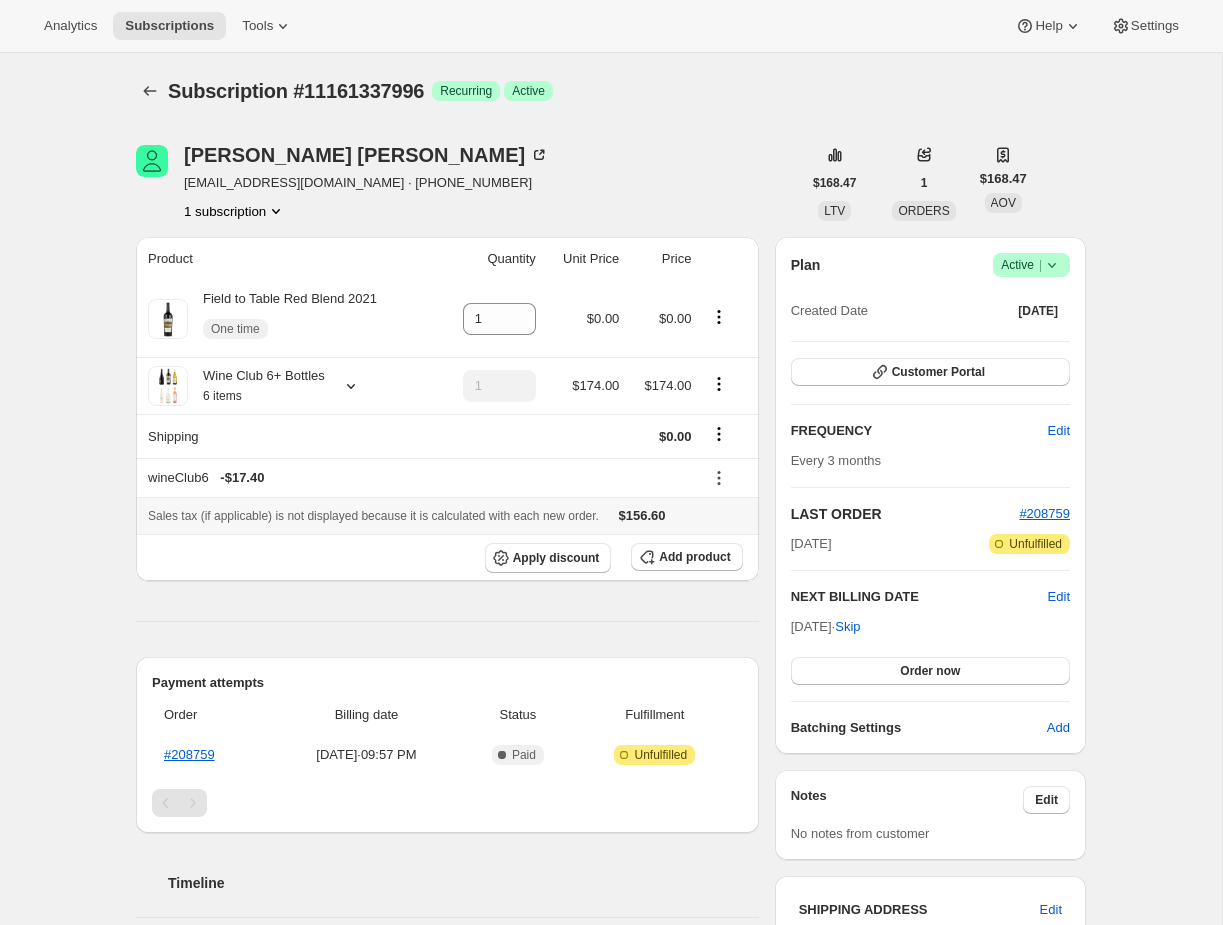 click on "Sales tax (if applicable) is not displayed because it is calculated with each new order.   $156.60" at bounding box center [447, 515] 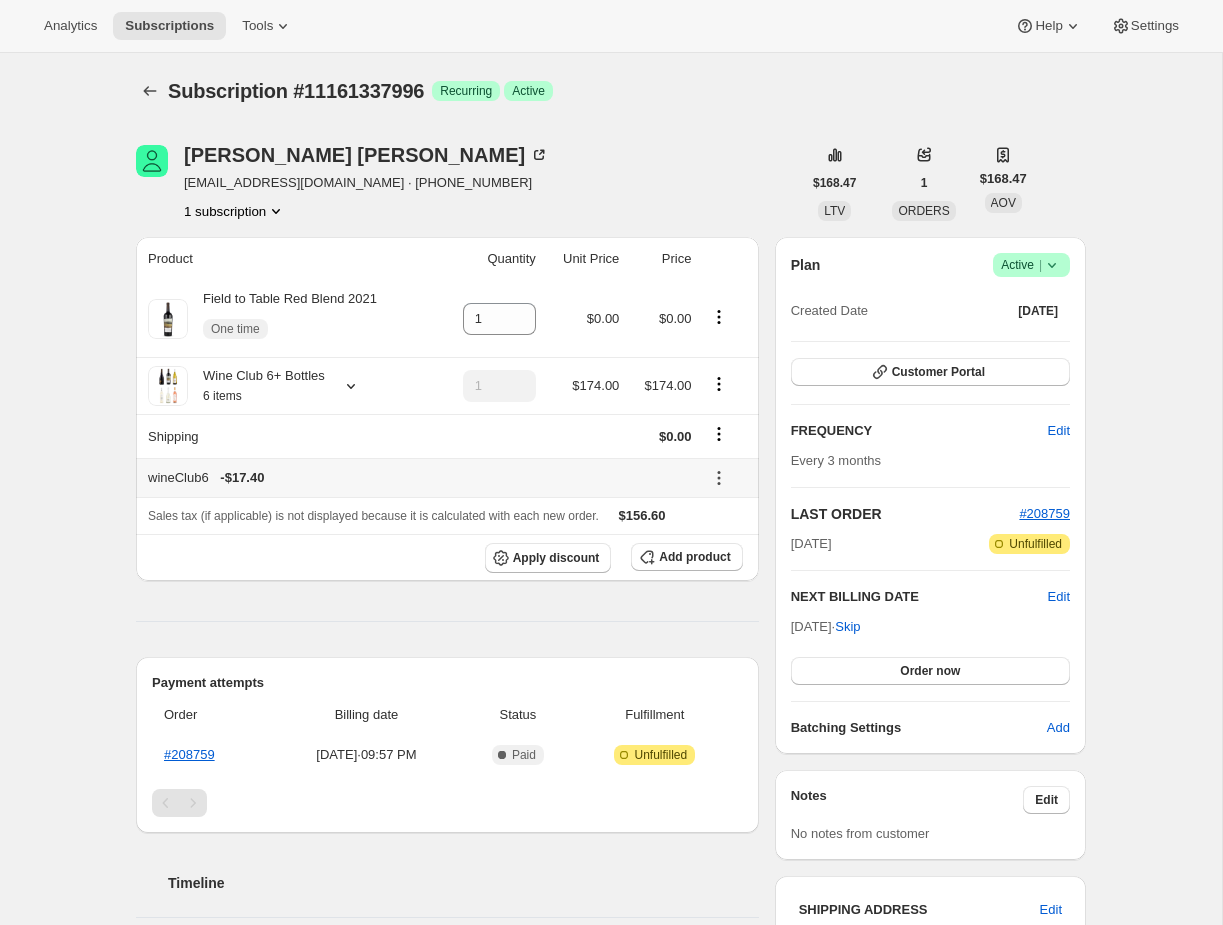click at bounding box center (719, 478) 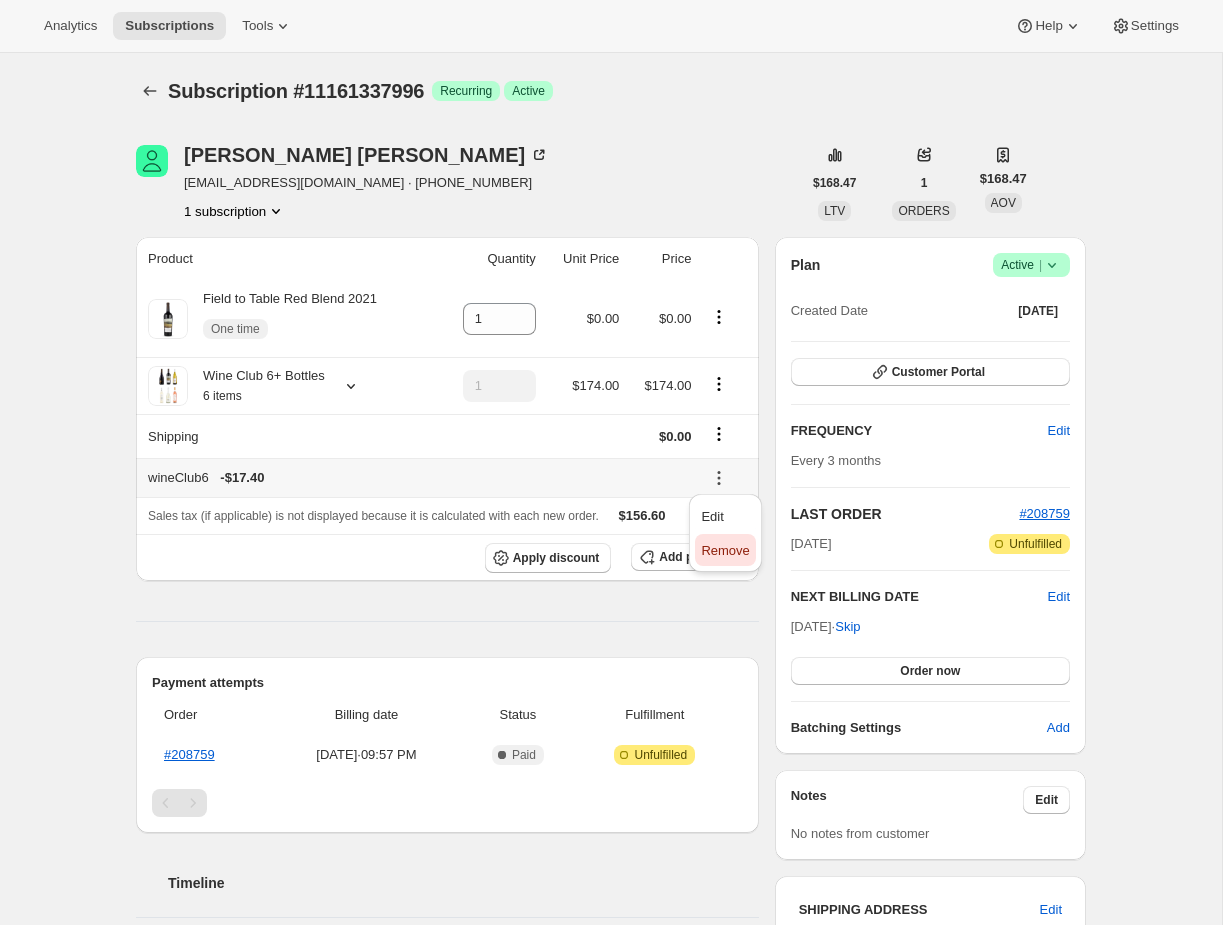 click on "Remove" at bounding box center (725, 550) 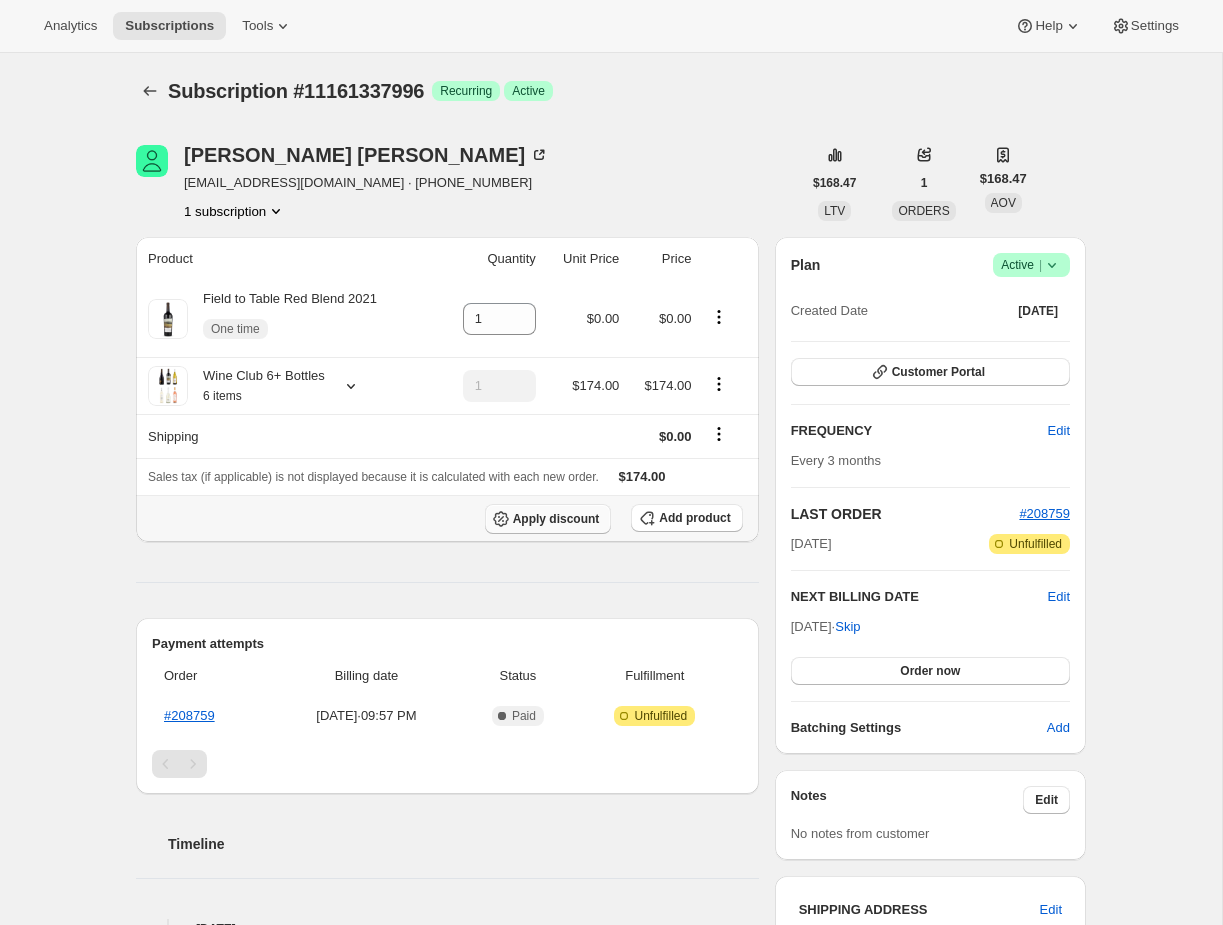 click on "Apply discount" at bounding box center (548, 519) 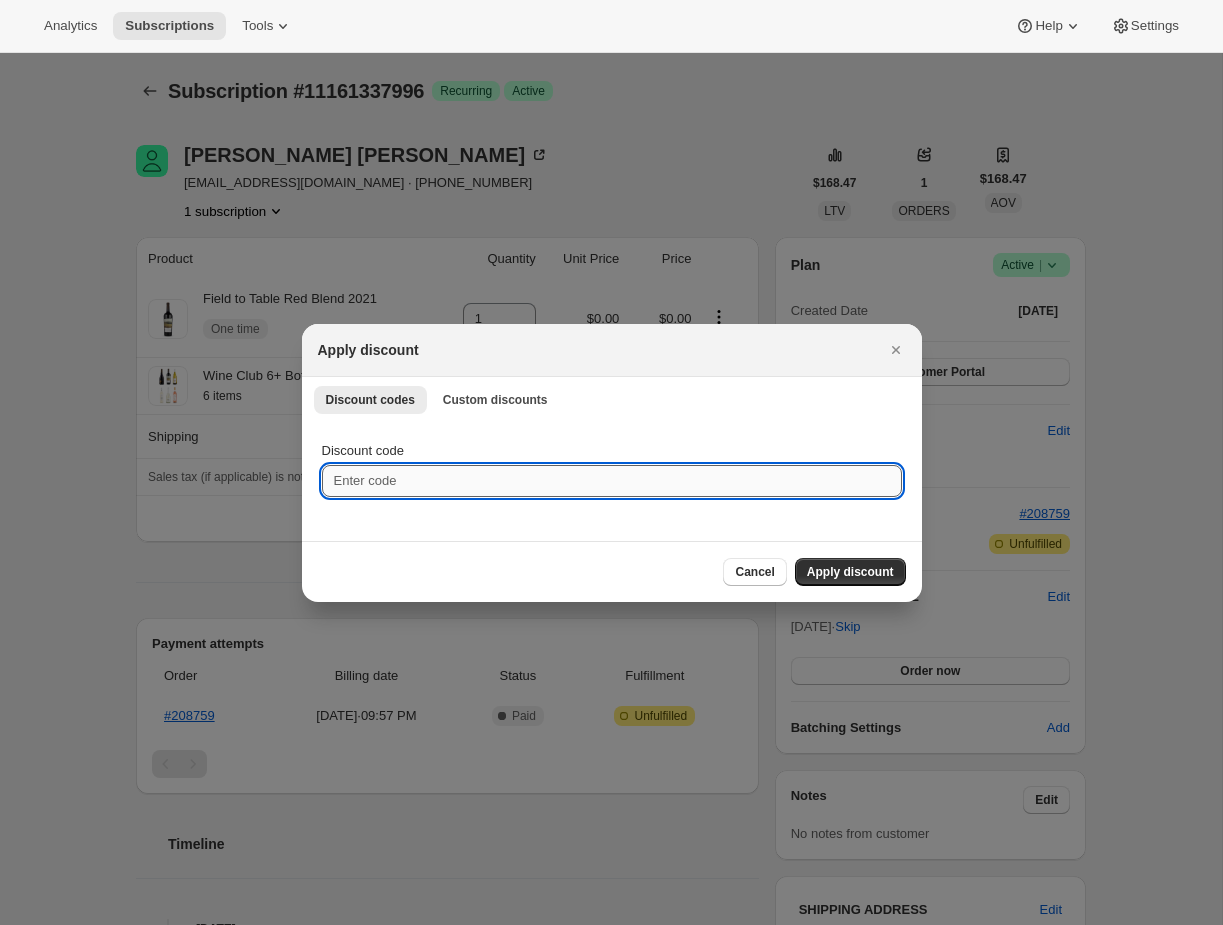click on "Discount code" at bounding box center (612, 481) 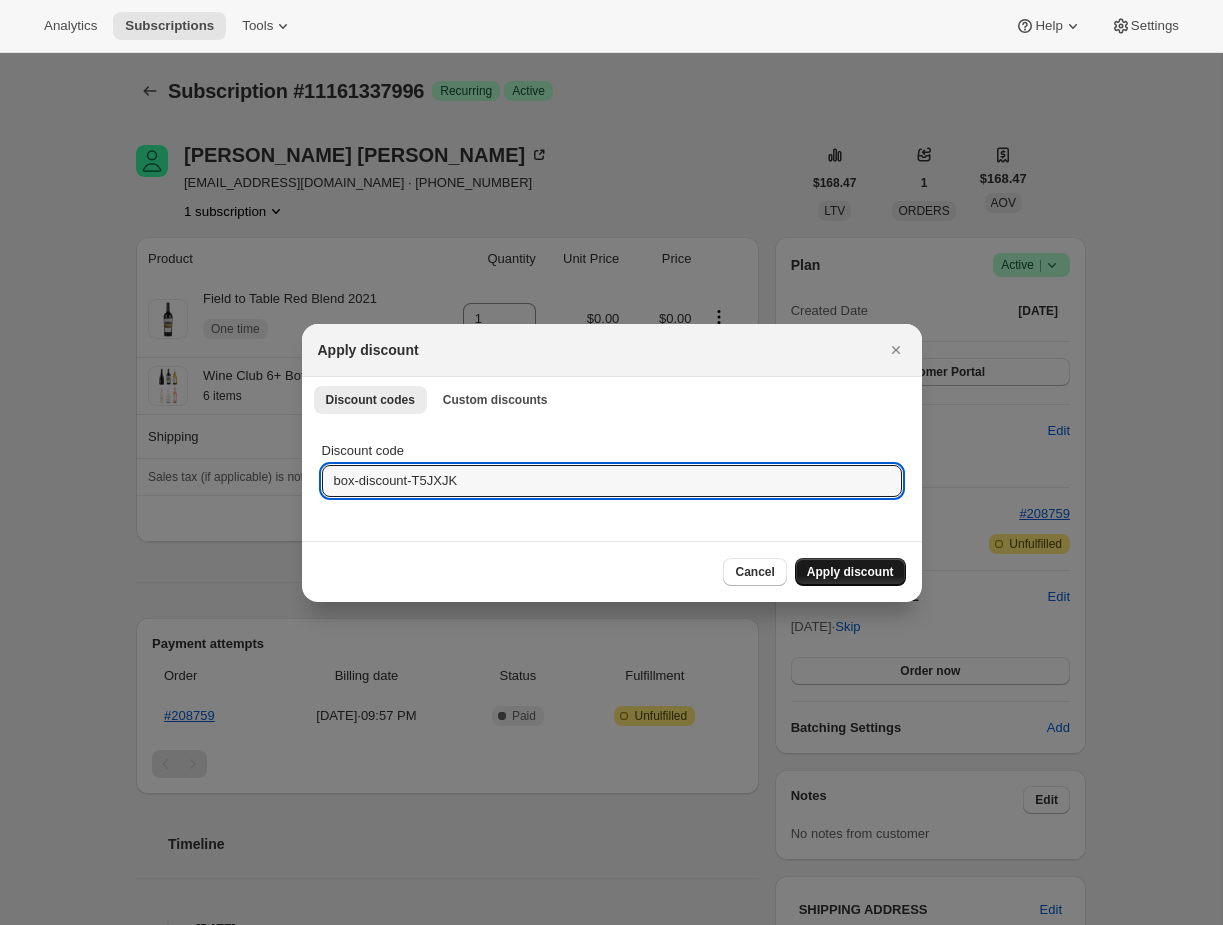 type on "box-discount-T5JXJK" 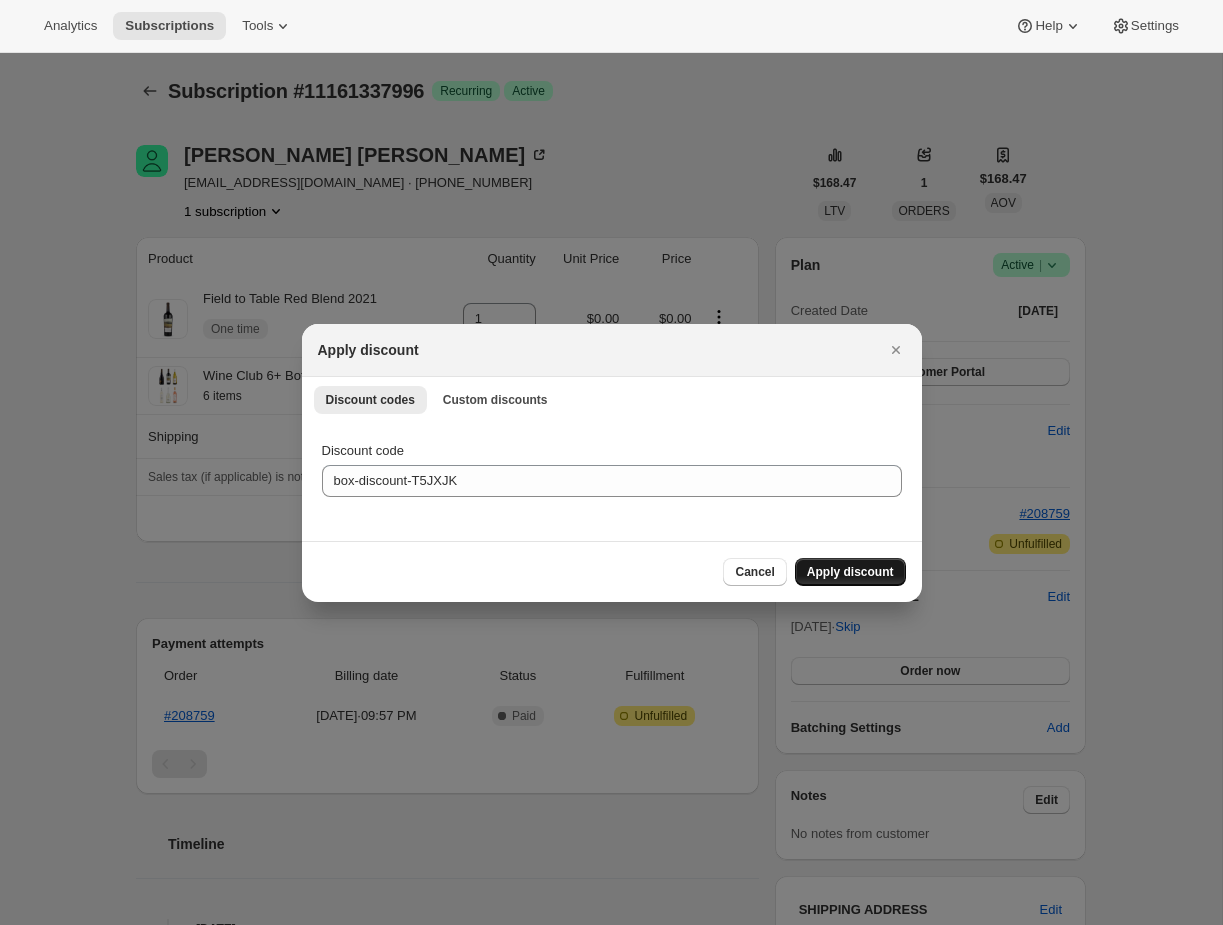 click on "Apply discount" at bounding box center (850, 572) 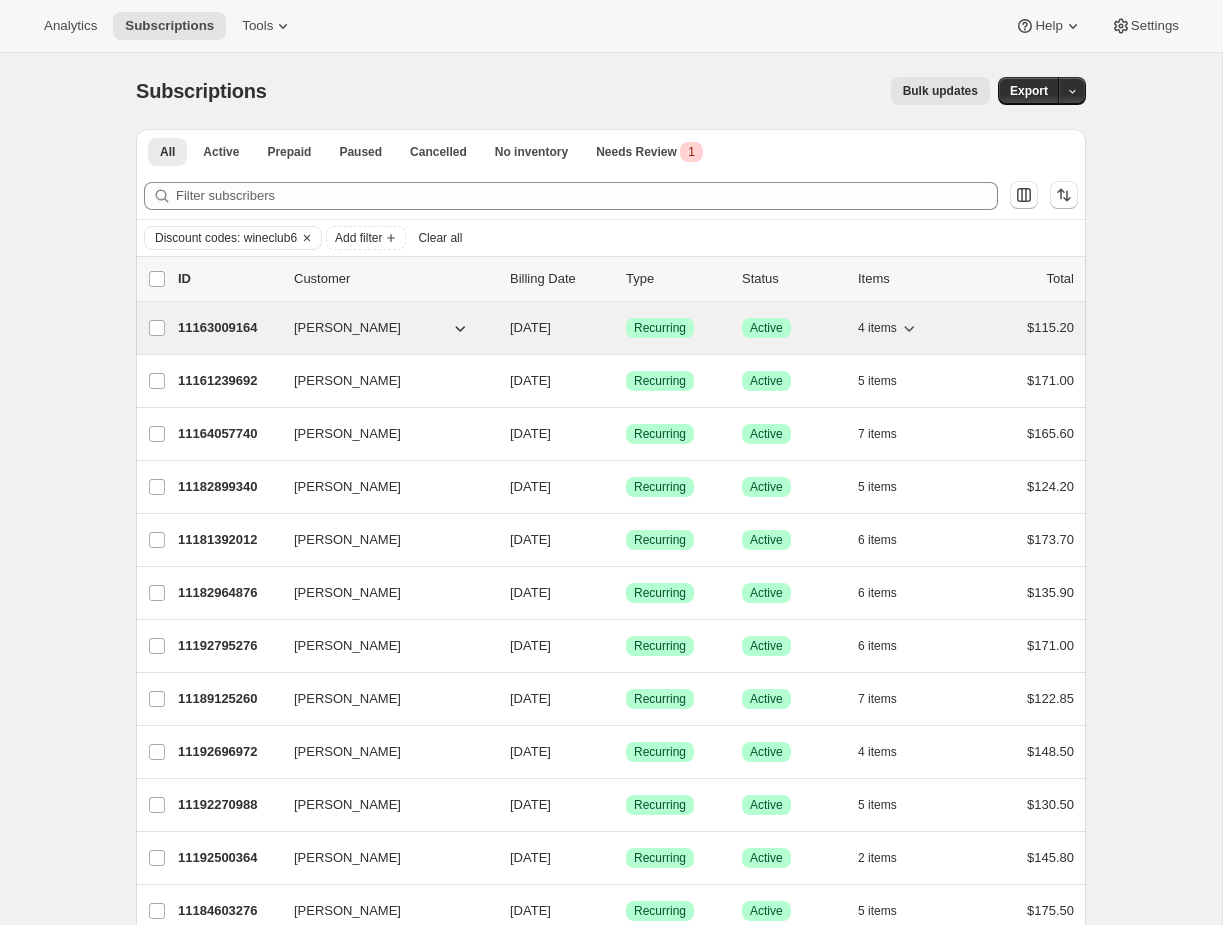 click on "[DATE]" at bounding box center [560, 328] 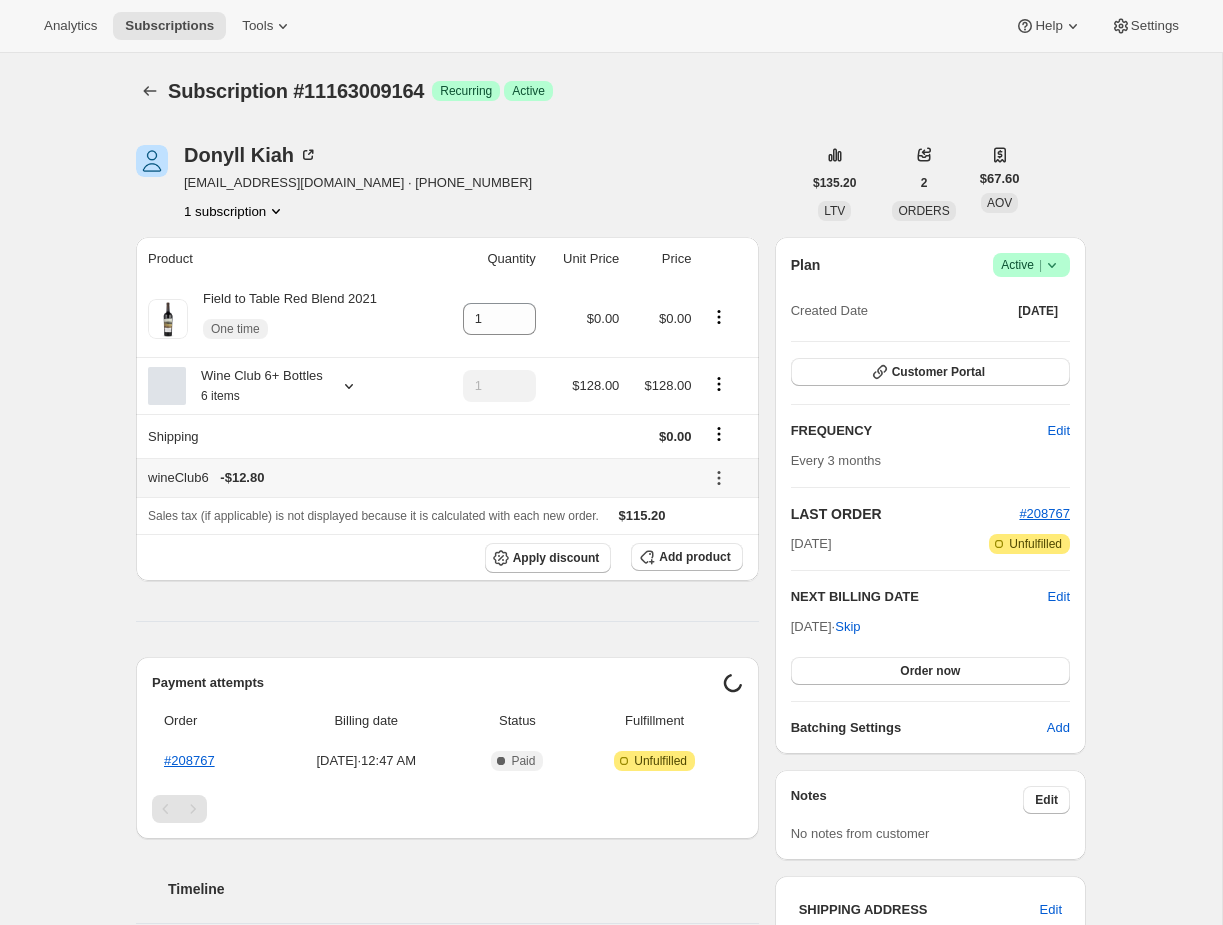 click 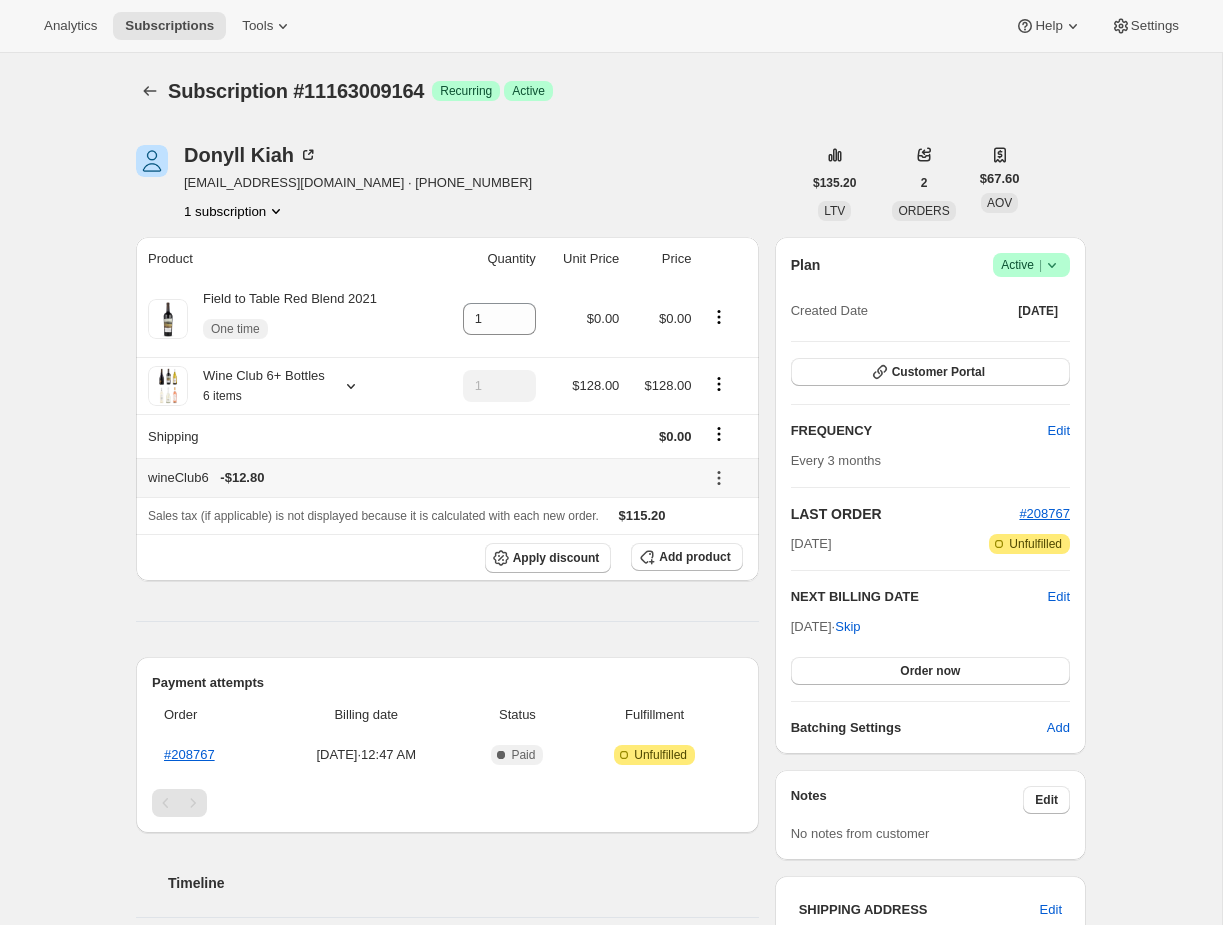 click 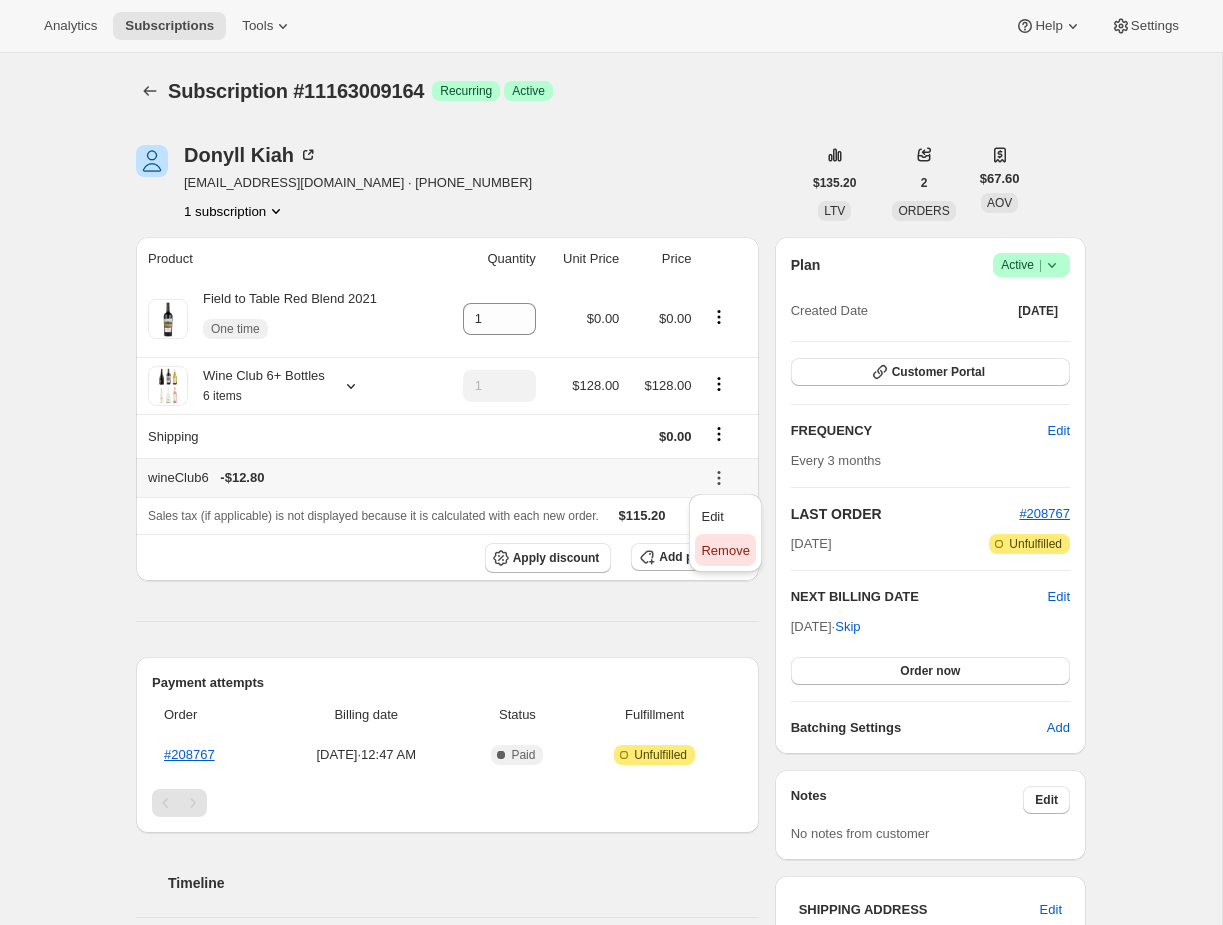 click on "Remove" at bounding box center (725, 551) 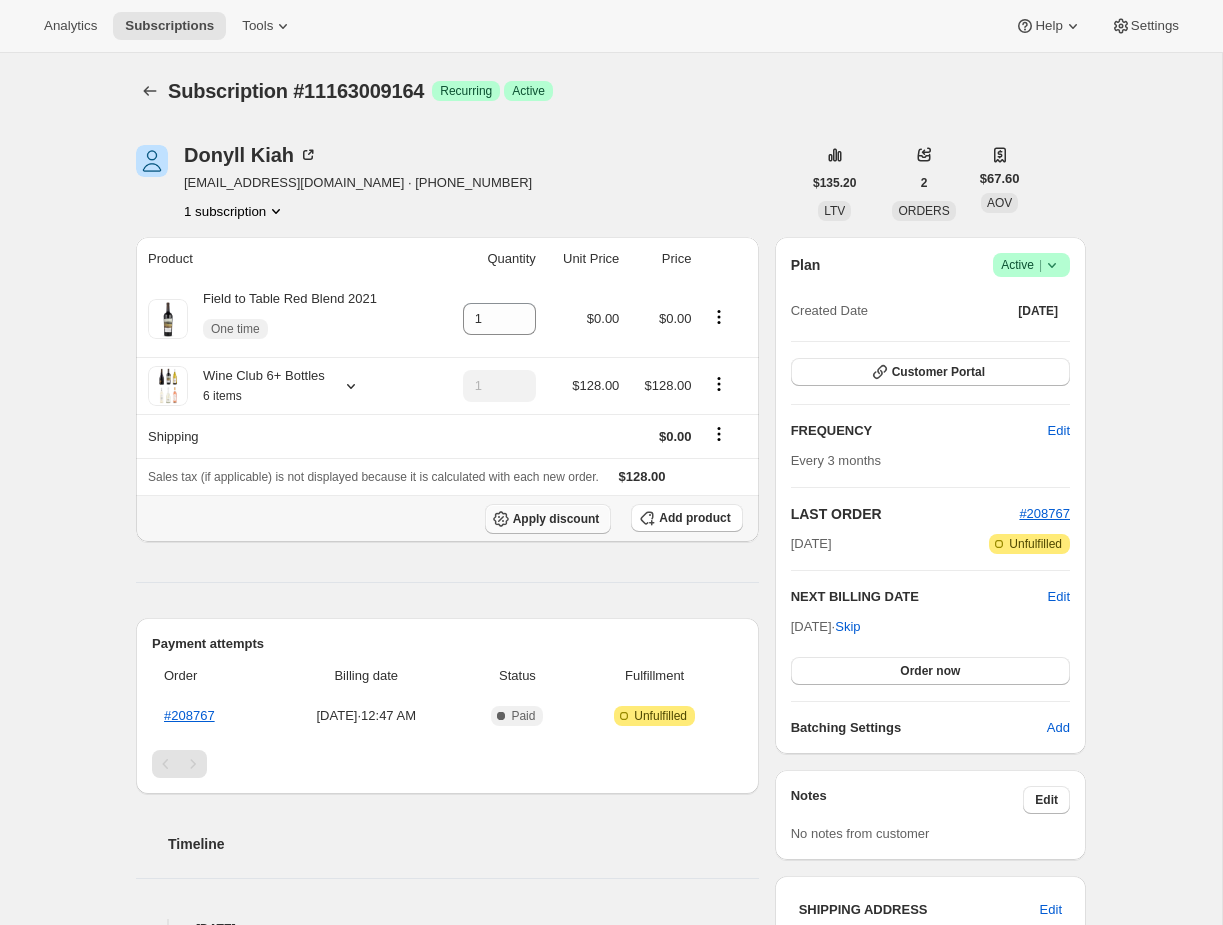 click on "Apply discount" at bounding box center [556, 519] 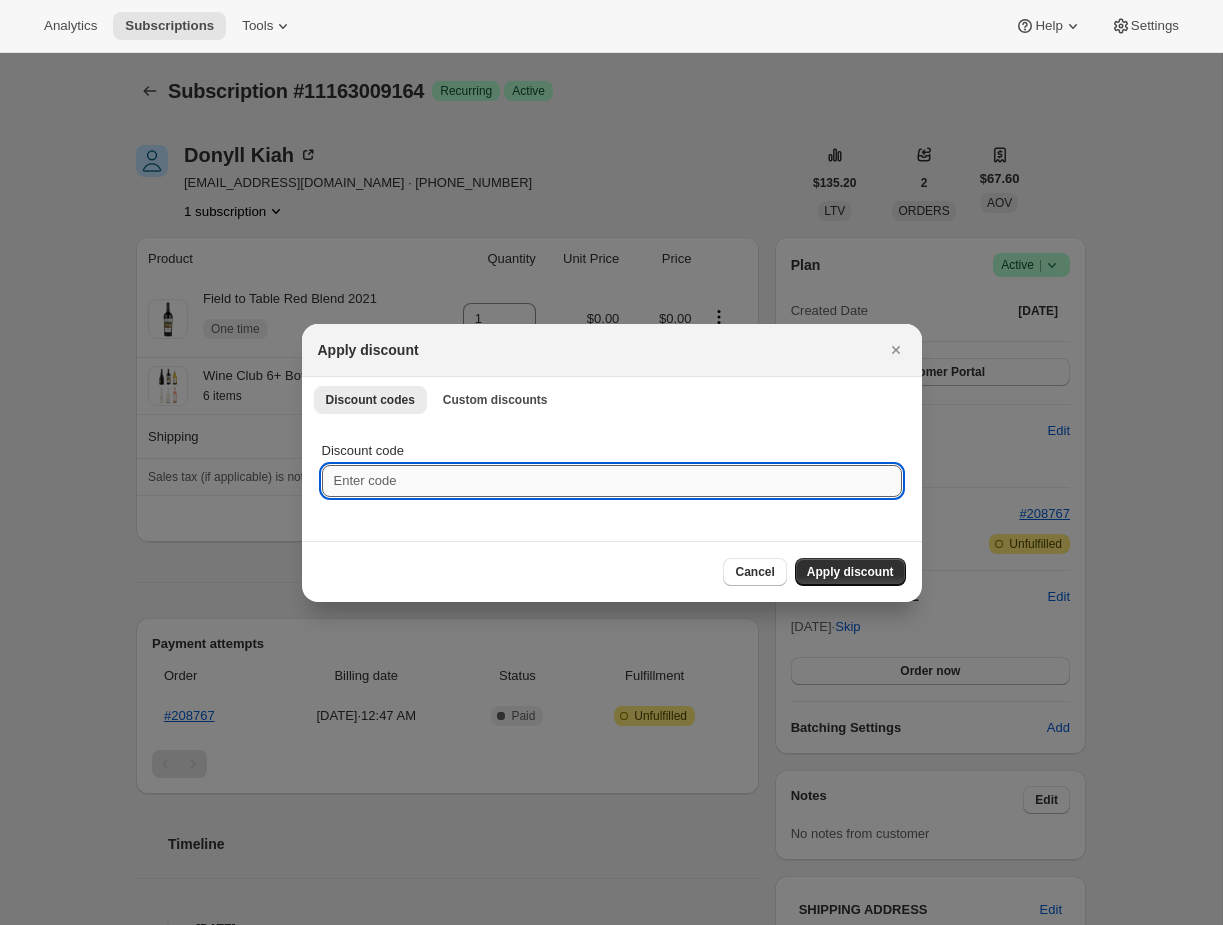 click on "Discount code" at bounding box center (612, 481) 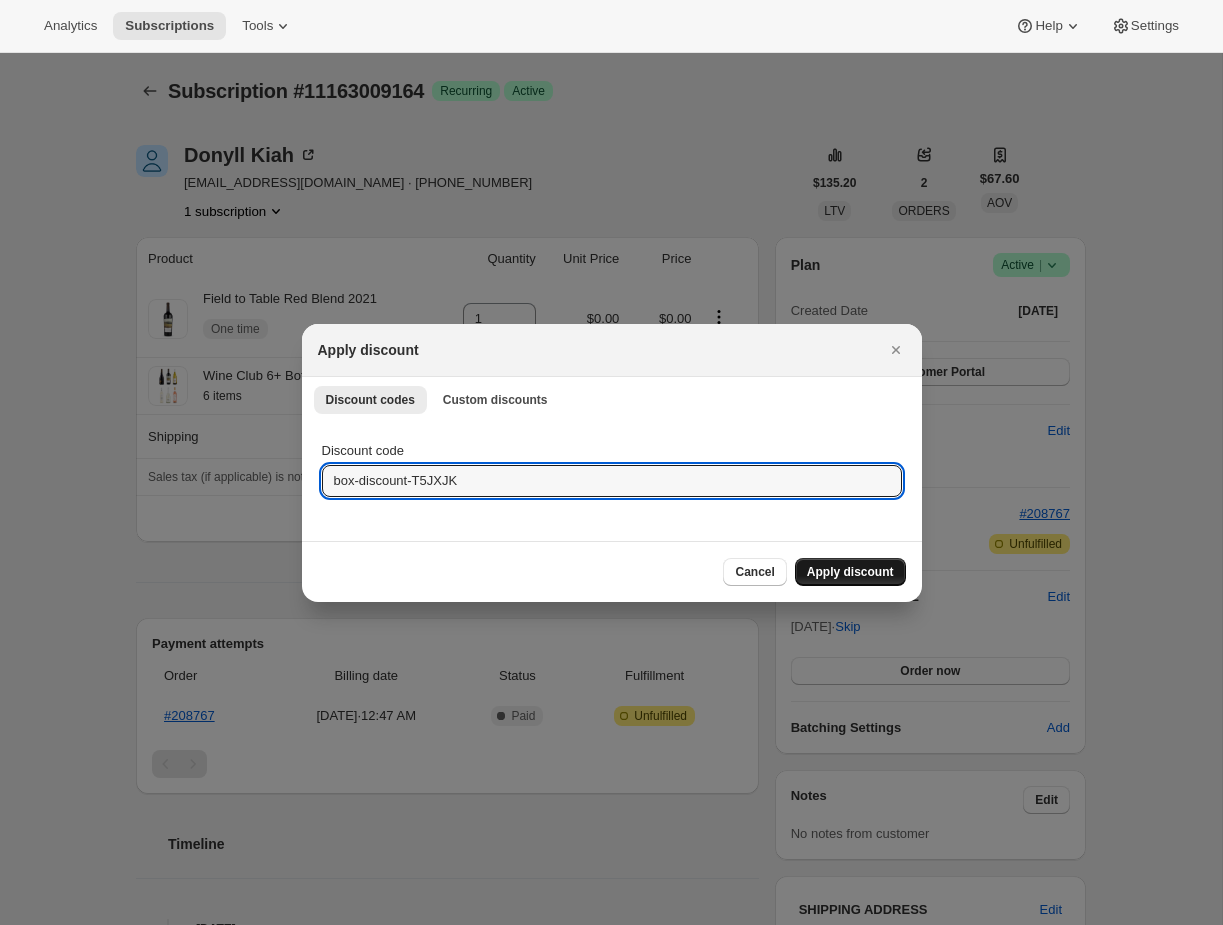 type on "box-discount-T5JXJK" 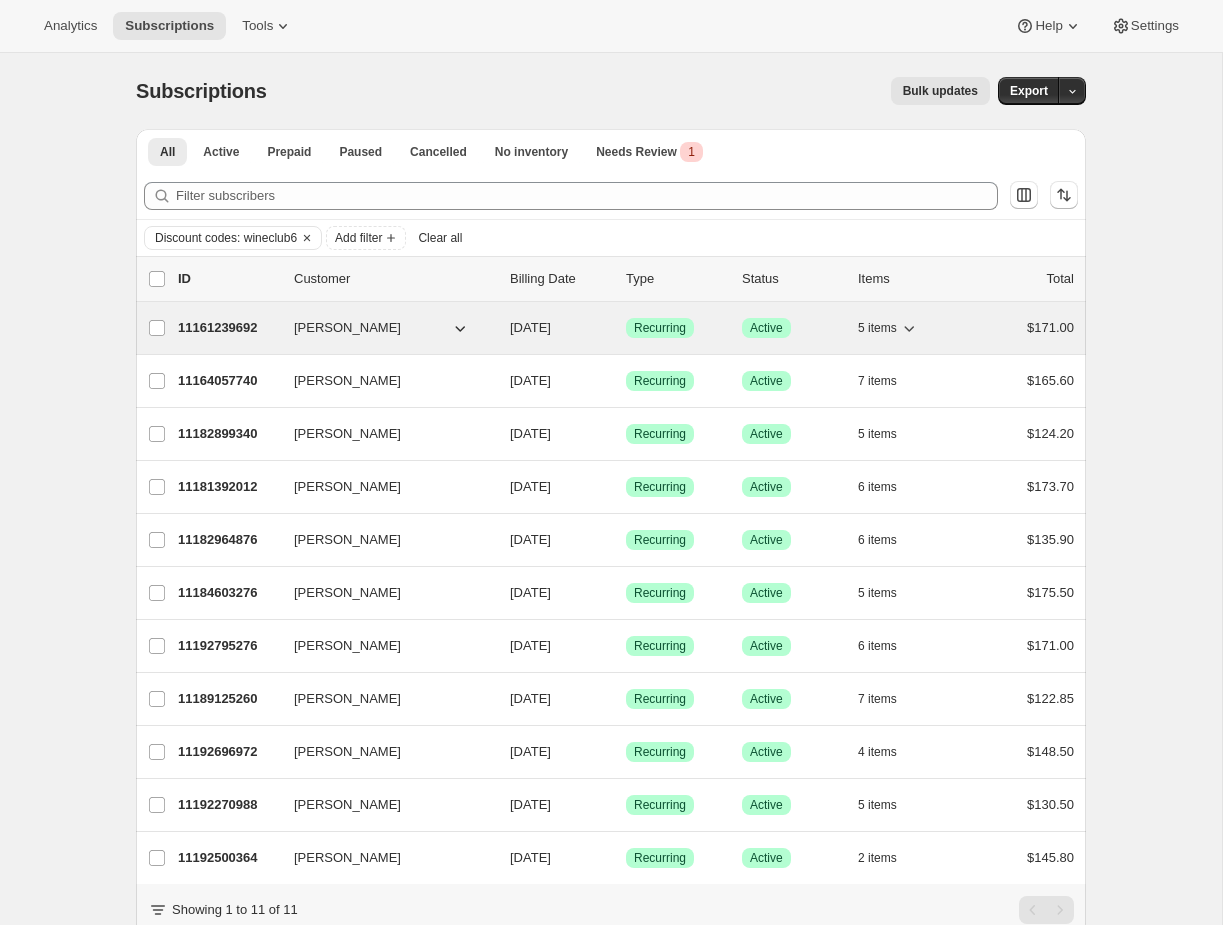 click on "11161239692 [PERSON_NAME] [DATE] Success Recurring Success Active 5   items $171.00" at bounding box center (626, 328) 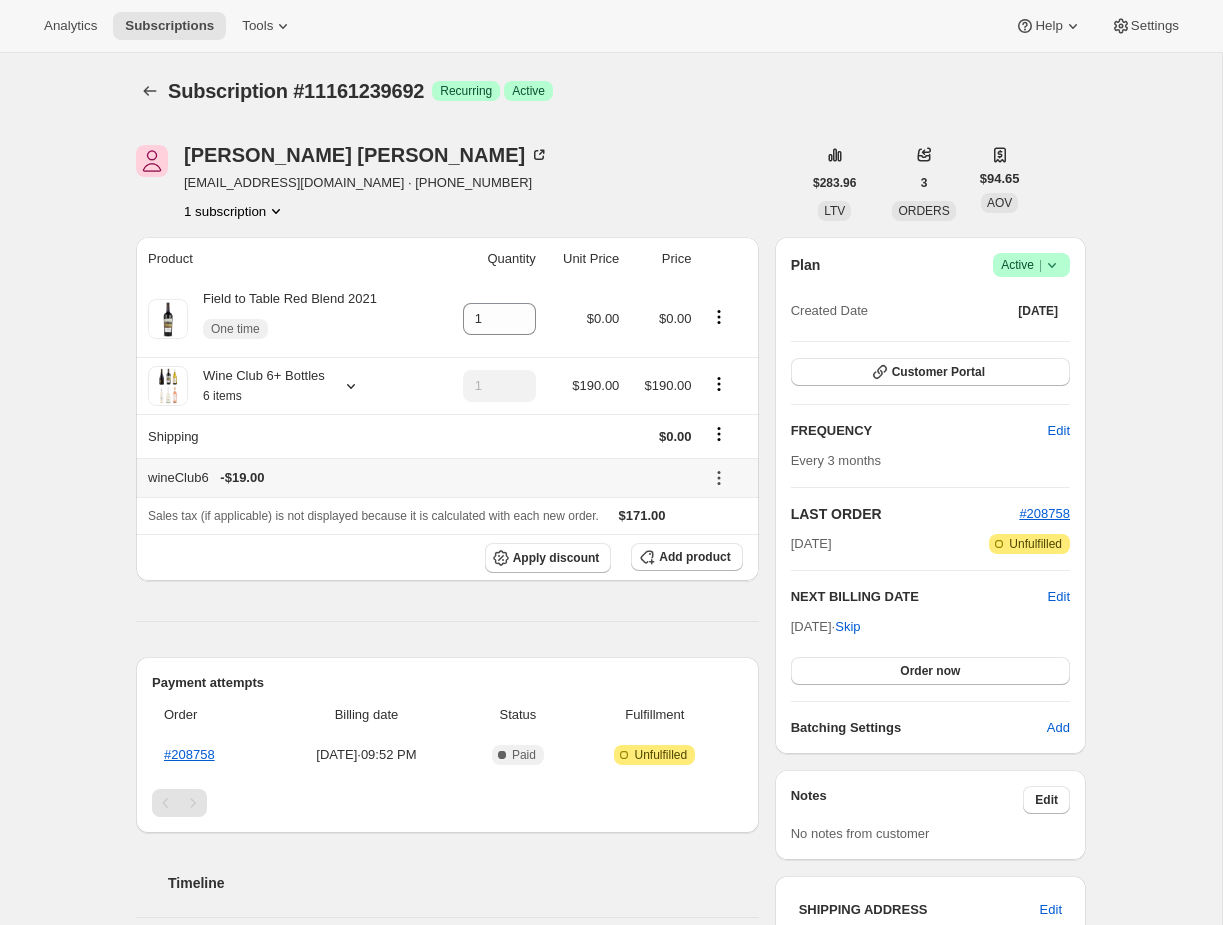 click 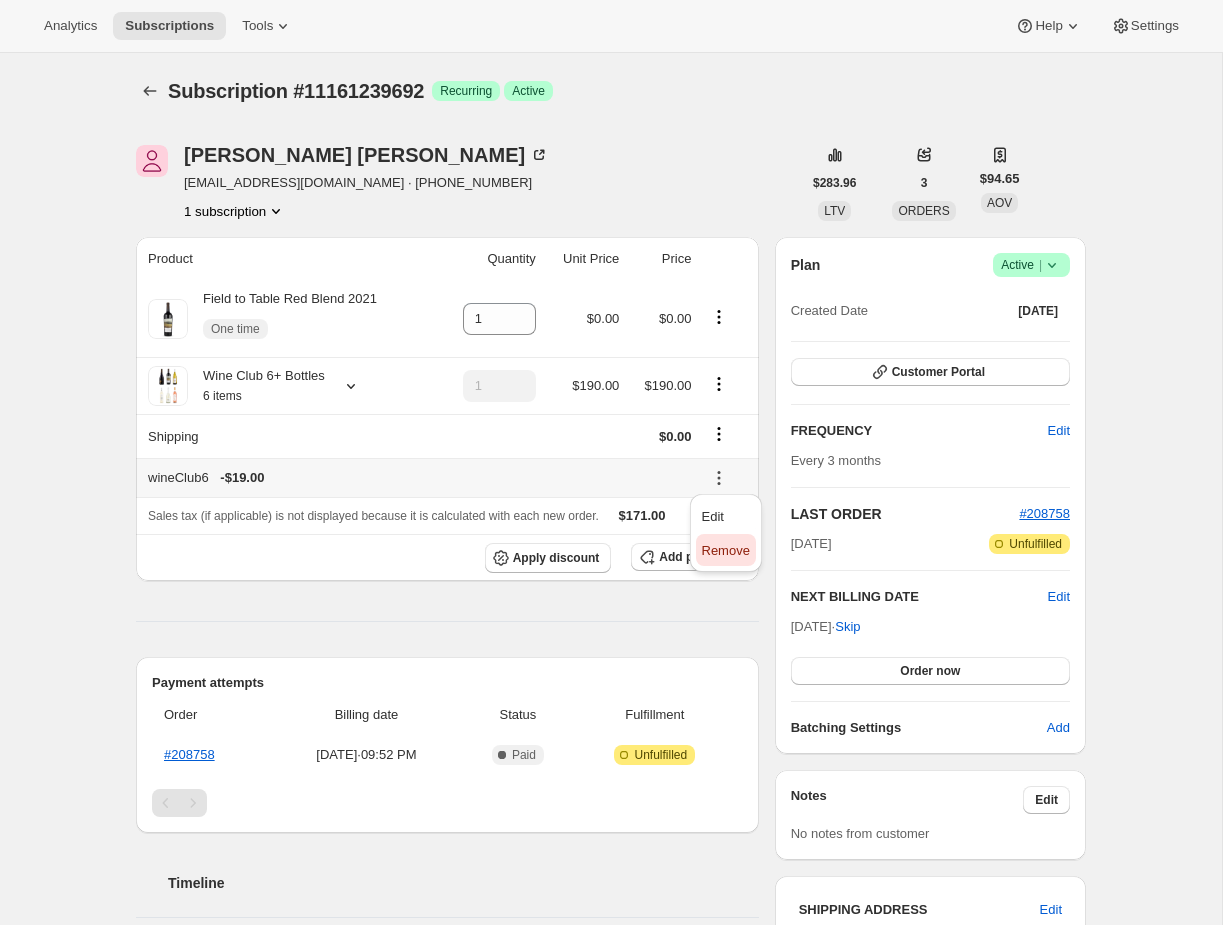 click on "Remove" at bounding box center [726, 550] 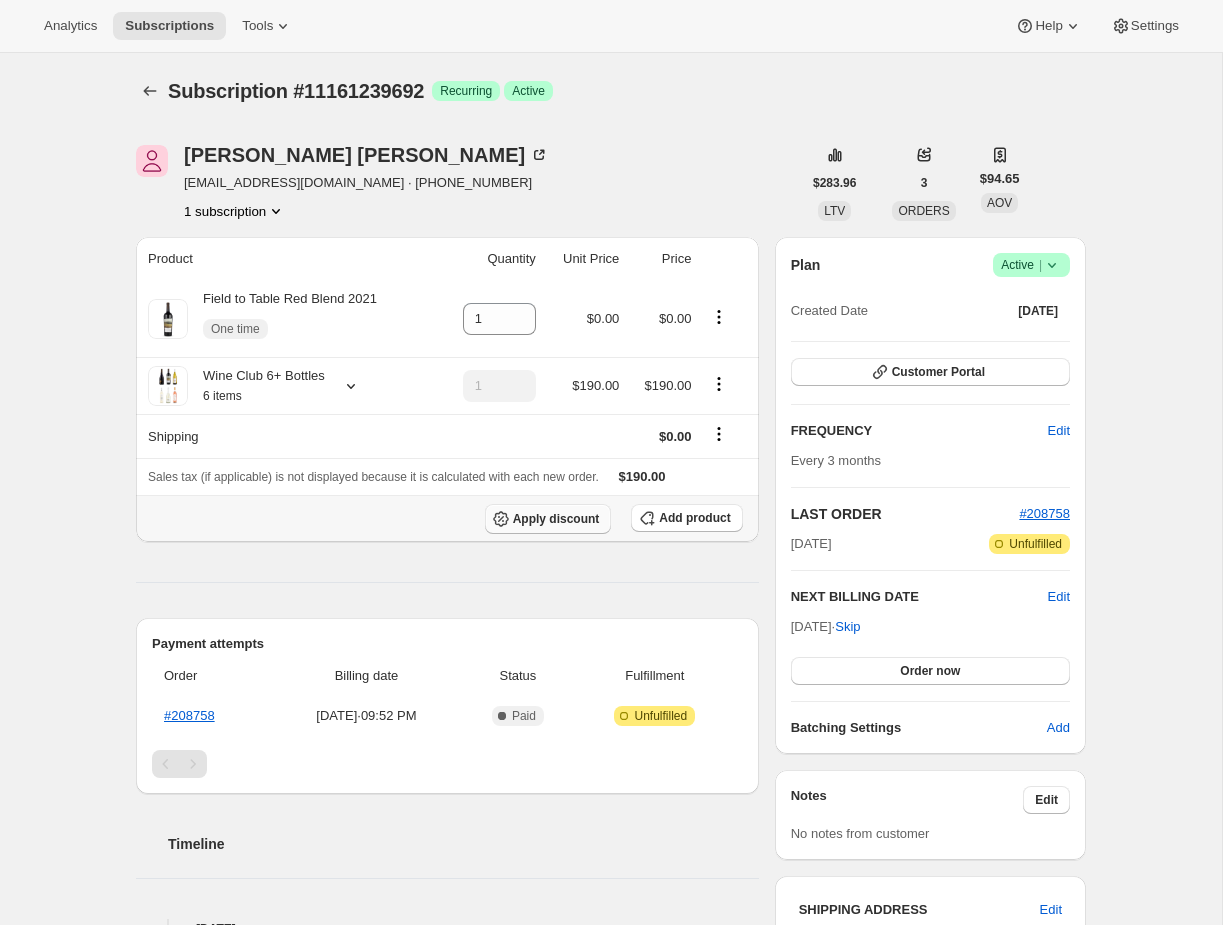click on "Apply discount" at bounding box center (556, 519) 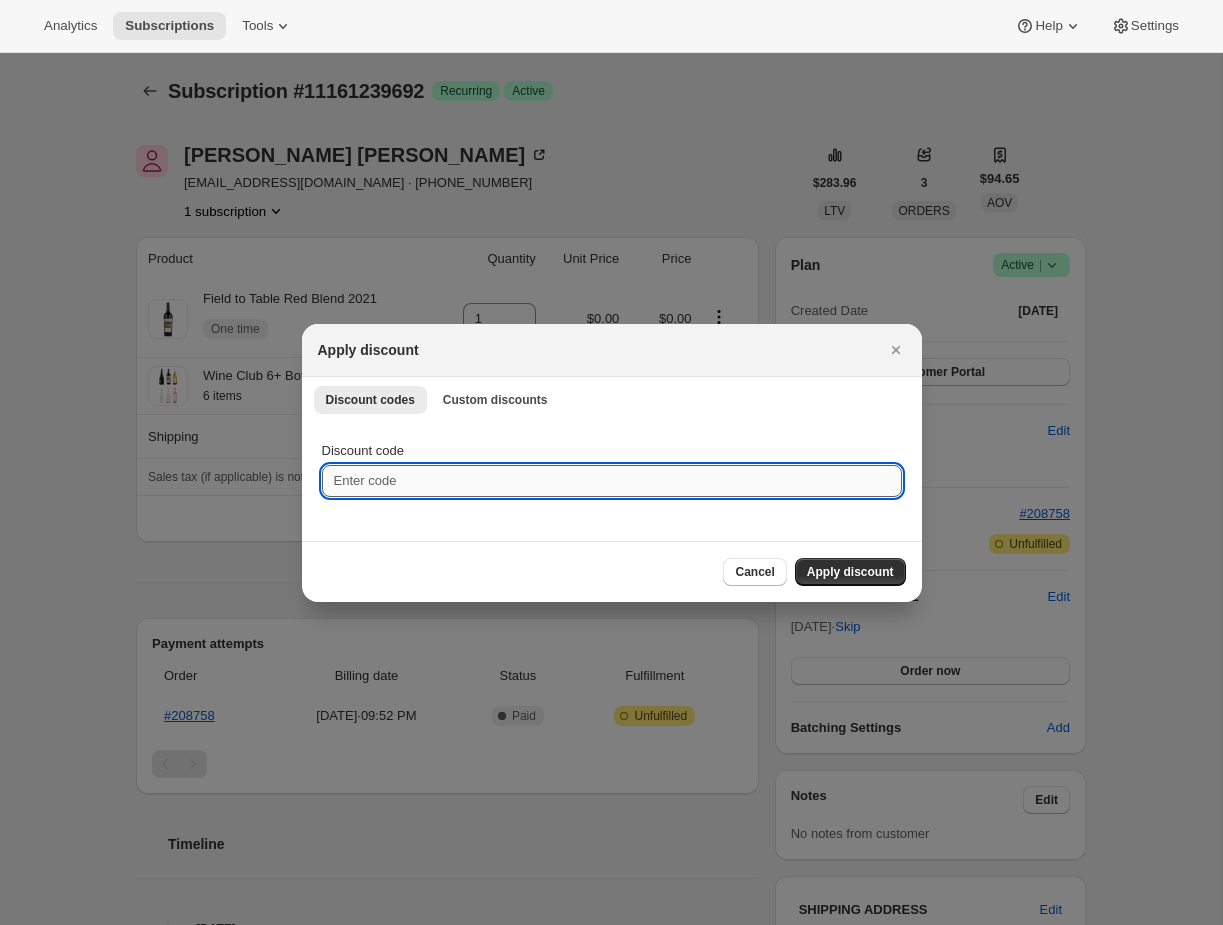 click on "Discount code" at bounding box center [612, 481] 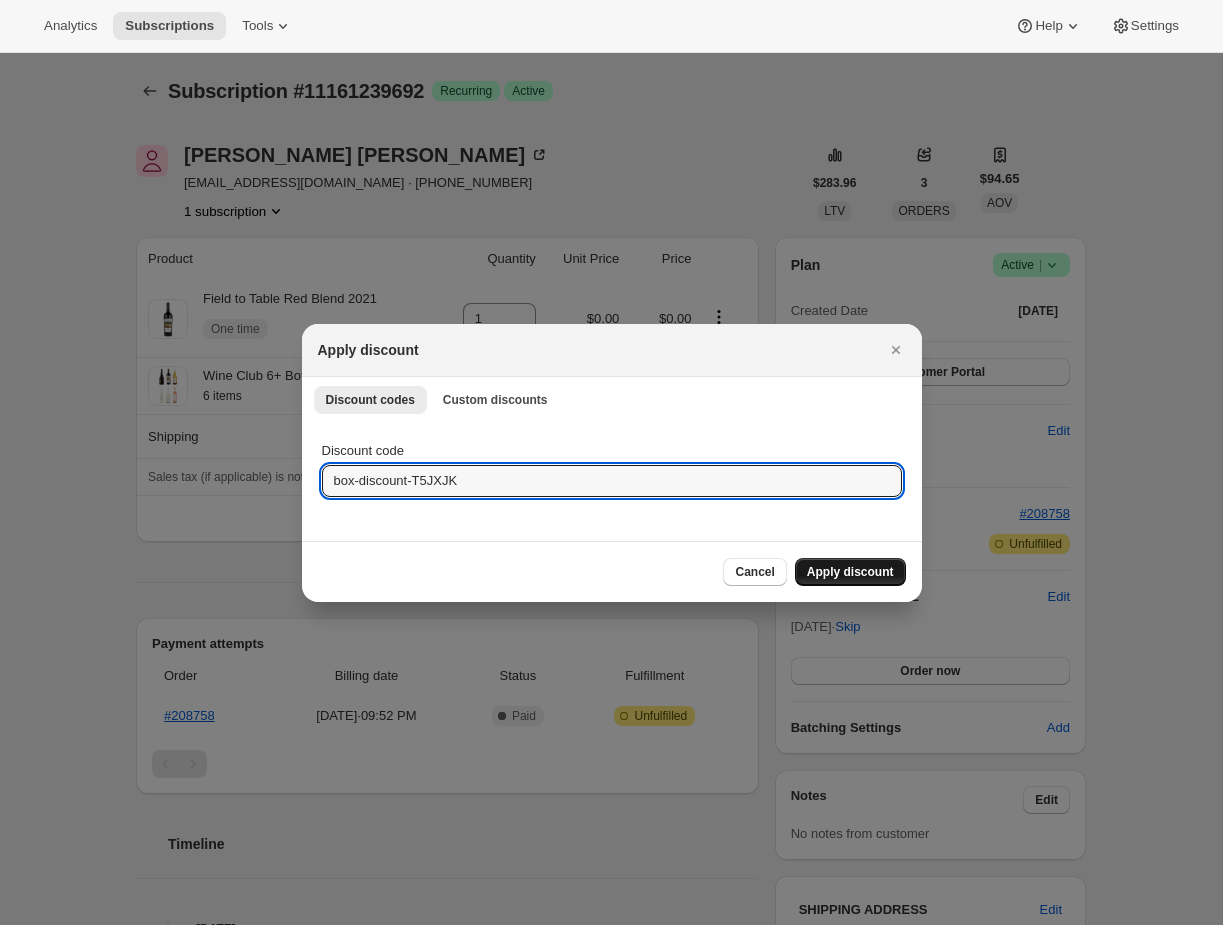 type on "box-discount-T5JXJK" 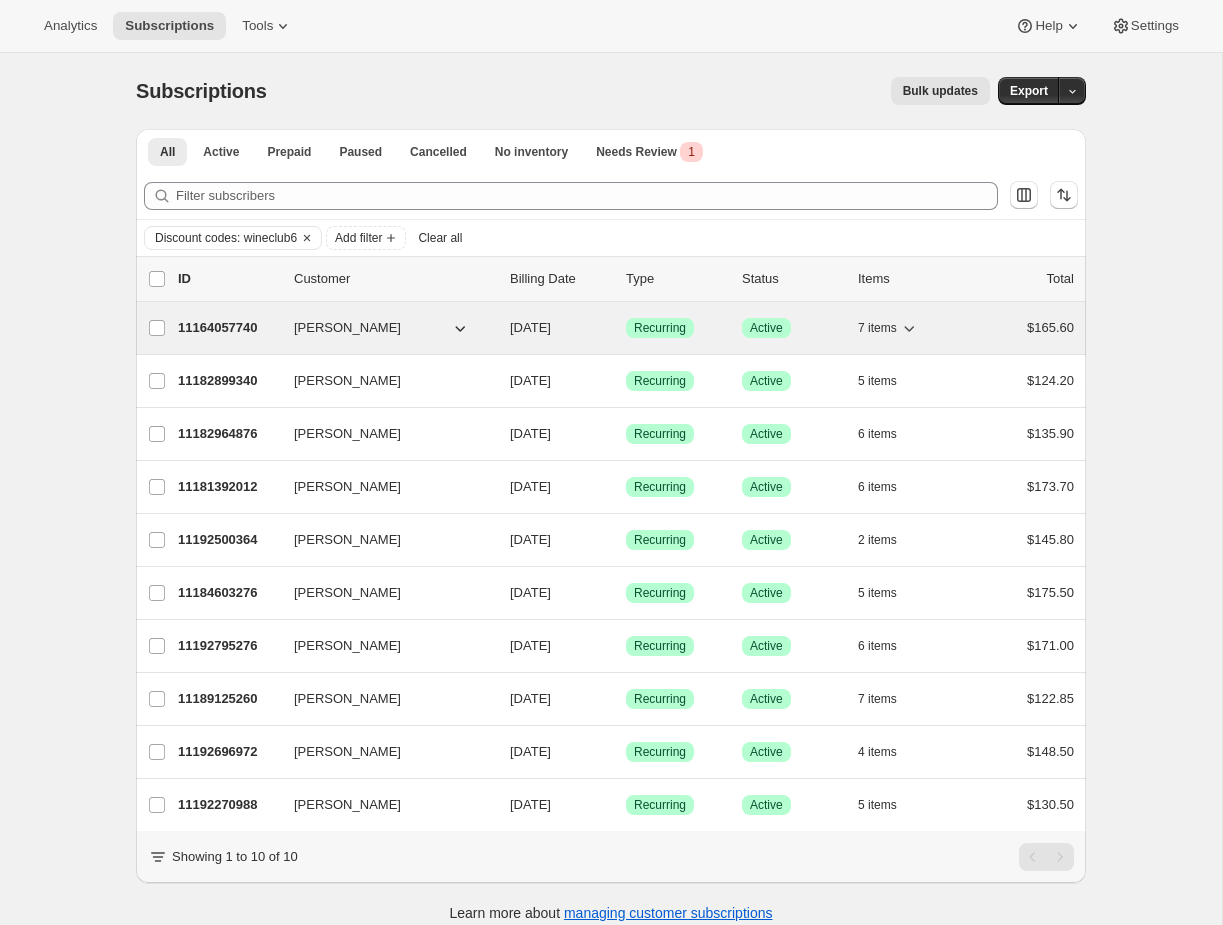 click on "Recurring" at bounding box center (660, 328) 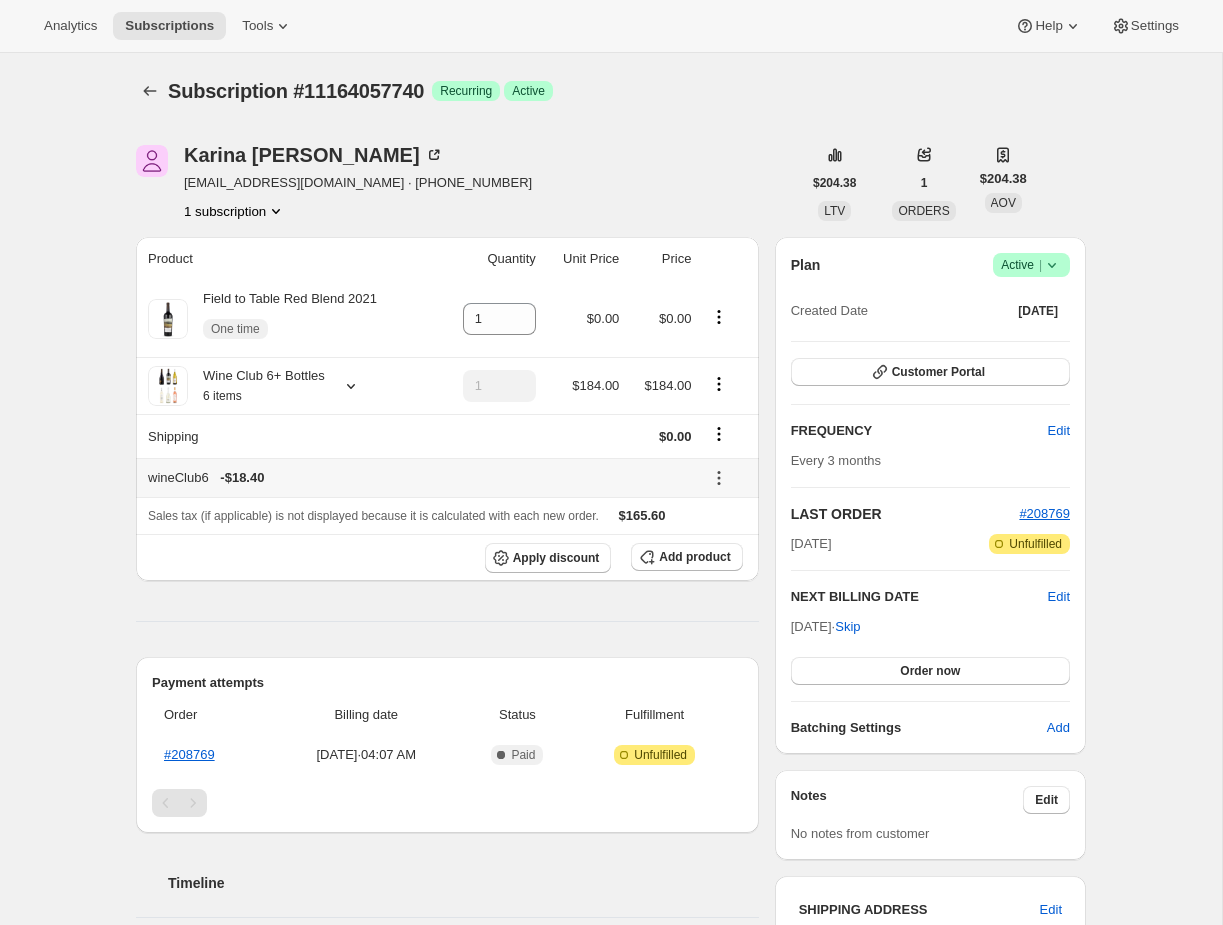 click 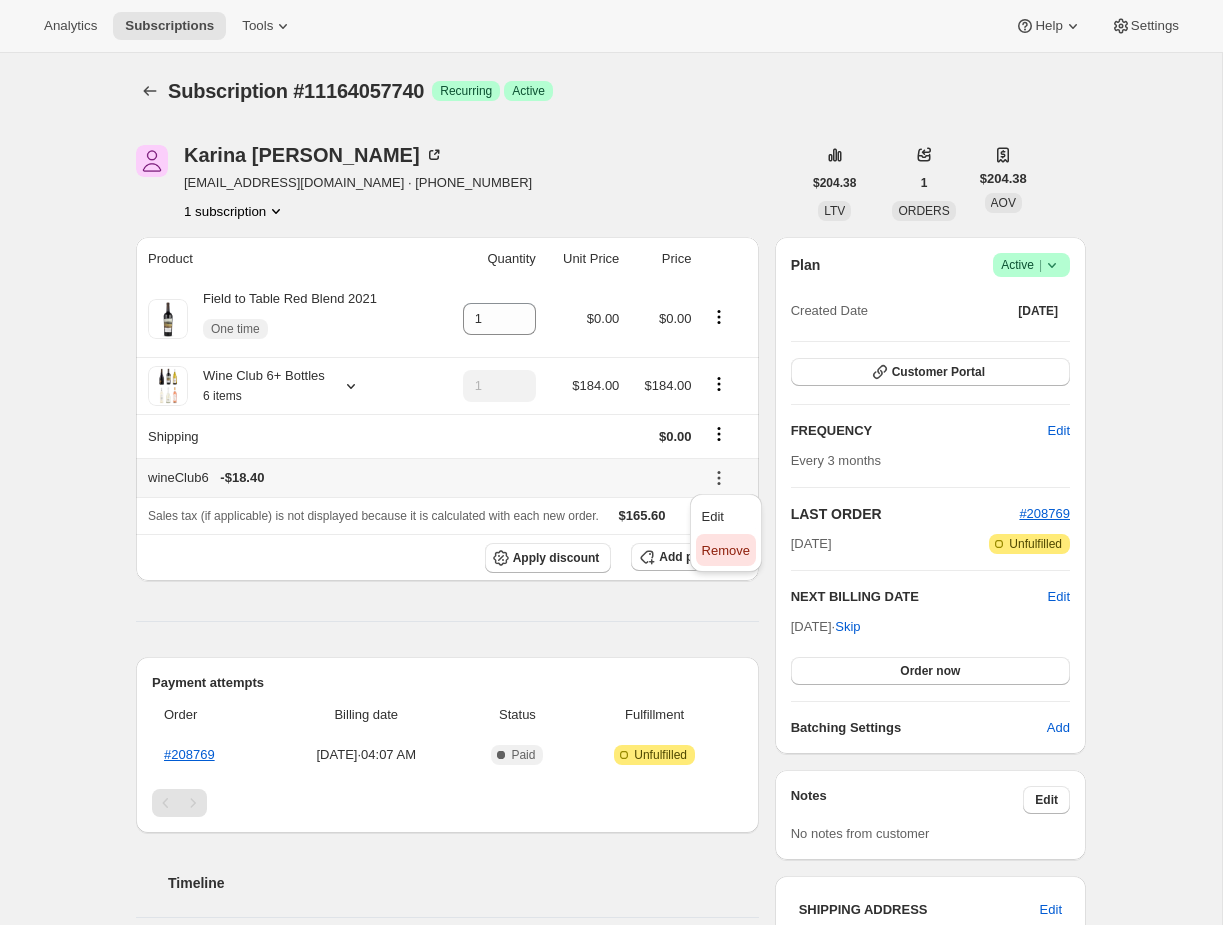 click on "Remove" at bounding box center (726, 550) 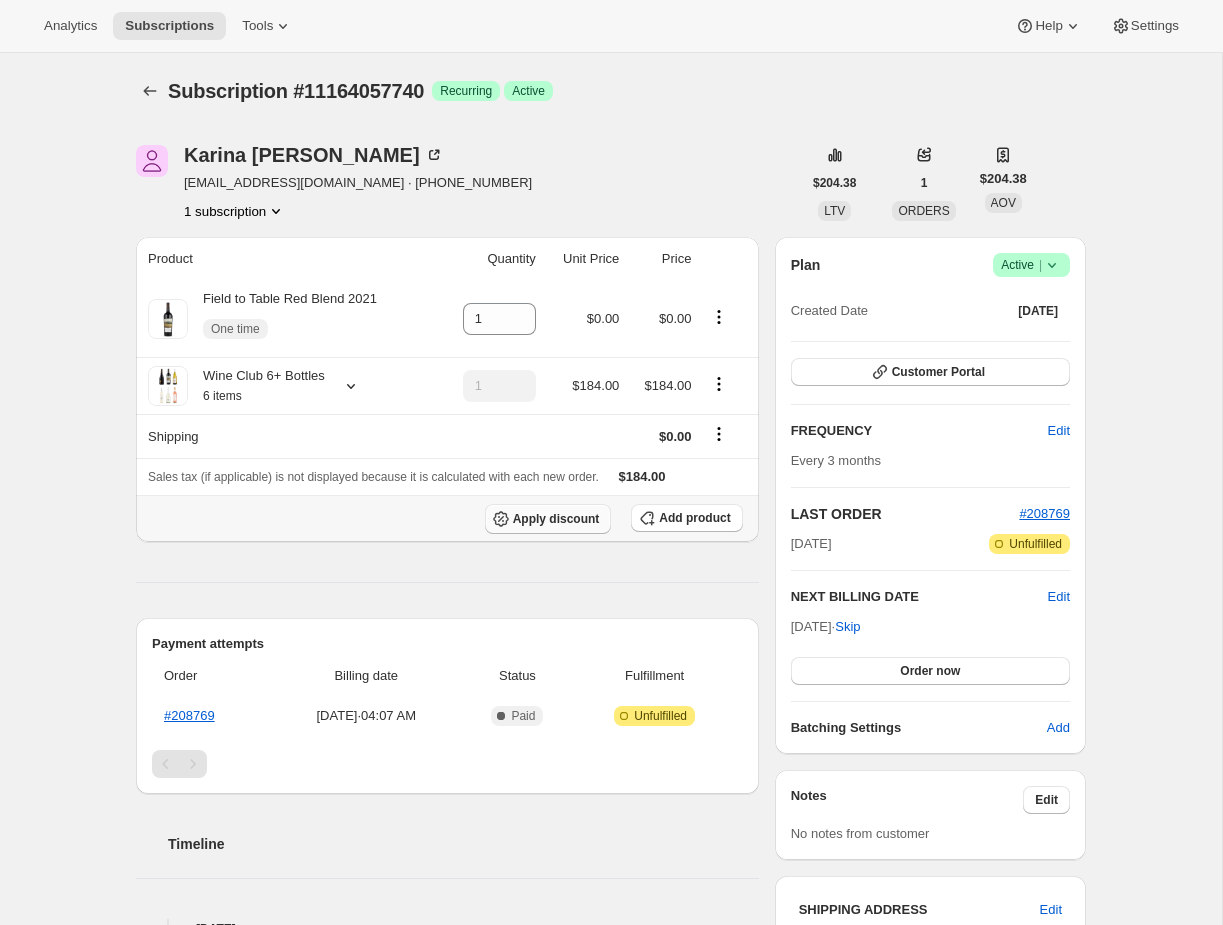 click on "Apply discount" at bounding box center (556, 519) 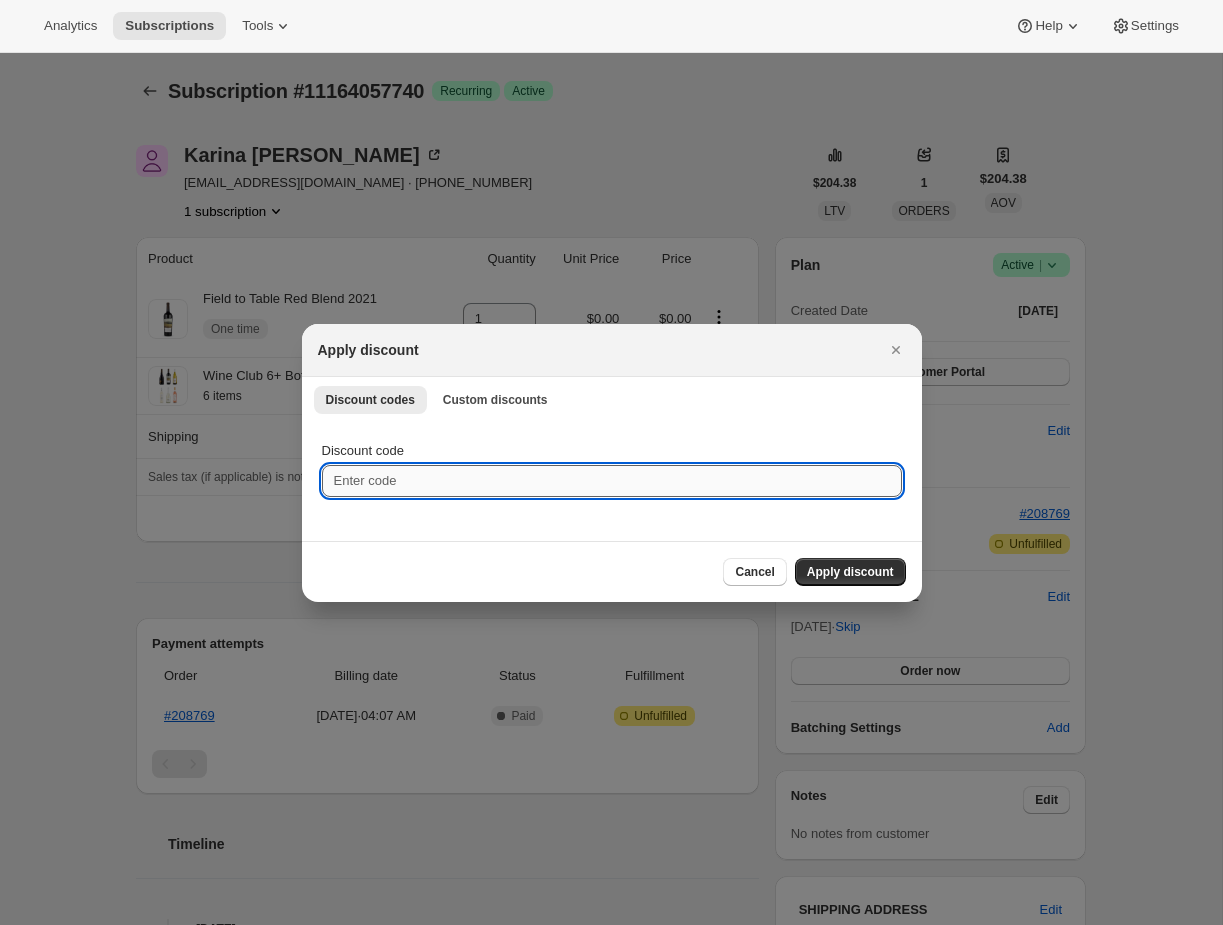click on "Discount code" at bounding box center (612, 481) 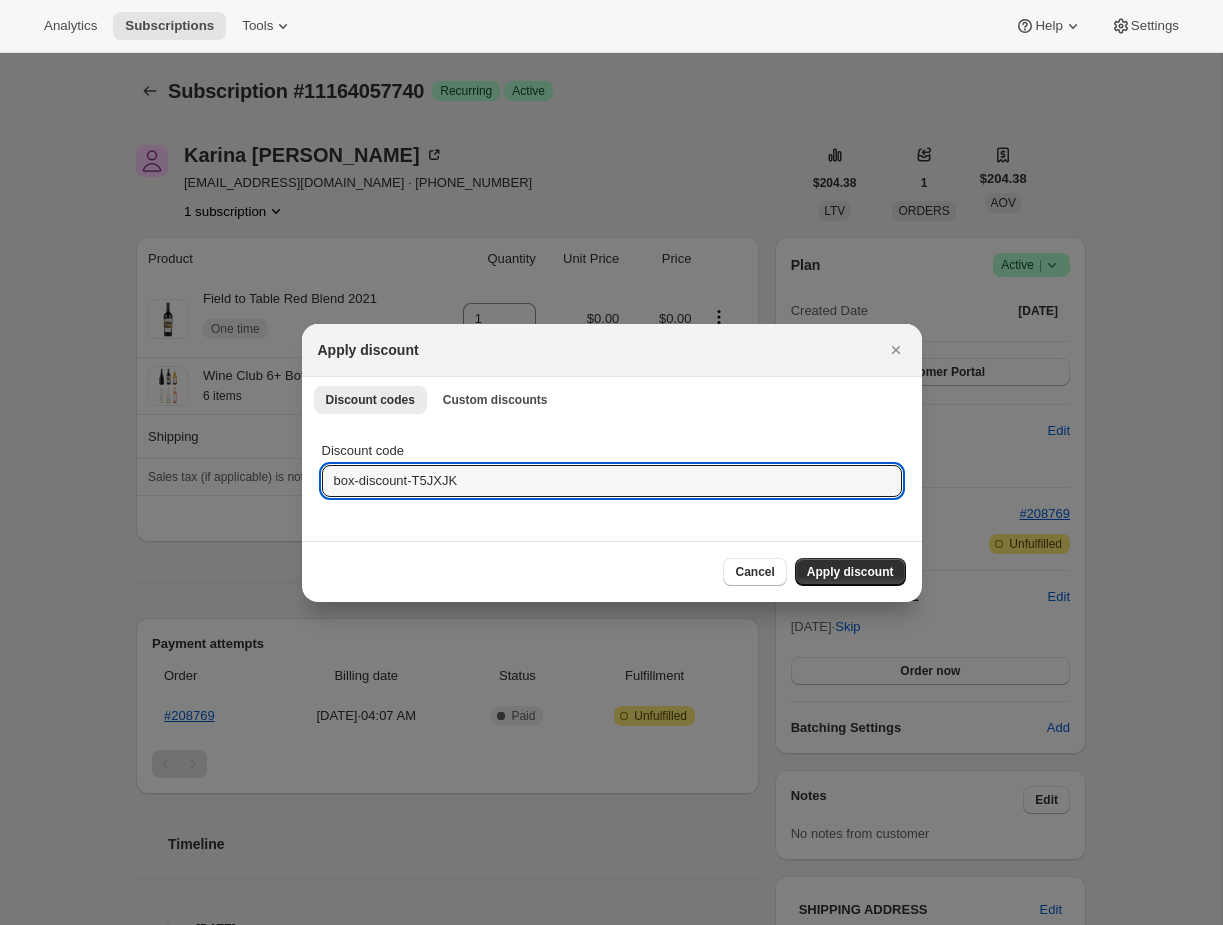 type on "box-discount-T5JXJK" 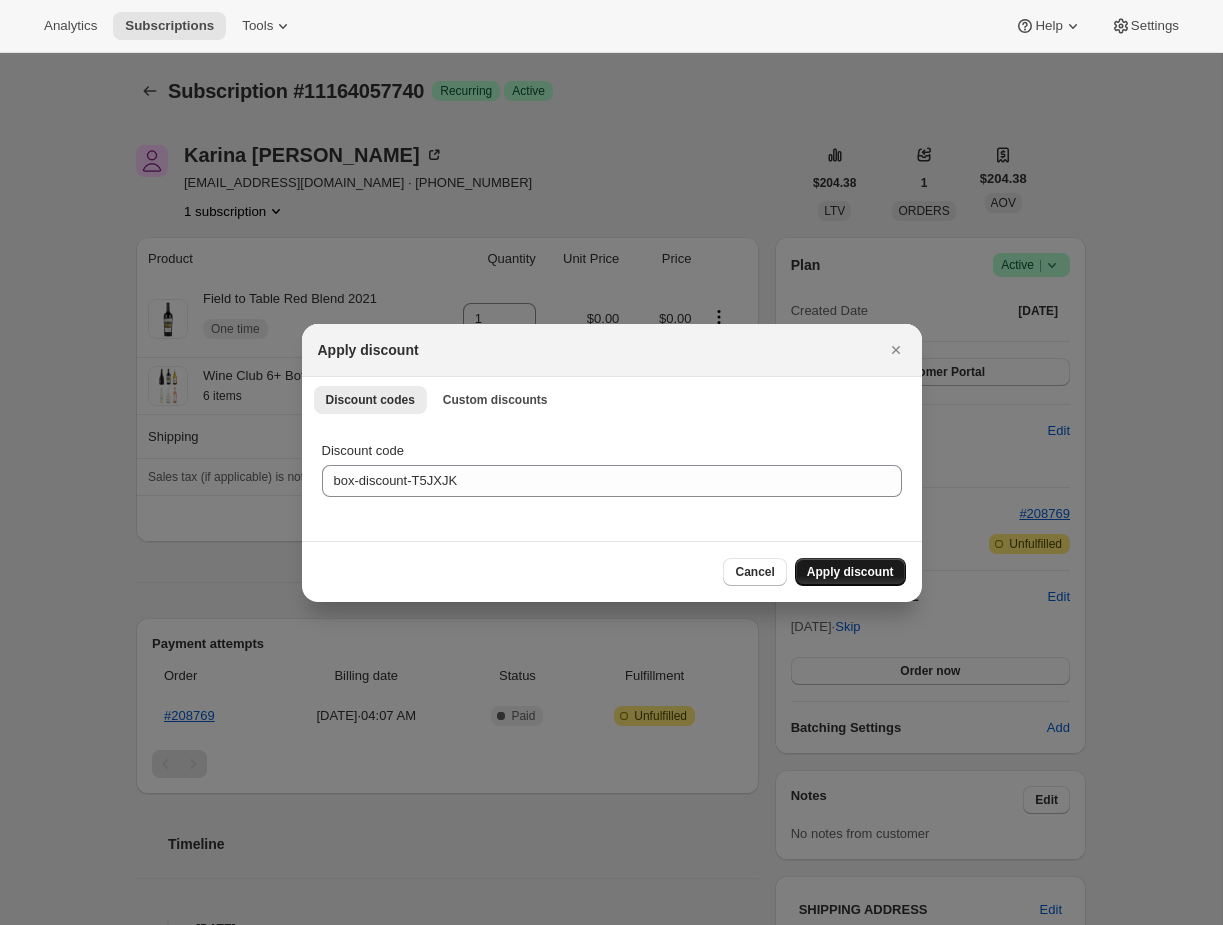 click on "Apply discount" at bounding box center (850, 572) 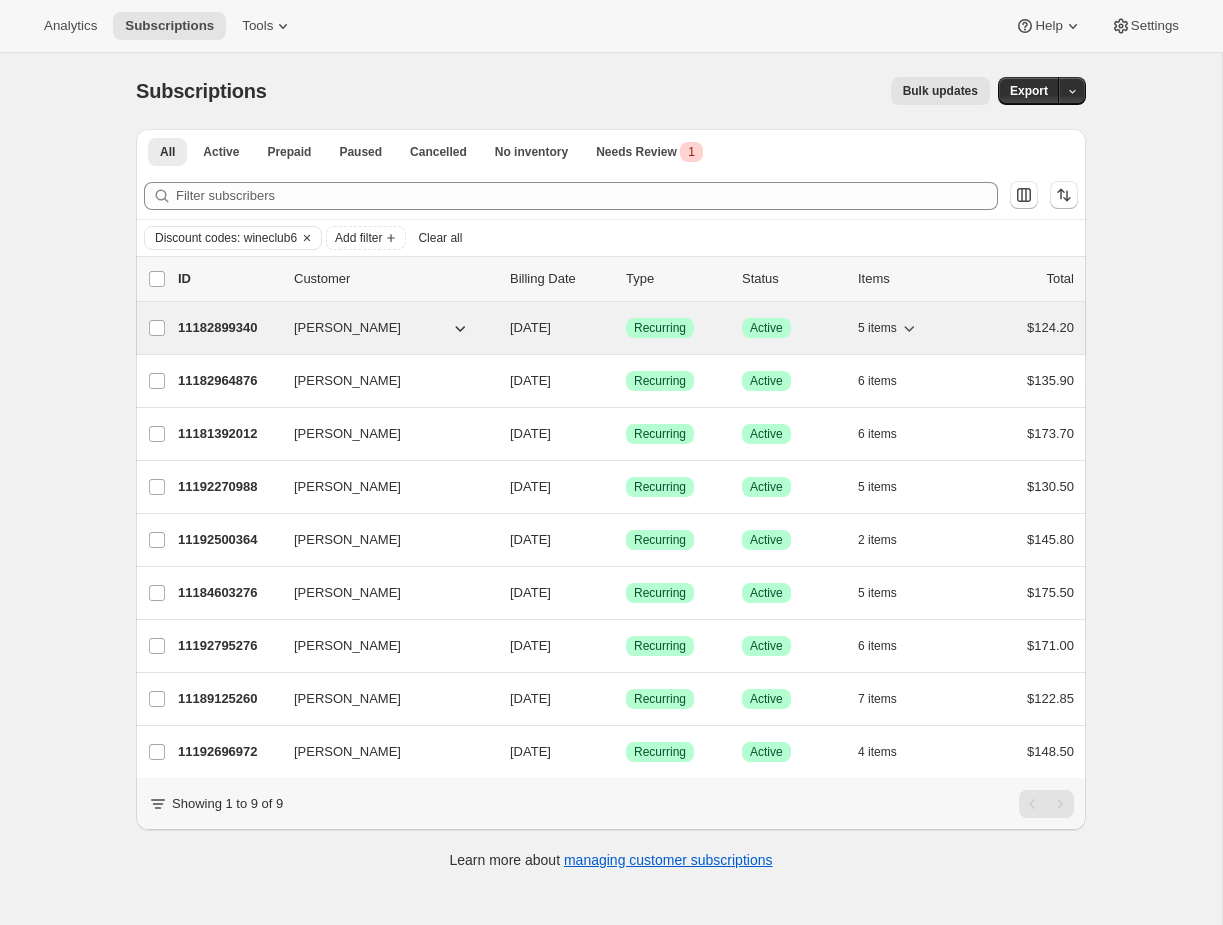 click on "[DATE]" at bounding box center (560, 328) 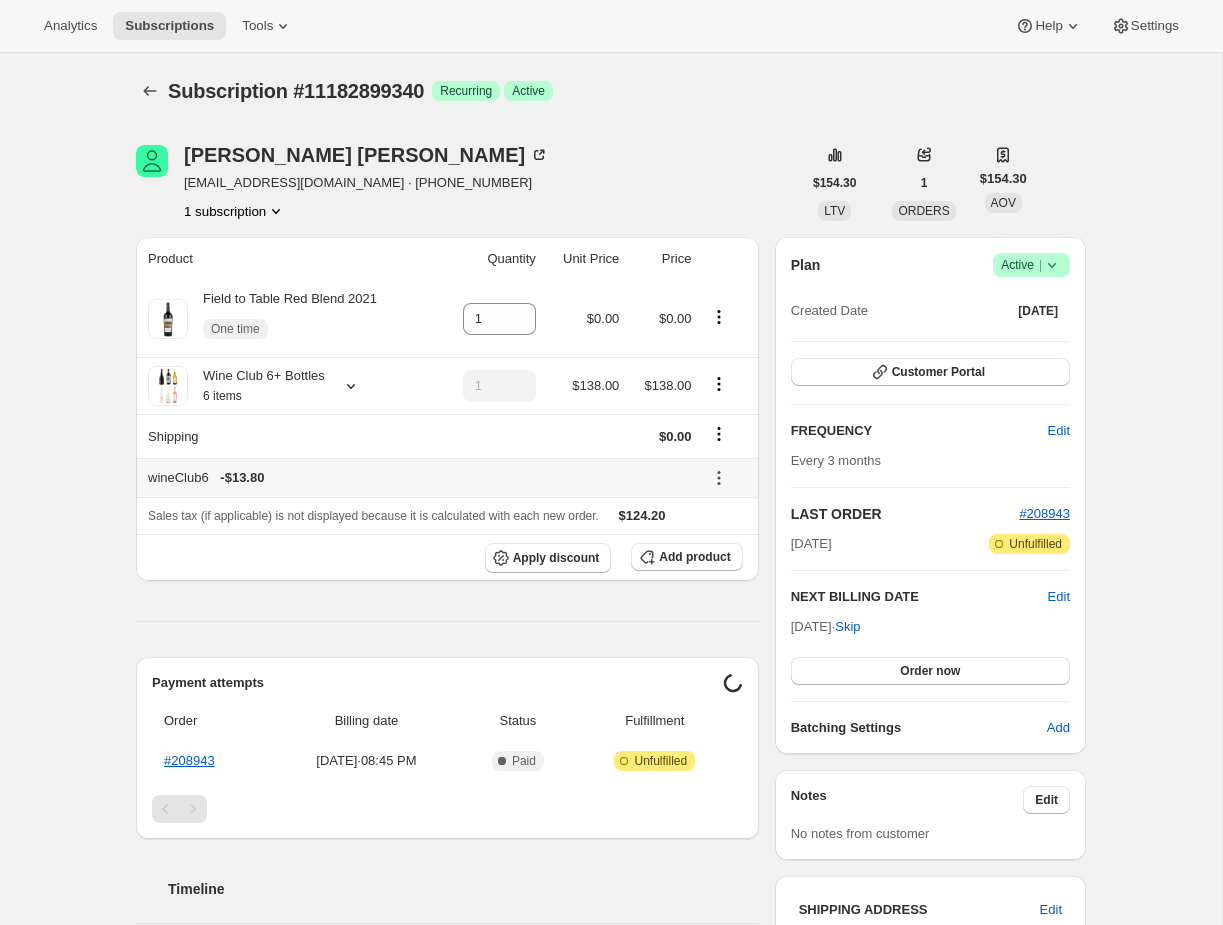 click at bounding box center (727, 477) 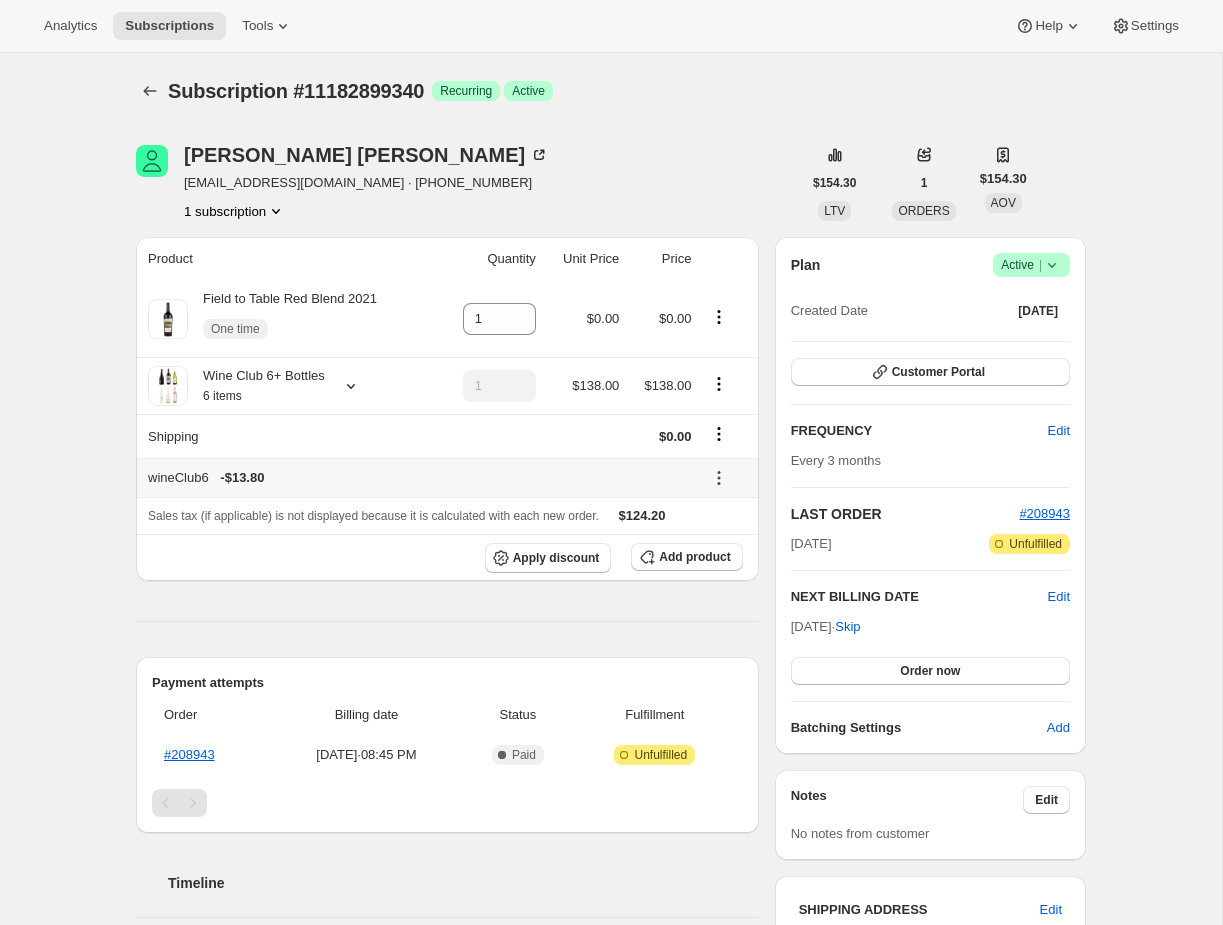 click at bounding box center [719, 478] 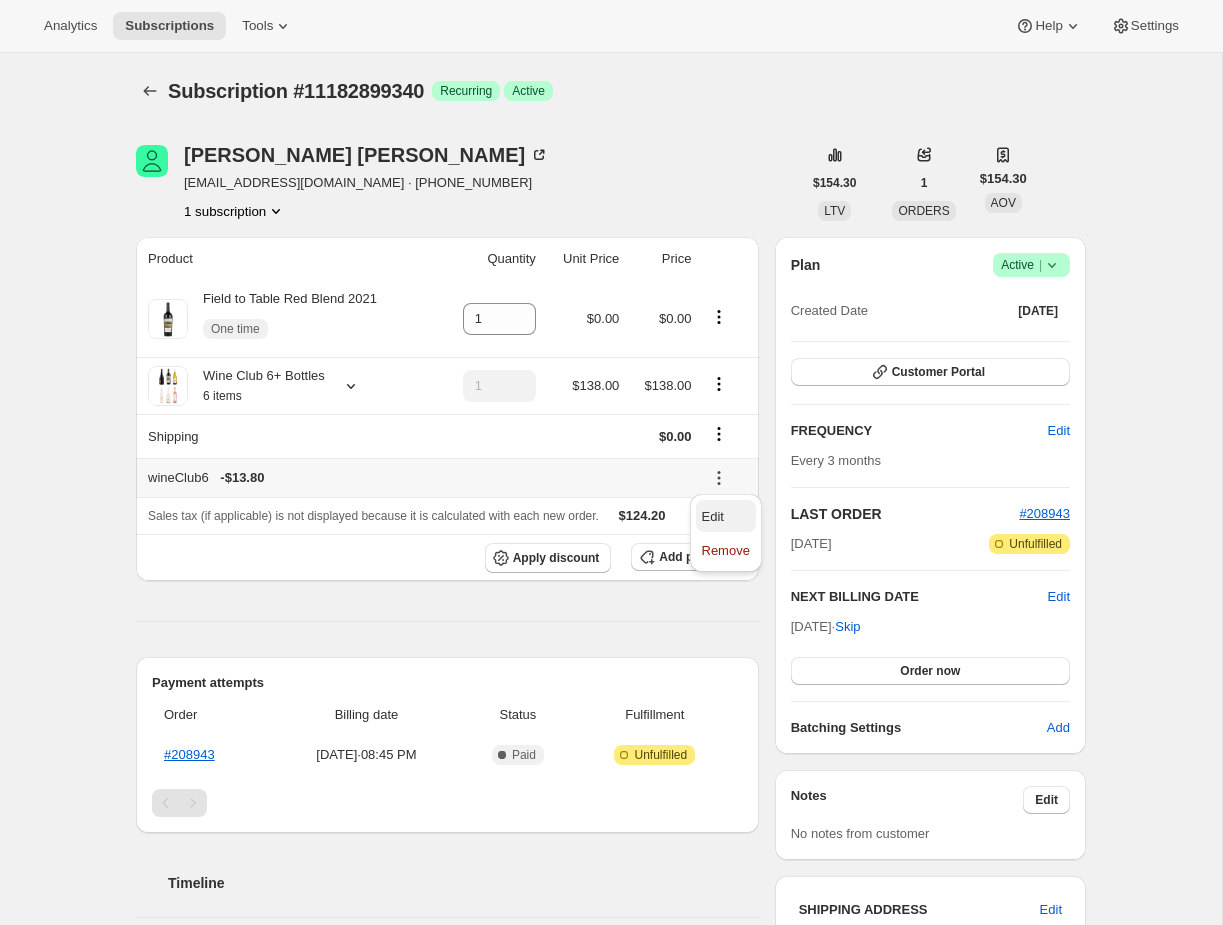 click on "Edit" at bounding box center (726, 517) 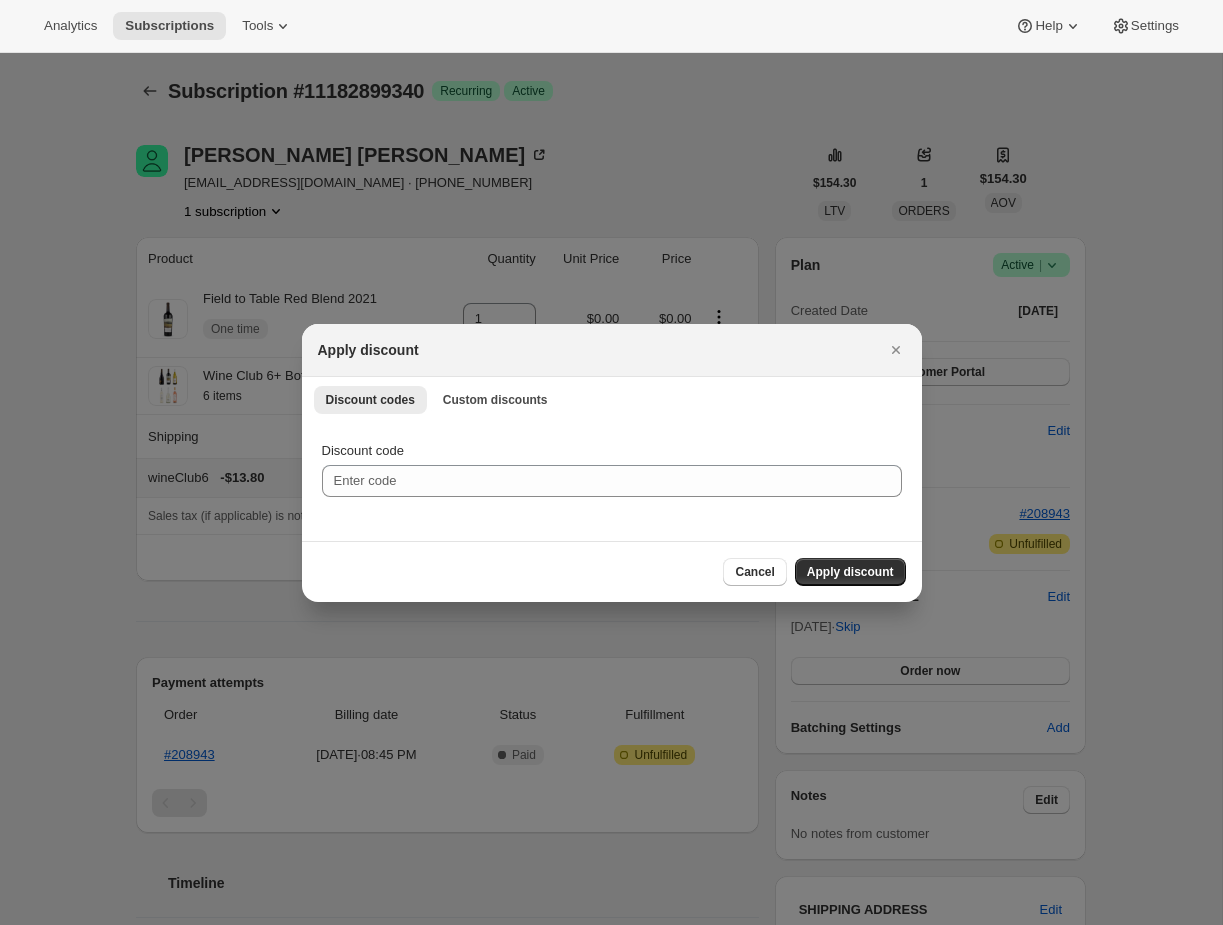 click on "Cancel Apply discount" at bounding box center [612, 571] 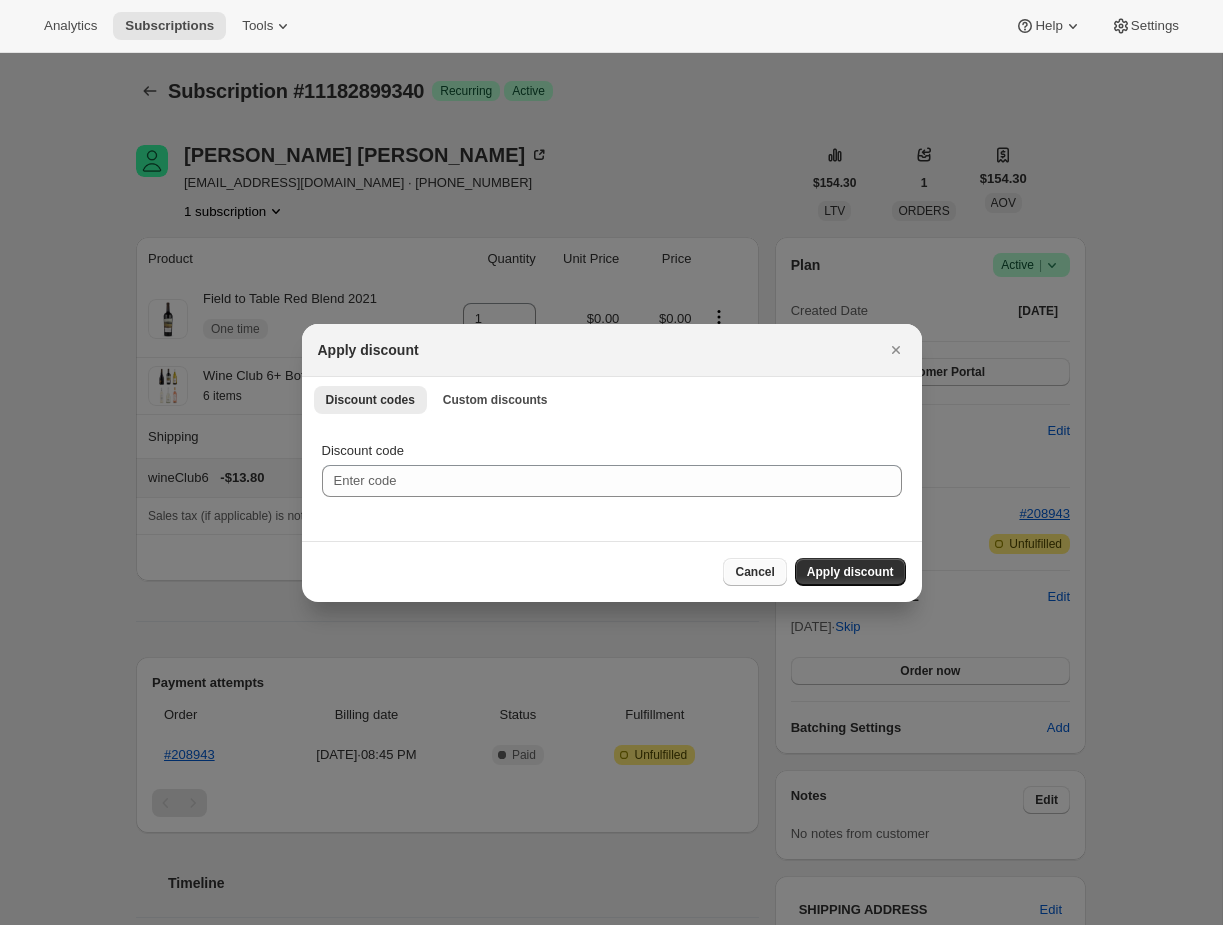 click on "Cancel" at bounding box center (754, 572) 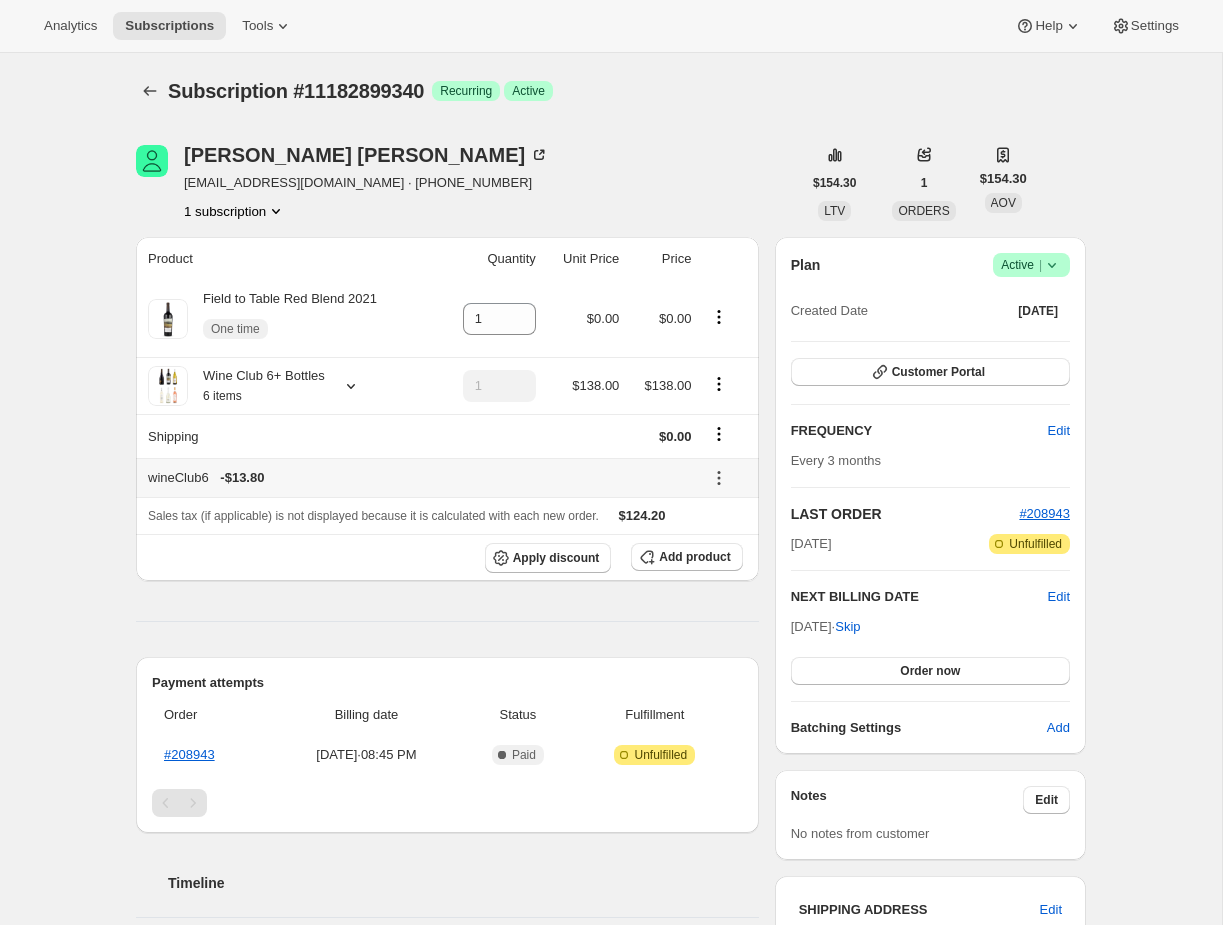 click 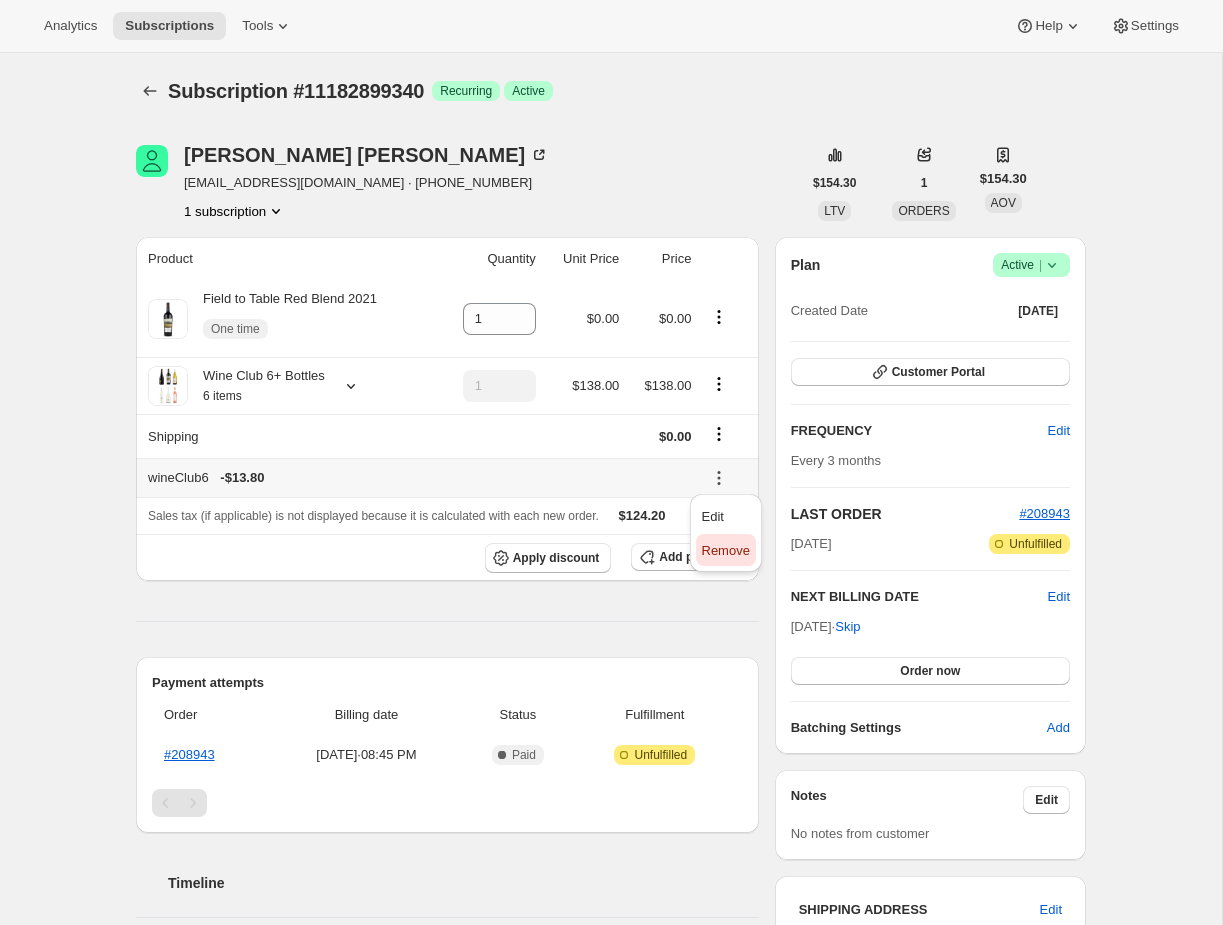 click on "Remove" at bounding box center (726, 551) 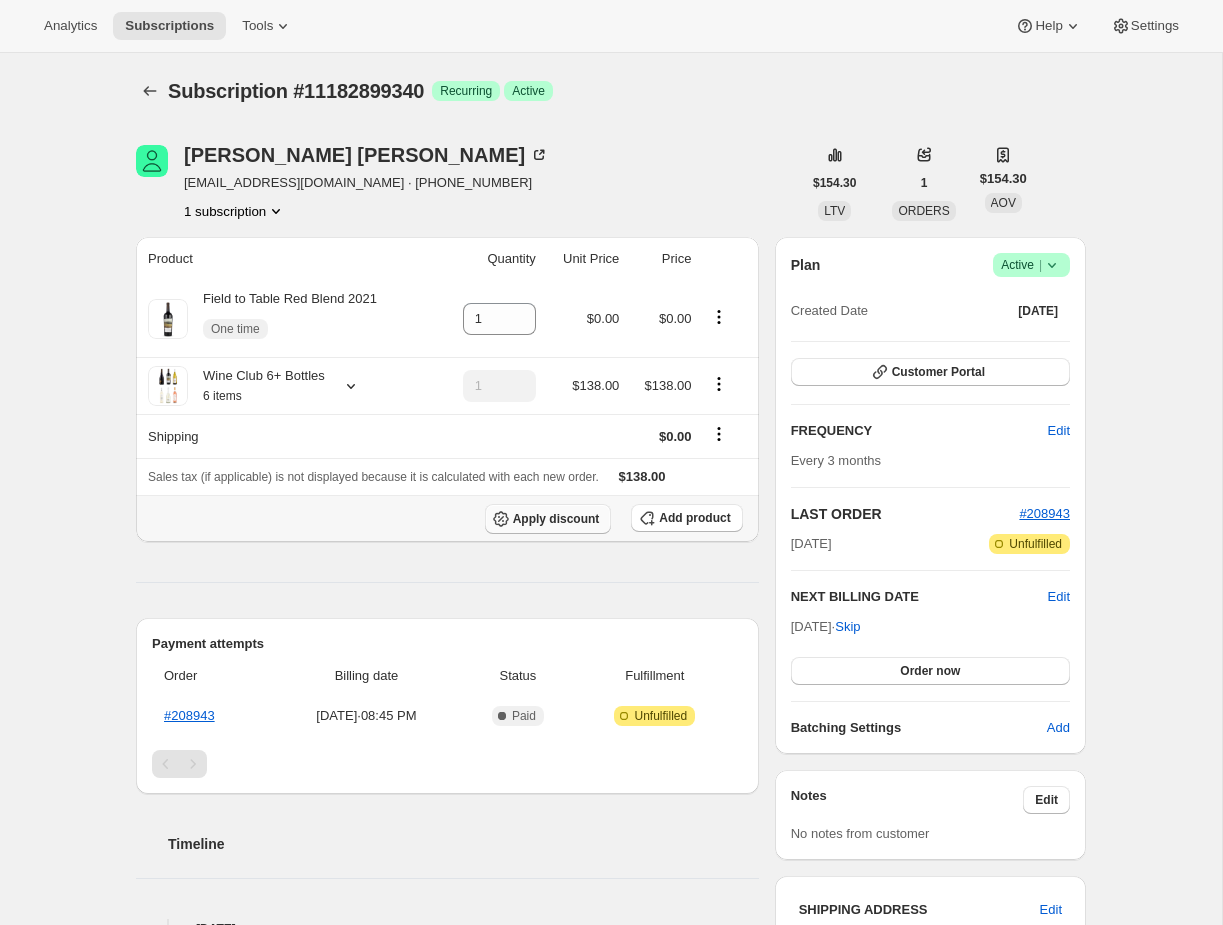 click on "Apply discount" at bounding box center (556, 519) 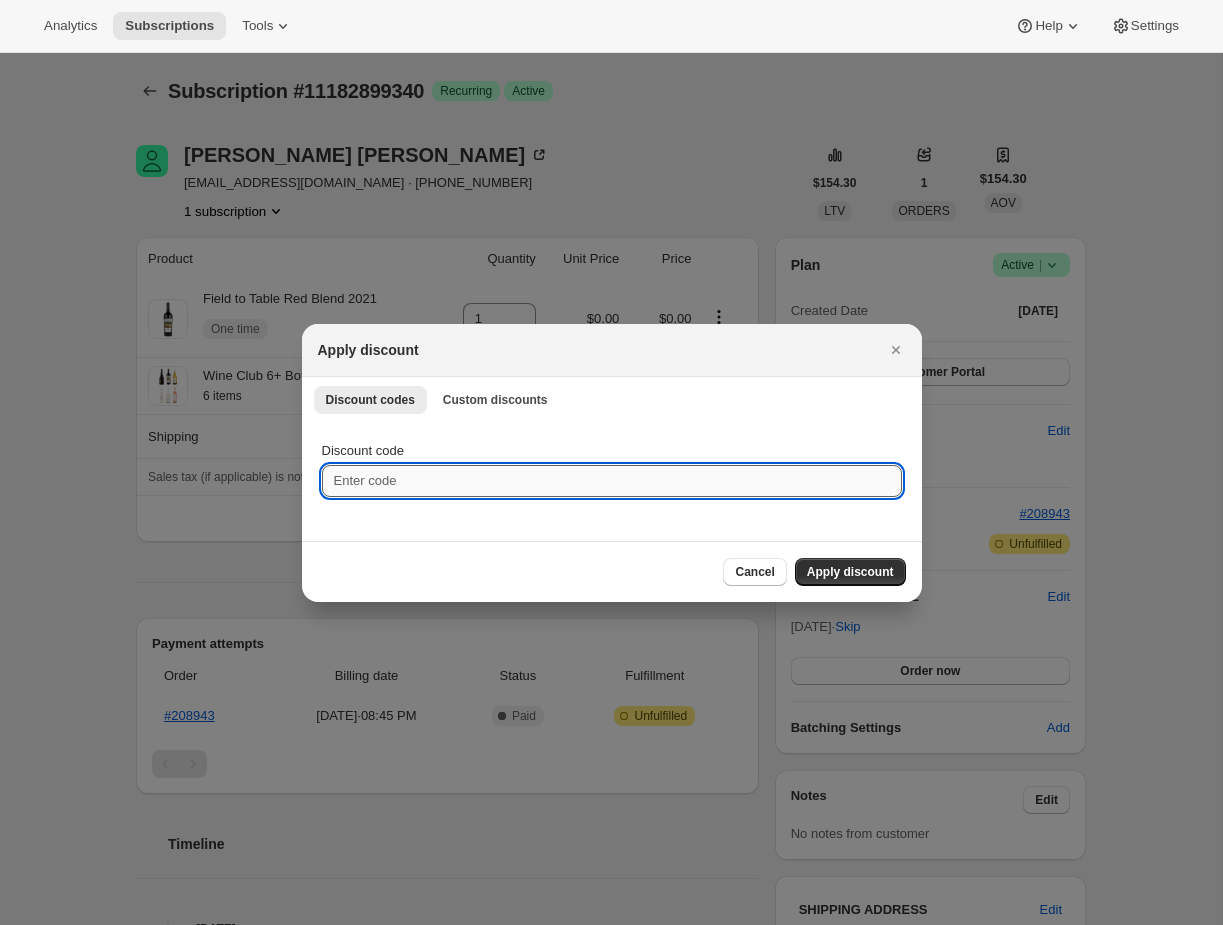 click on "Discount code" at bounding box center [612, 481] 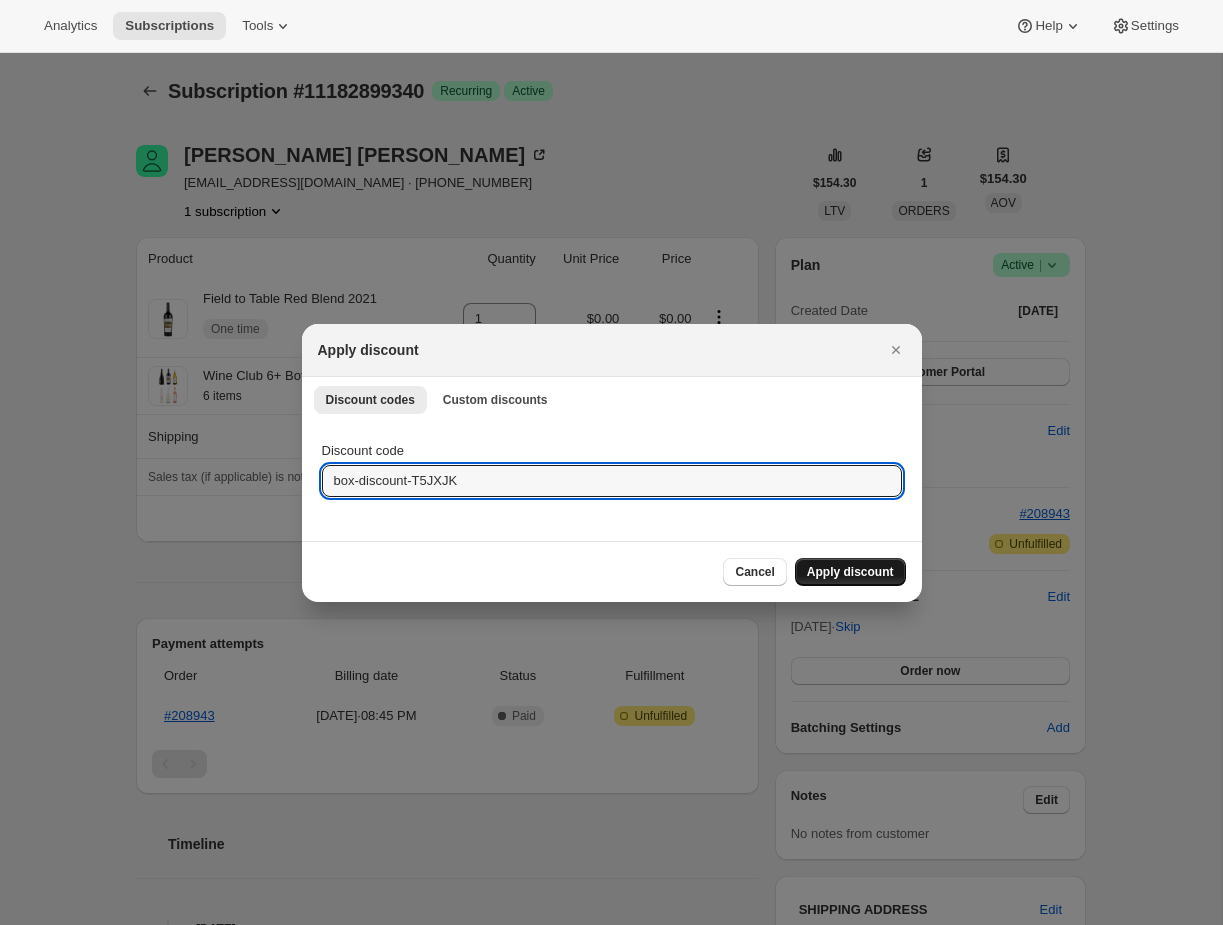 type on "box-discount-T5JXJK" 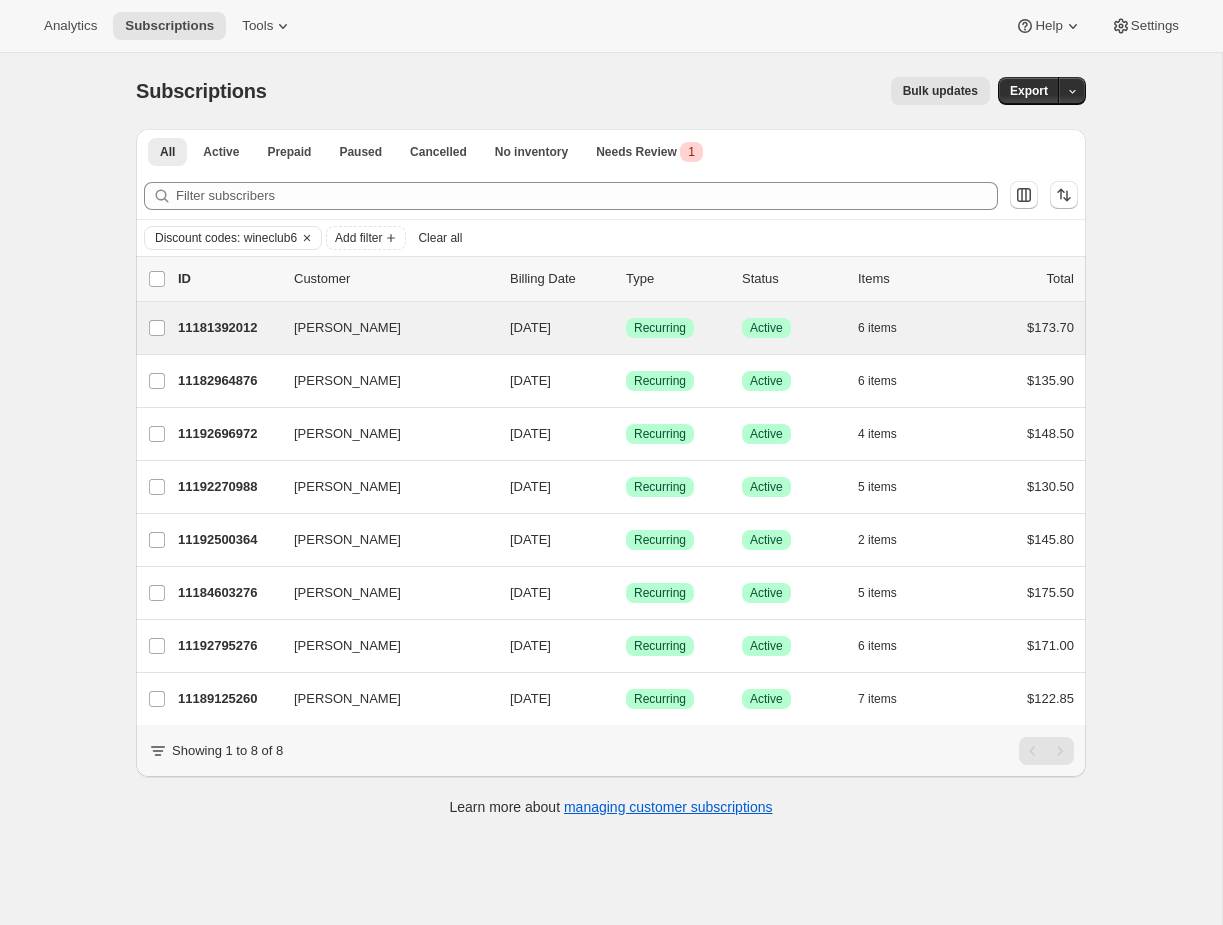 click on "[PERSON_NAME] 11181392012 [PERSON_NAME] [DATE] Success Recurring Success Active 6   items $173.70" at bounding box center [611, 328] 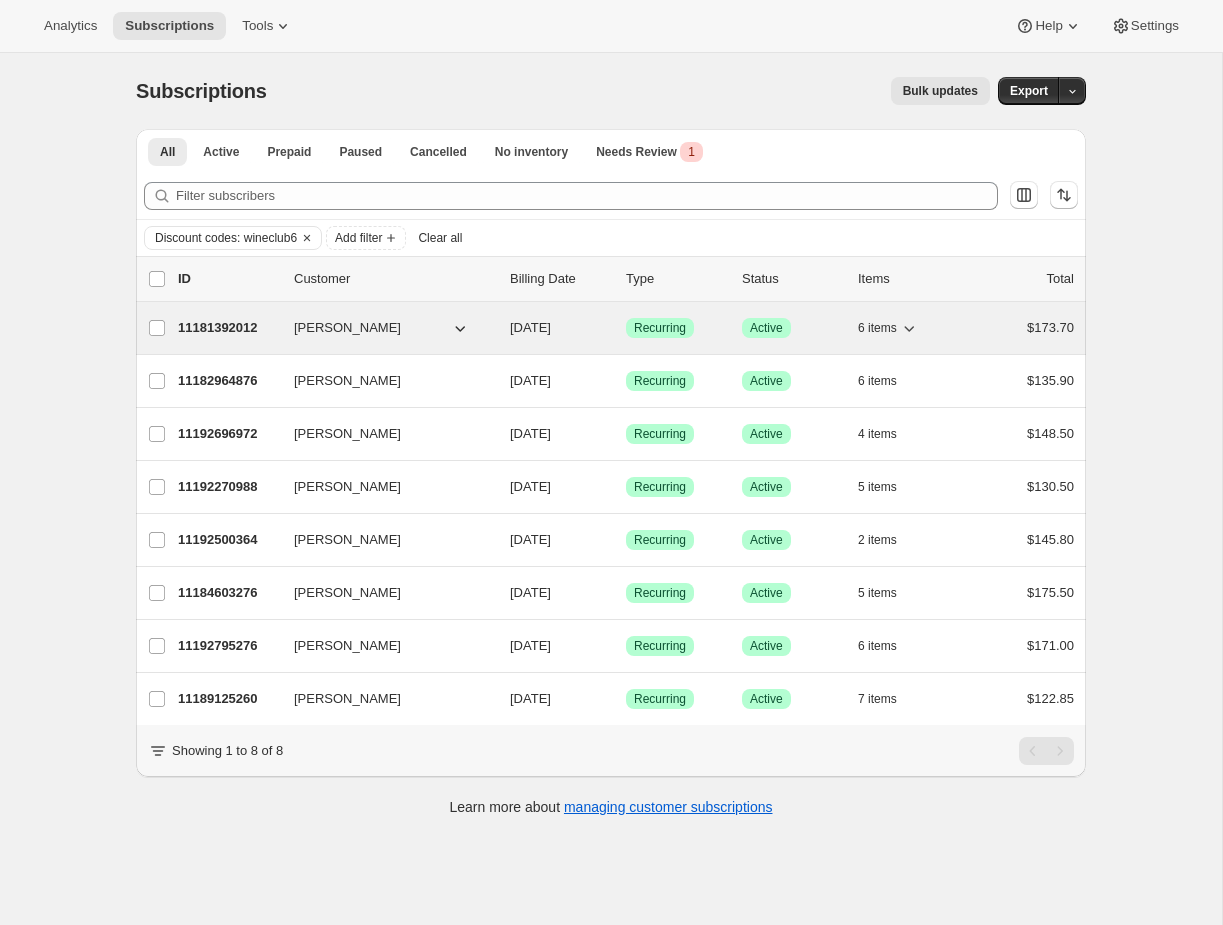 click on "Success Recurring" at bounding box center [676, 328] 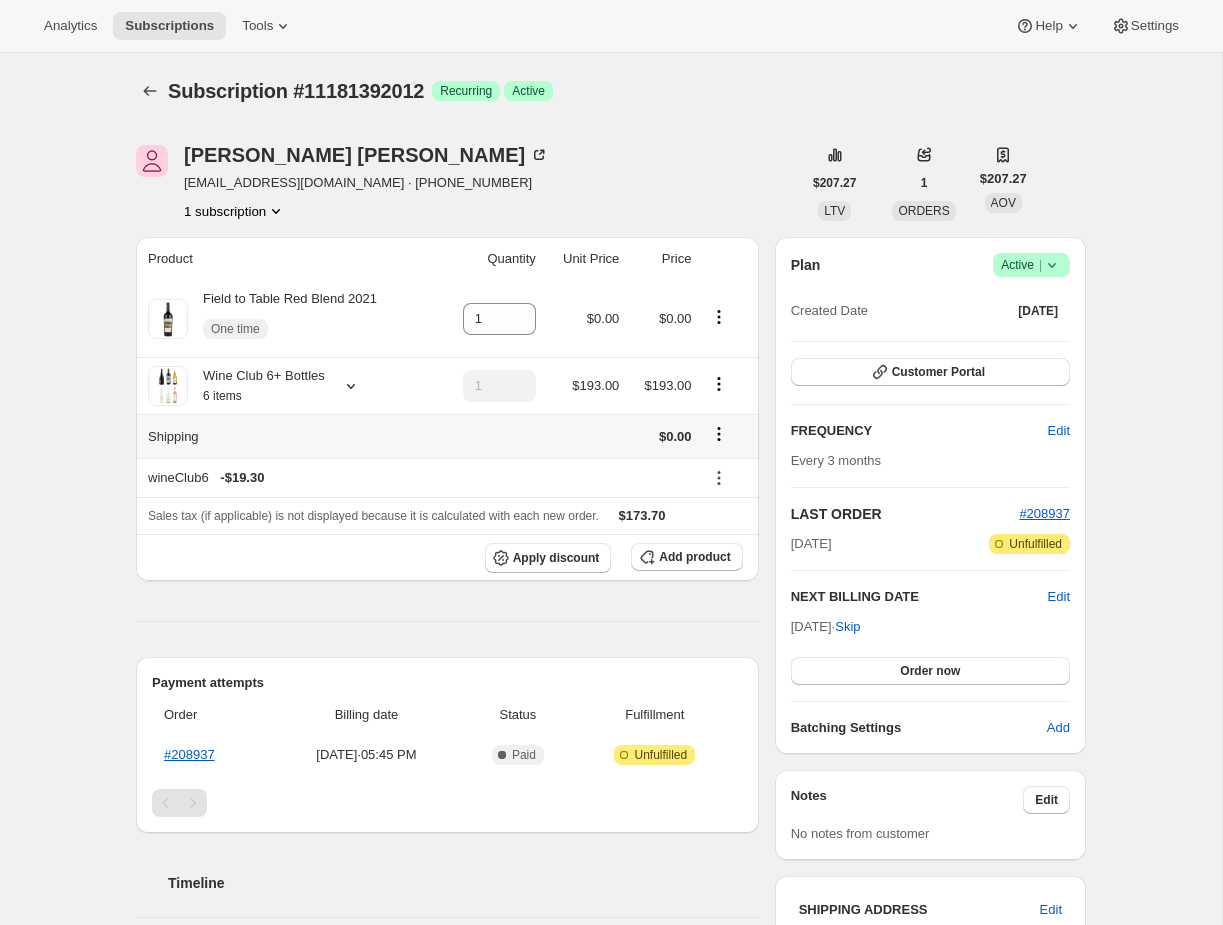 click 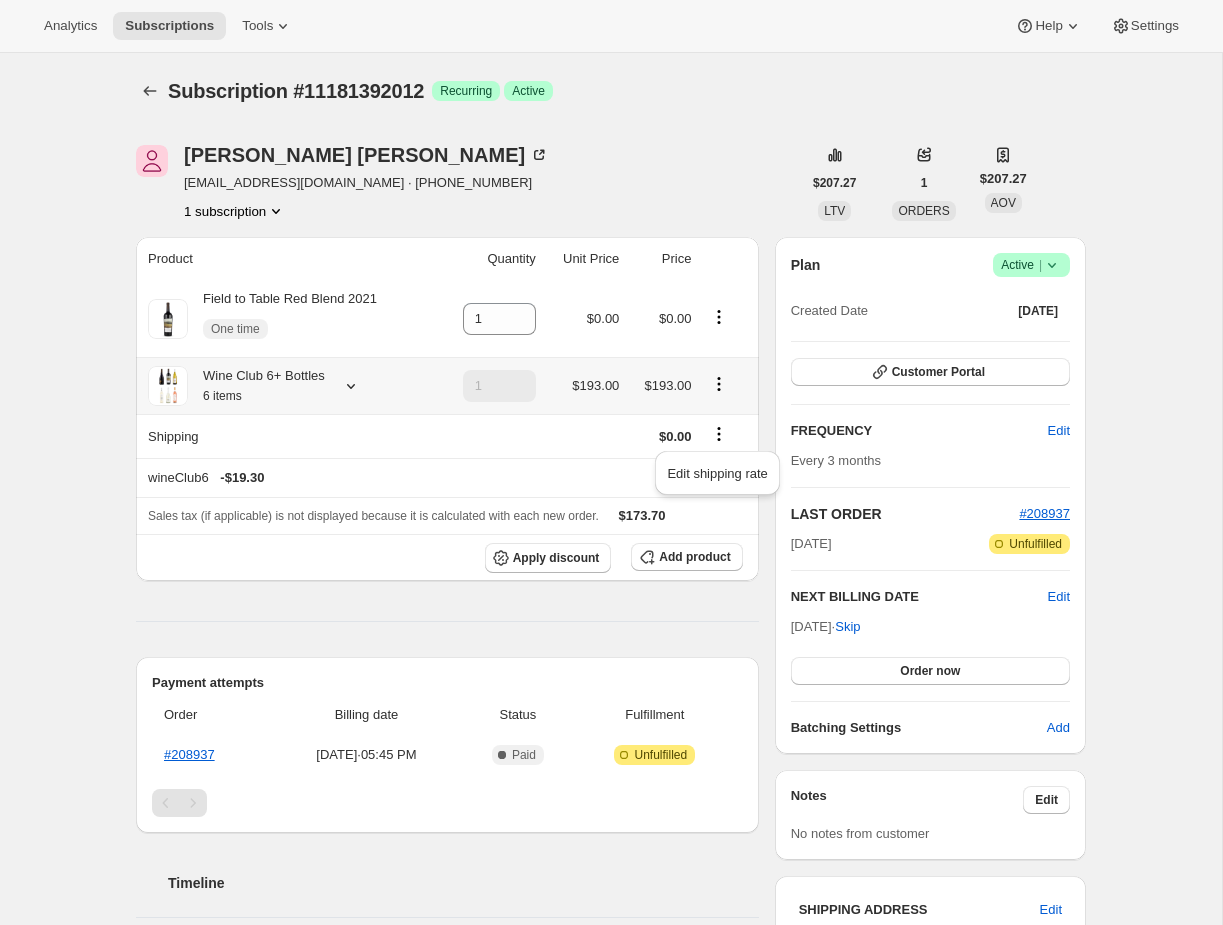 click at bounding box center [727, 385] 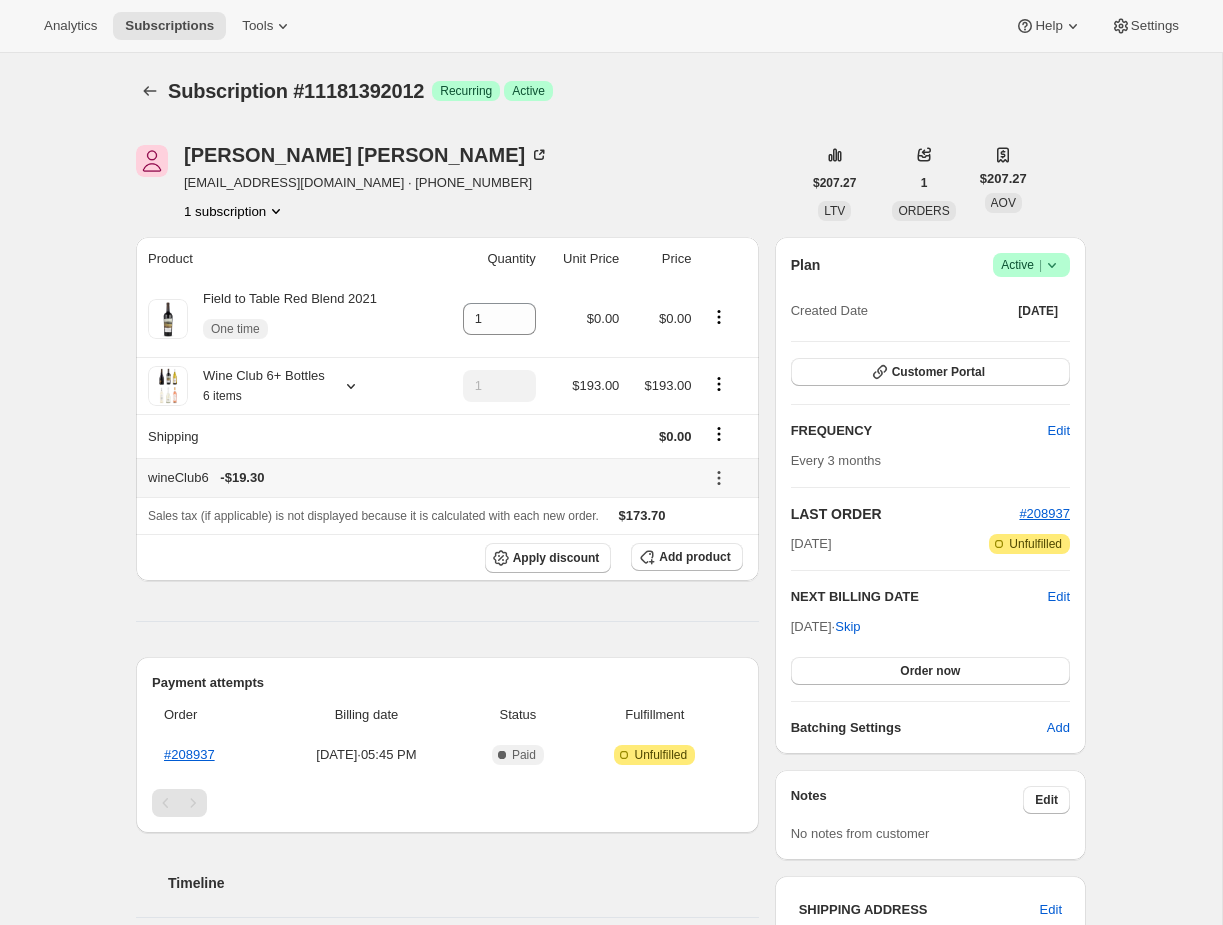 click 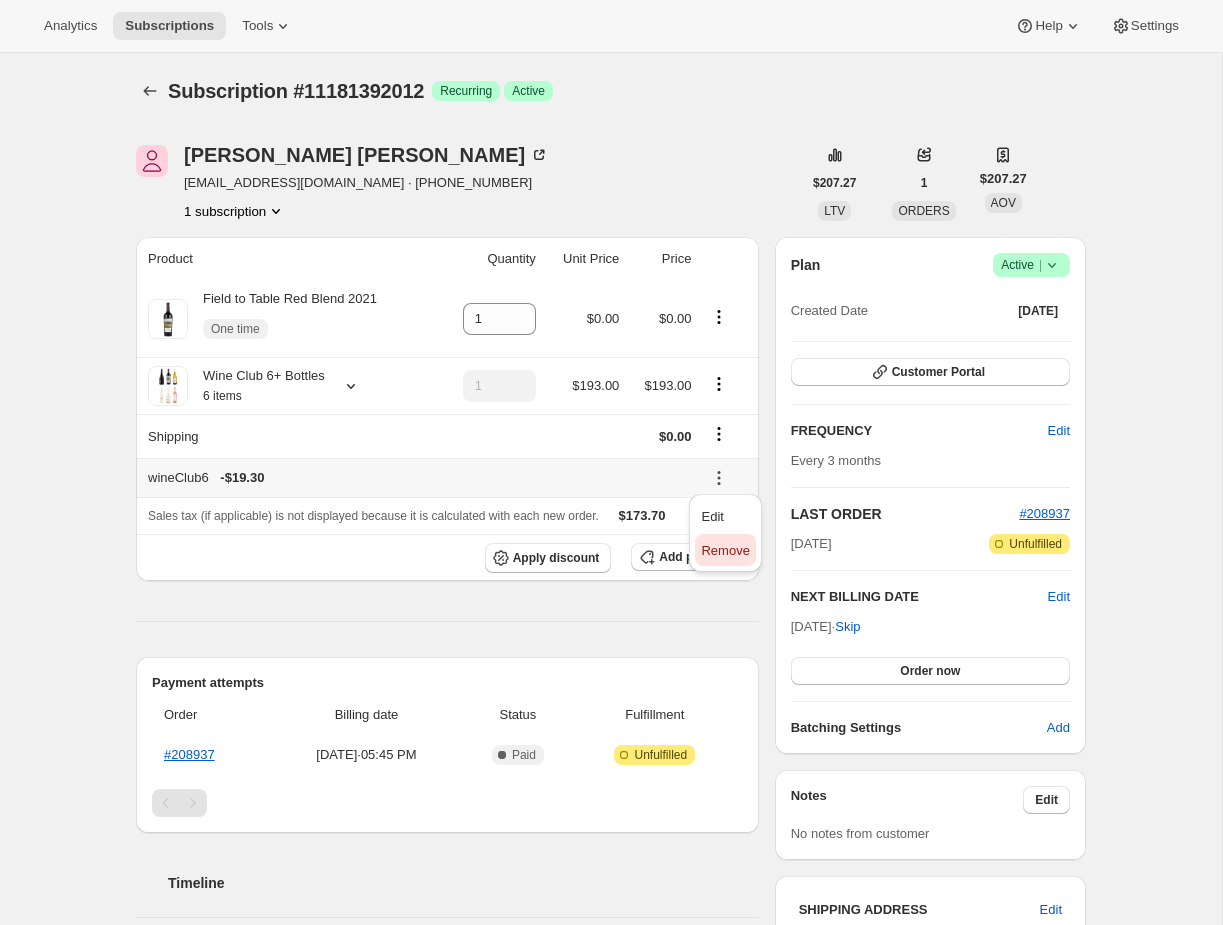 click on "Remove" at bounding box center (725, 551) 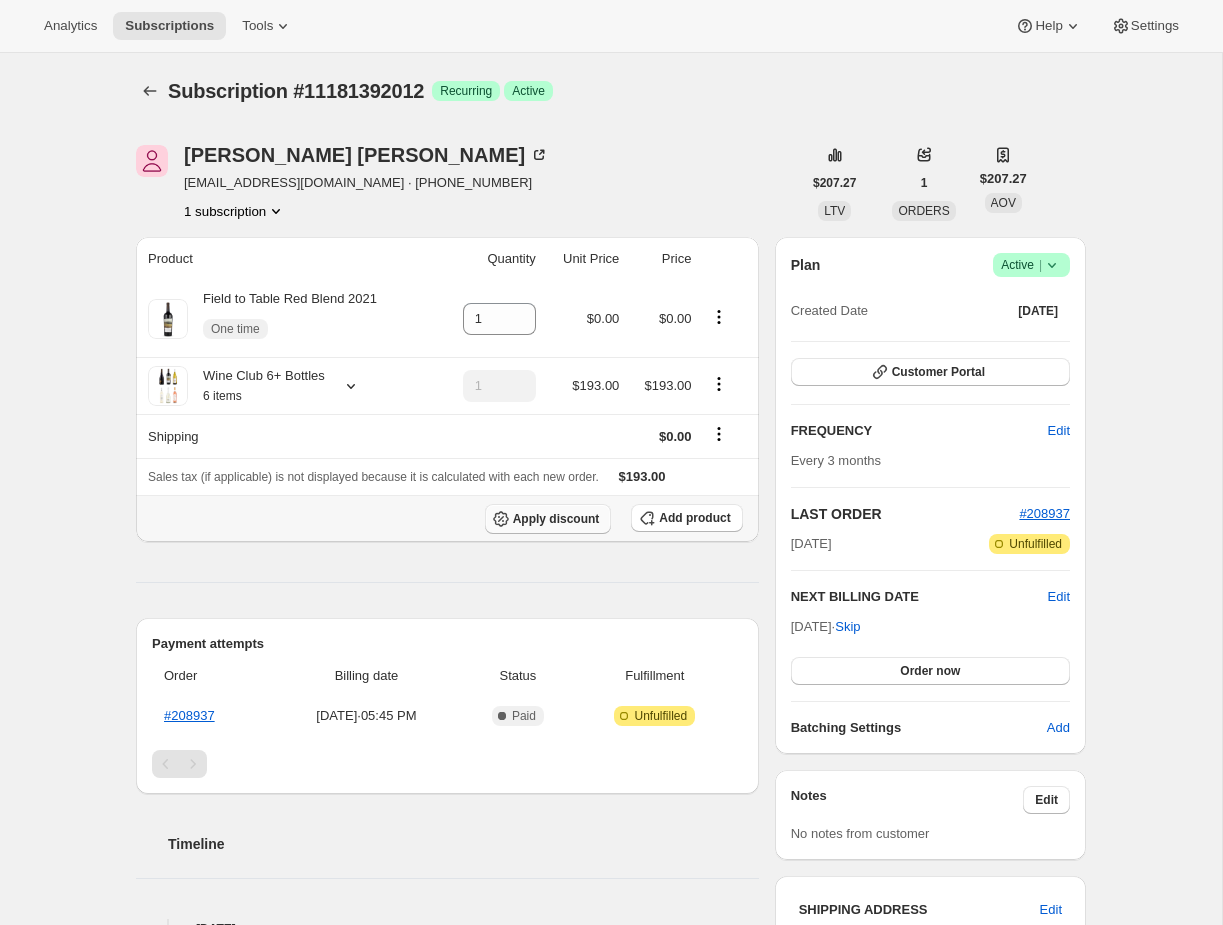 click on "Apply discount" at bounding box center (556, 519) 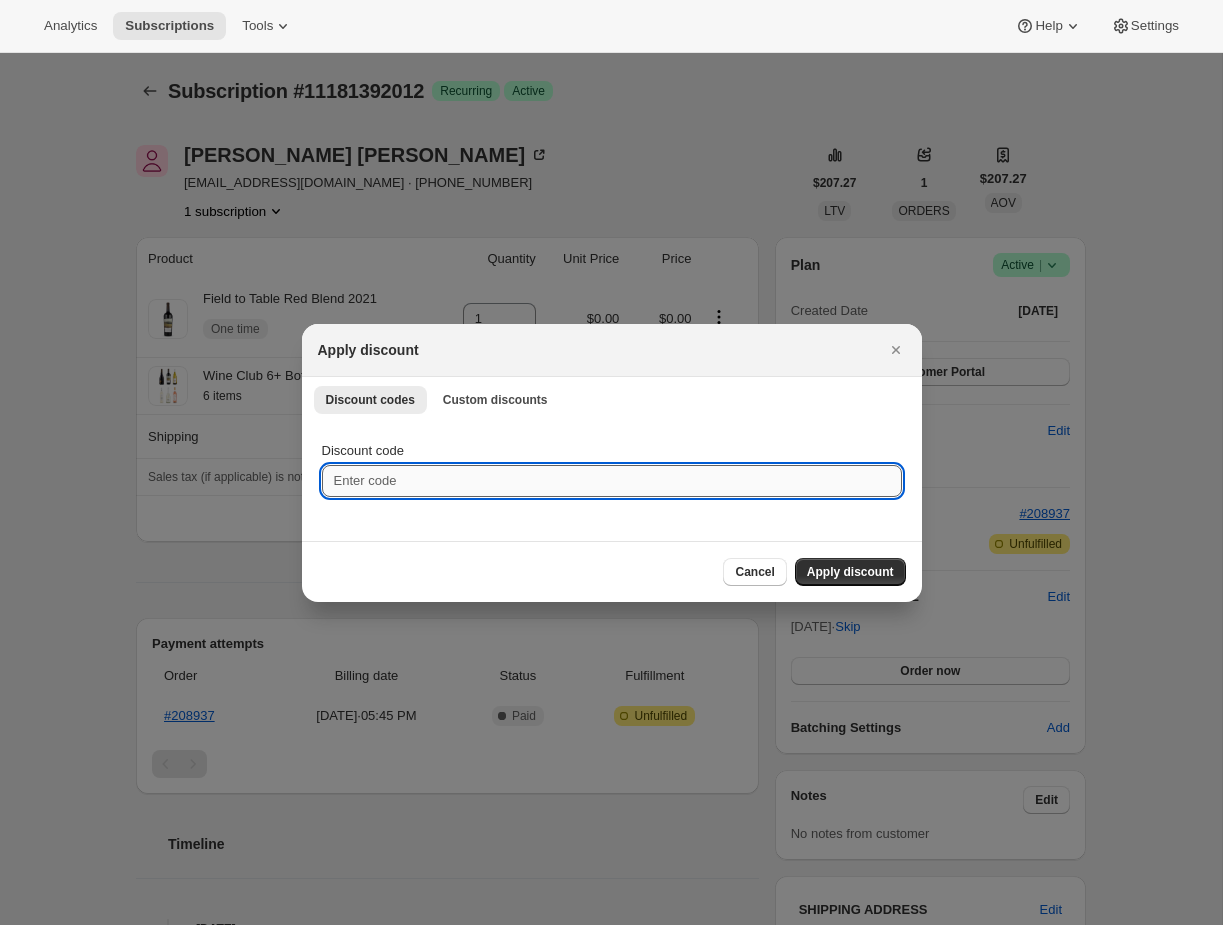 click on "Discount code" at bounding box center (612, 481) 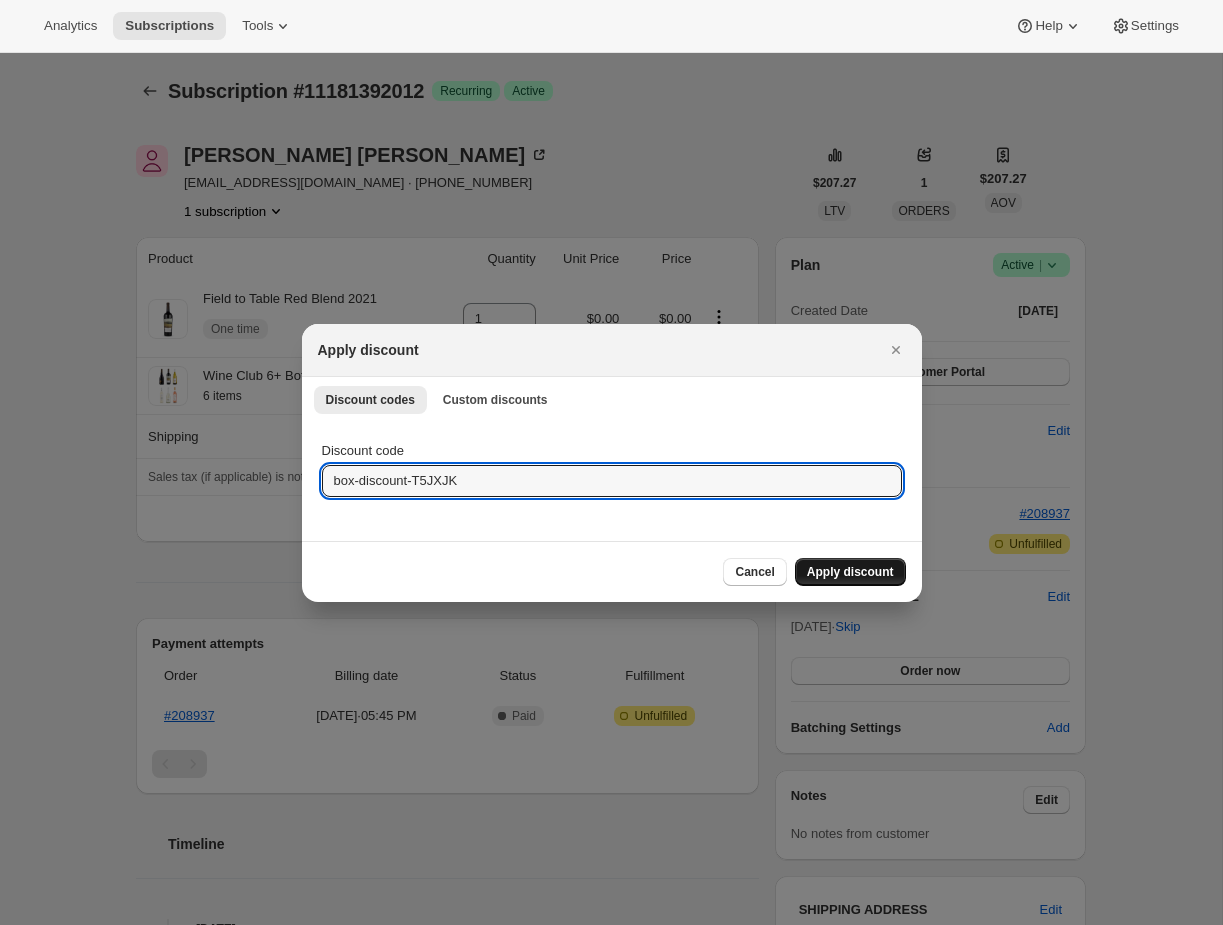 type on "box-discount-T5JXJK" 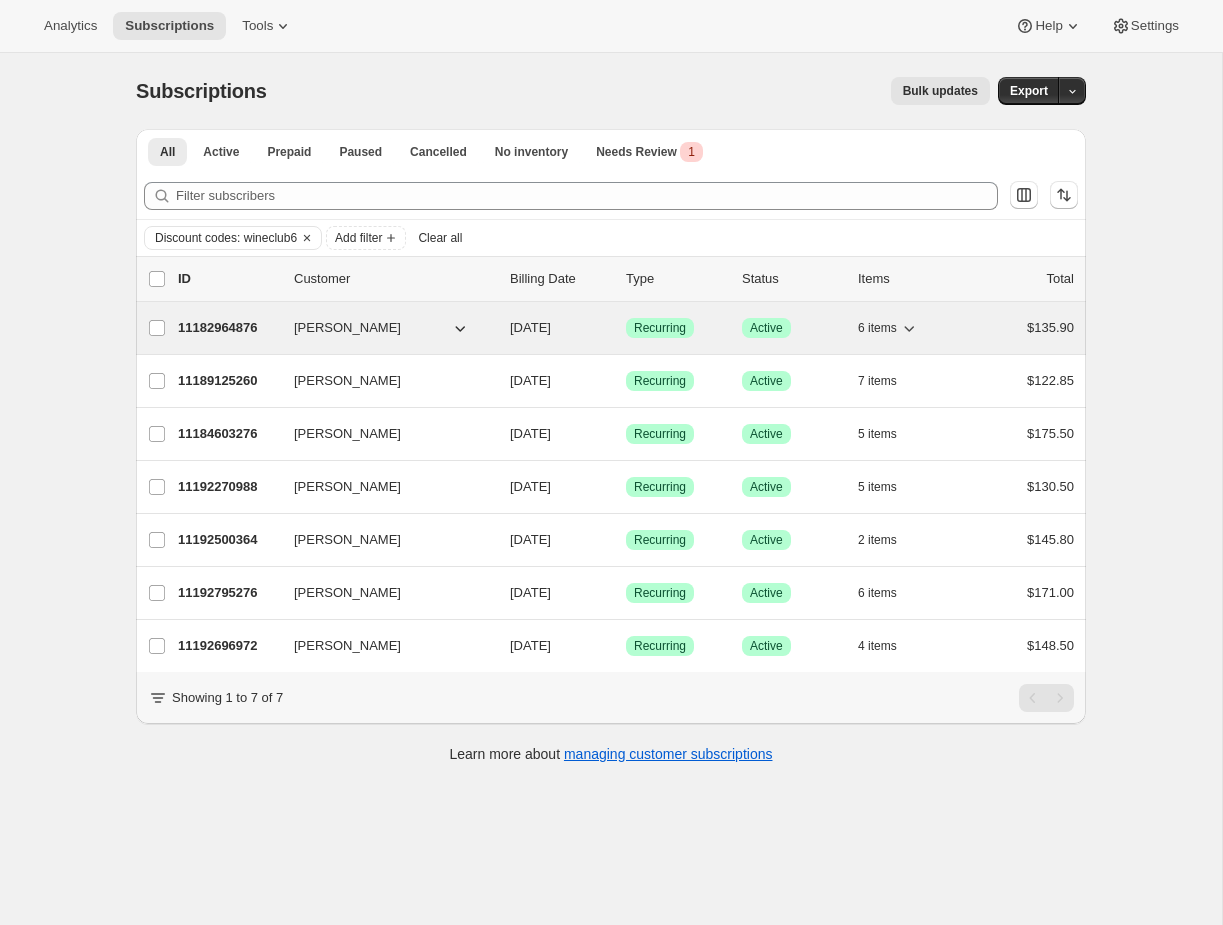 click on "Recurring" at bounding box center (660, 328) 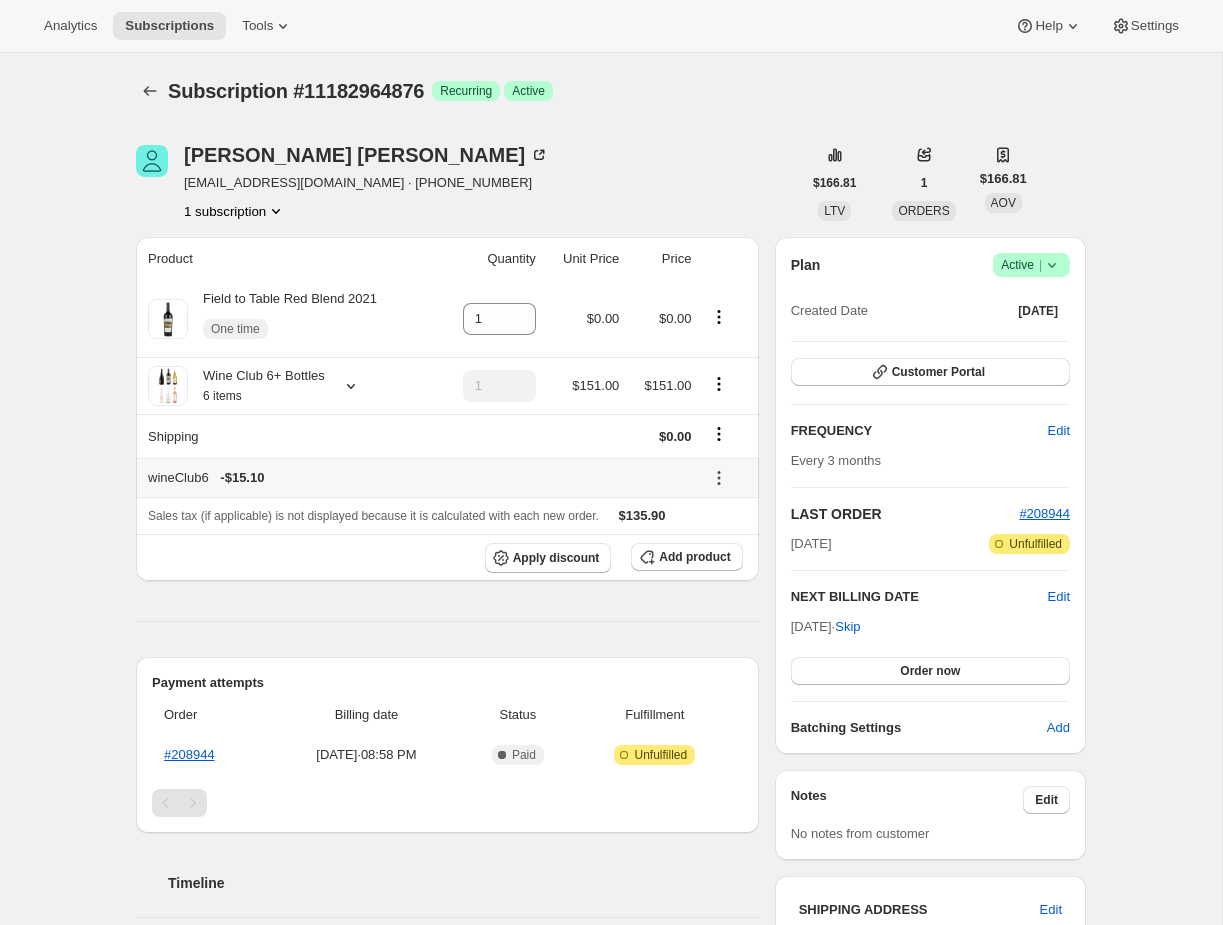click at bounding box center [727, 477] 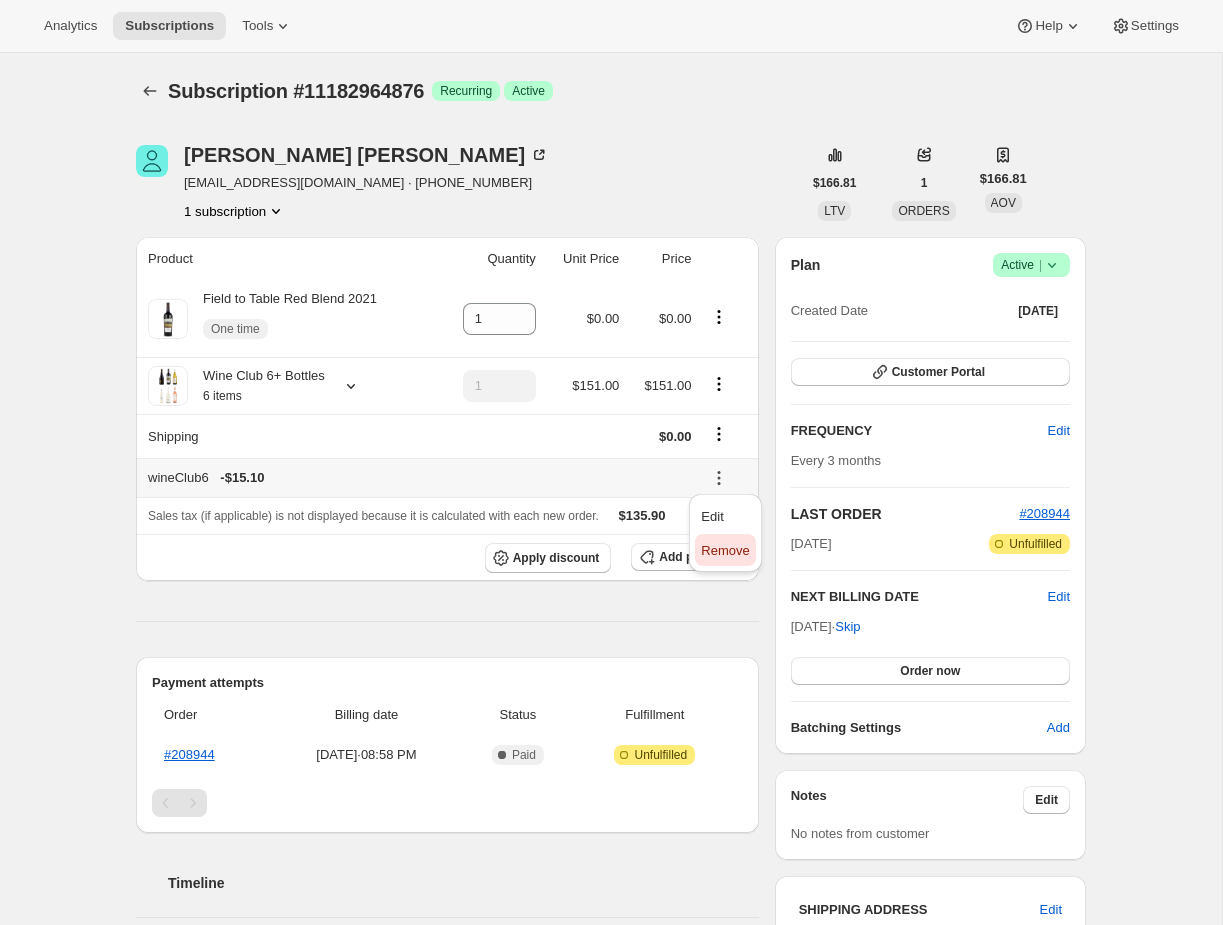 click on "Remove" at bounding box center (725, 550) 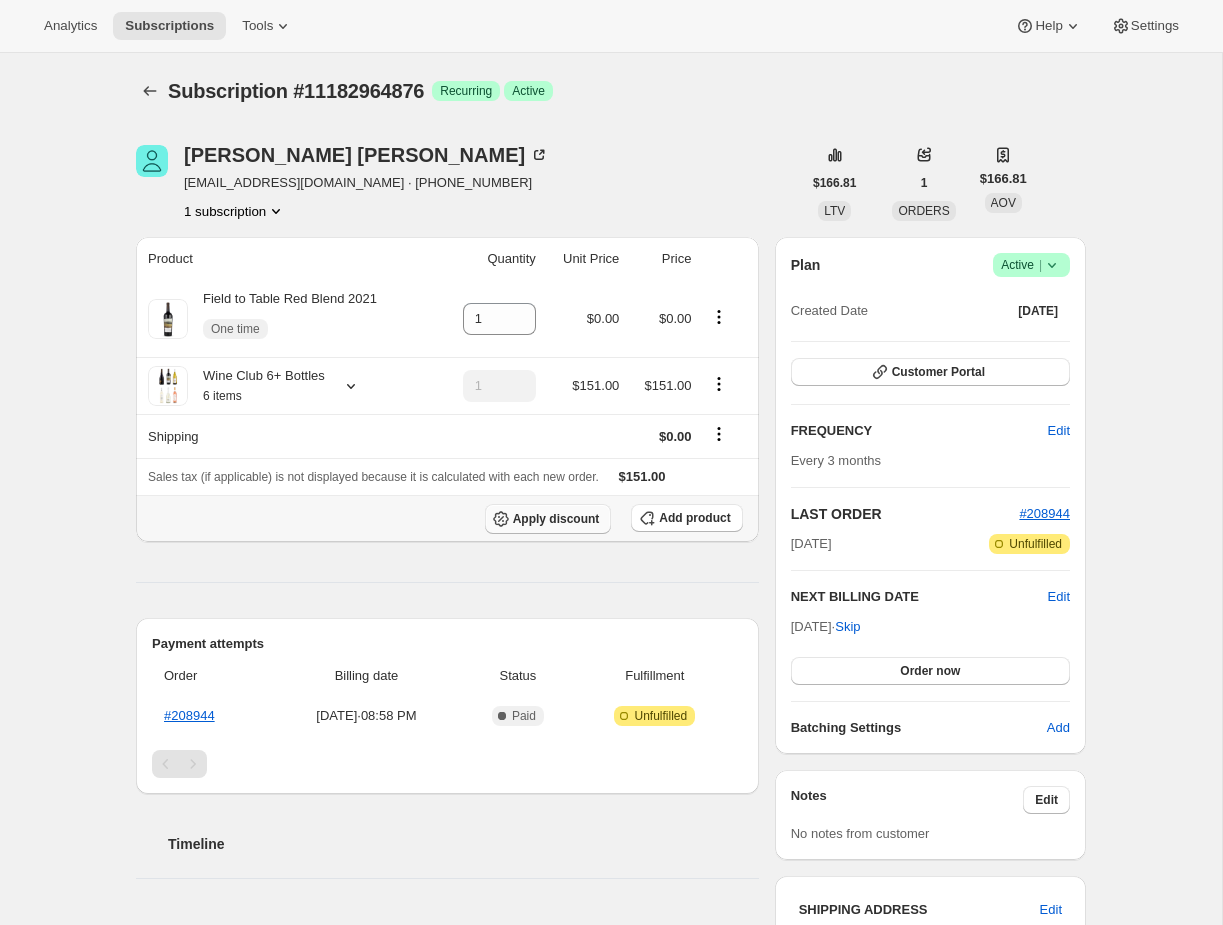 click on "Apply discount" at bounding box center [556, 519] 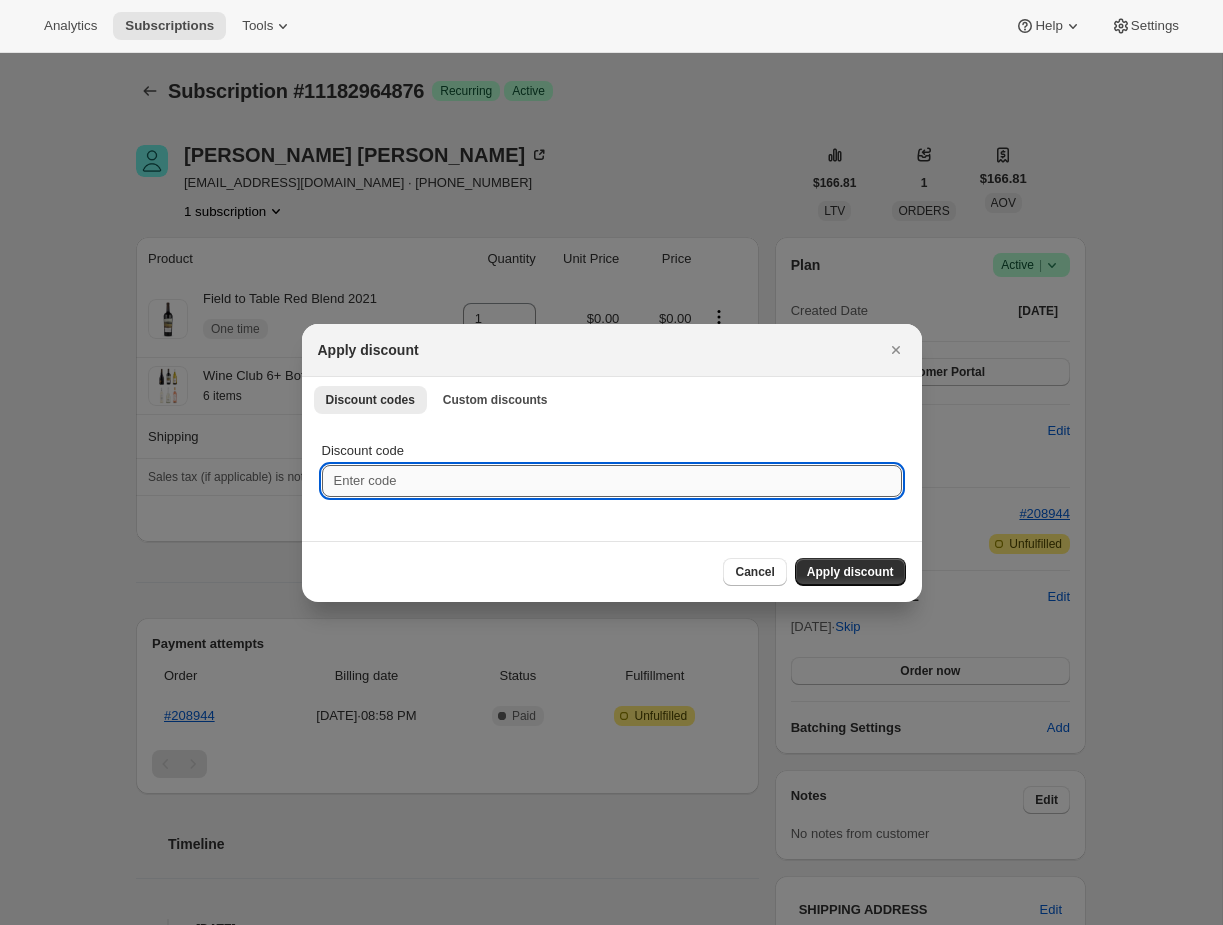 click on "Discount code" at bounding box center (612, 481) 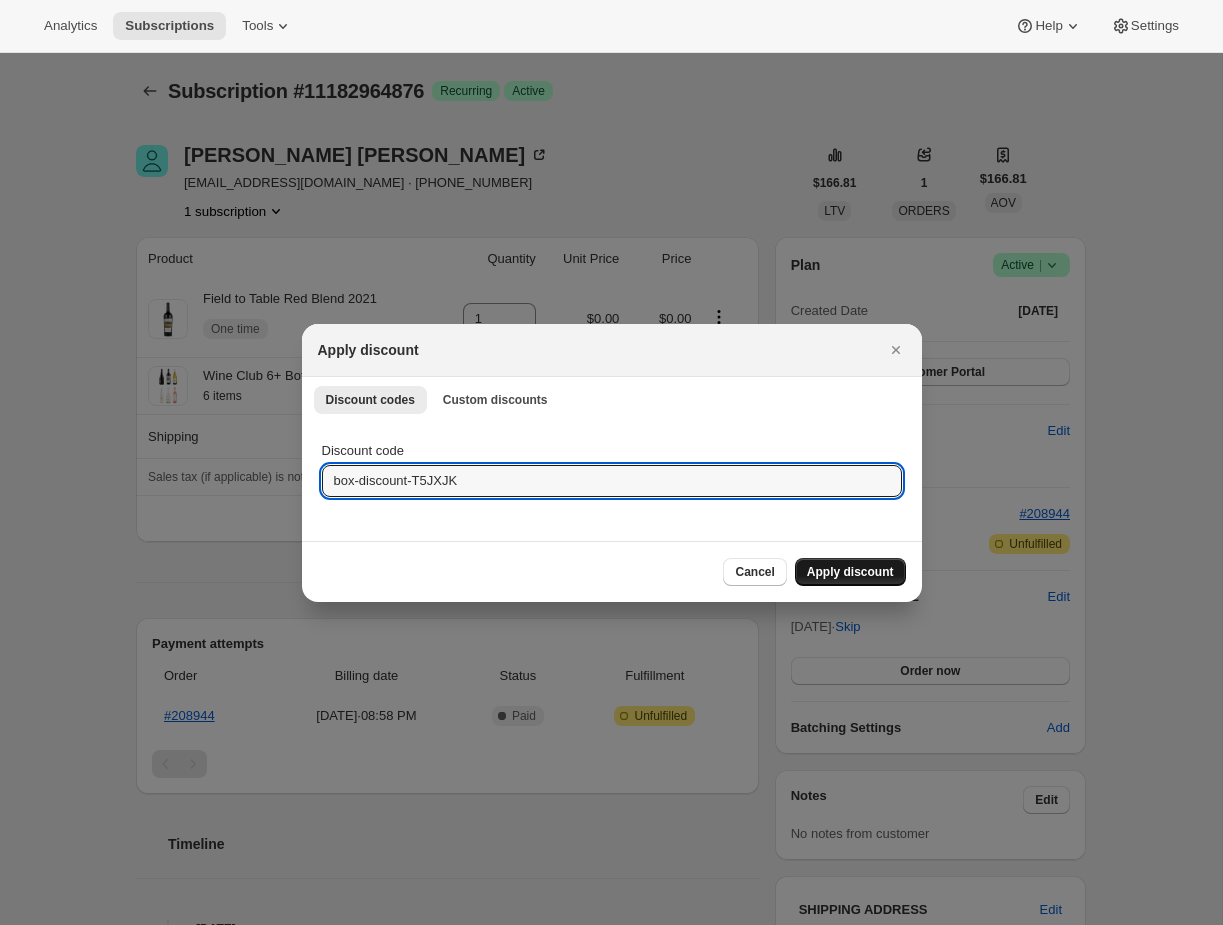 type on "box-discount-T5JXJK" 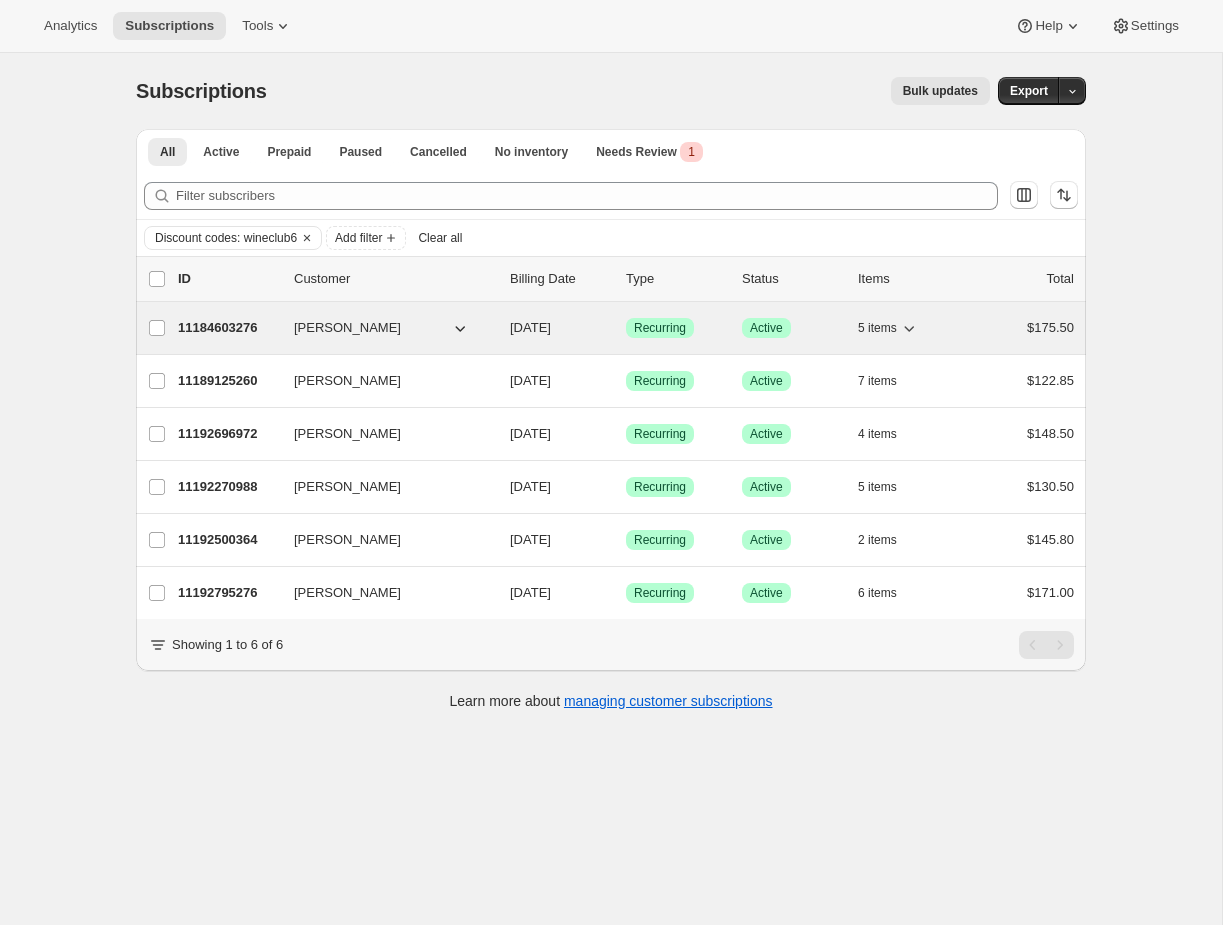 click on "11184603276 [PERSON_NAME] [DATE] Success Recurring Success Active 5   items $175.50" at bounding box center [626, 328] 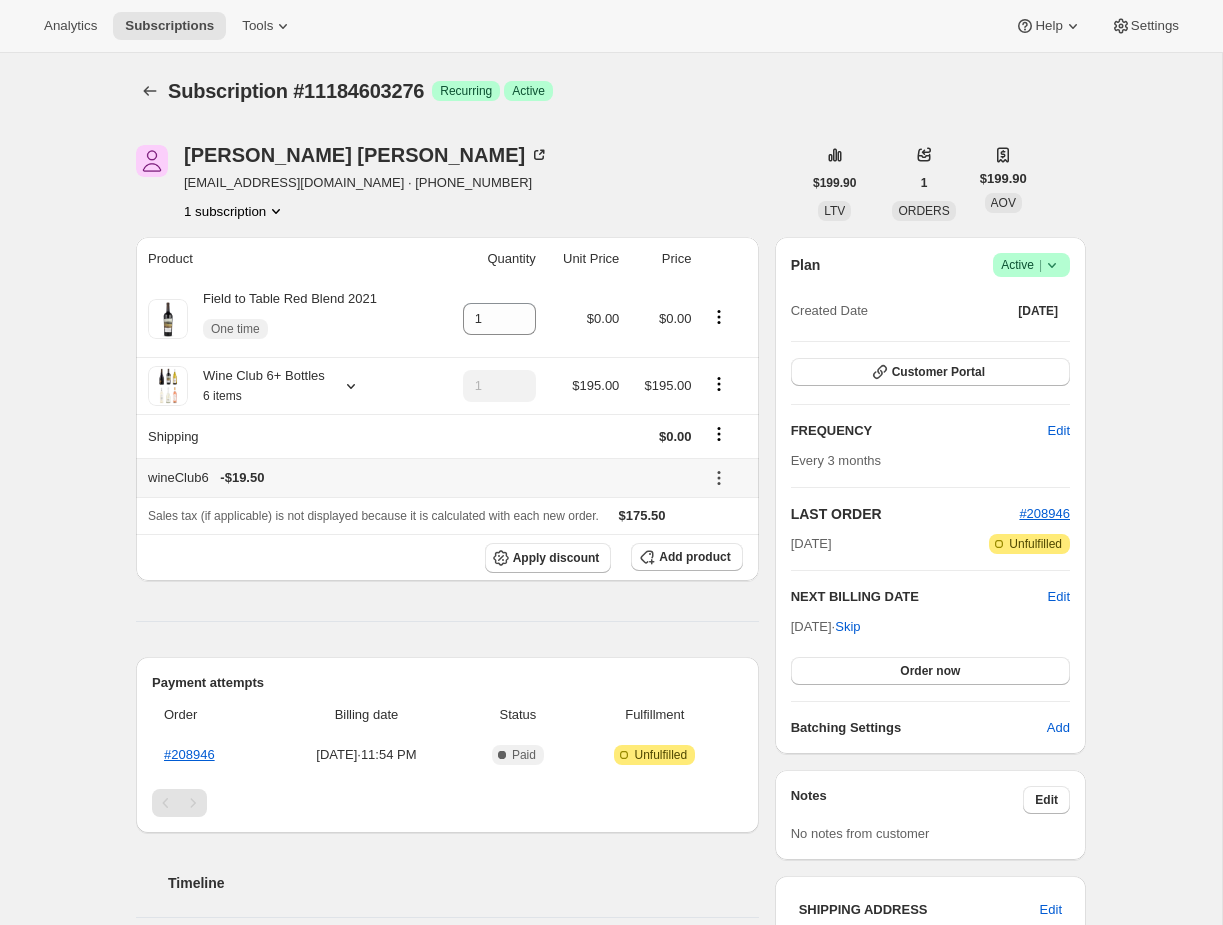 click 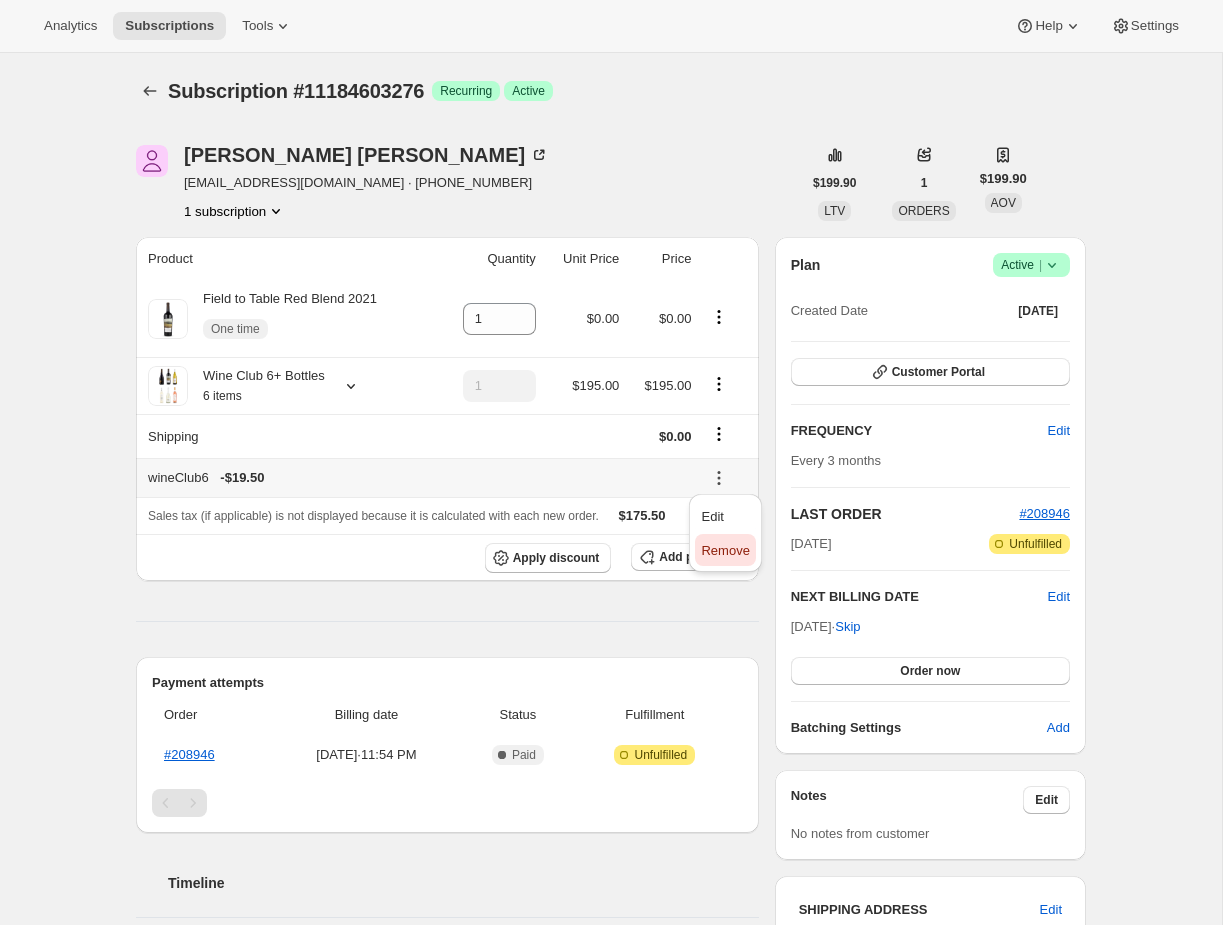 click on "Remove" at bounding box center (725, 550) 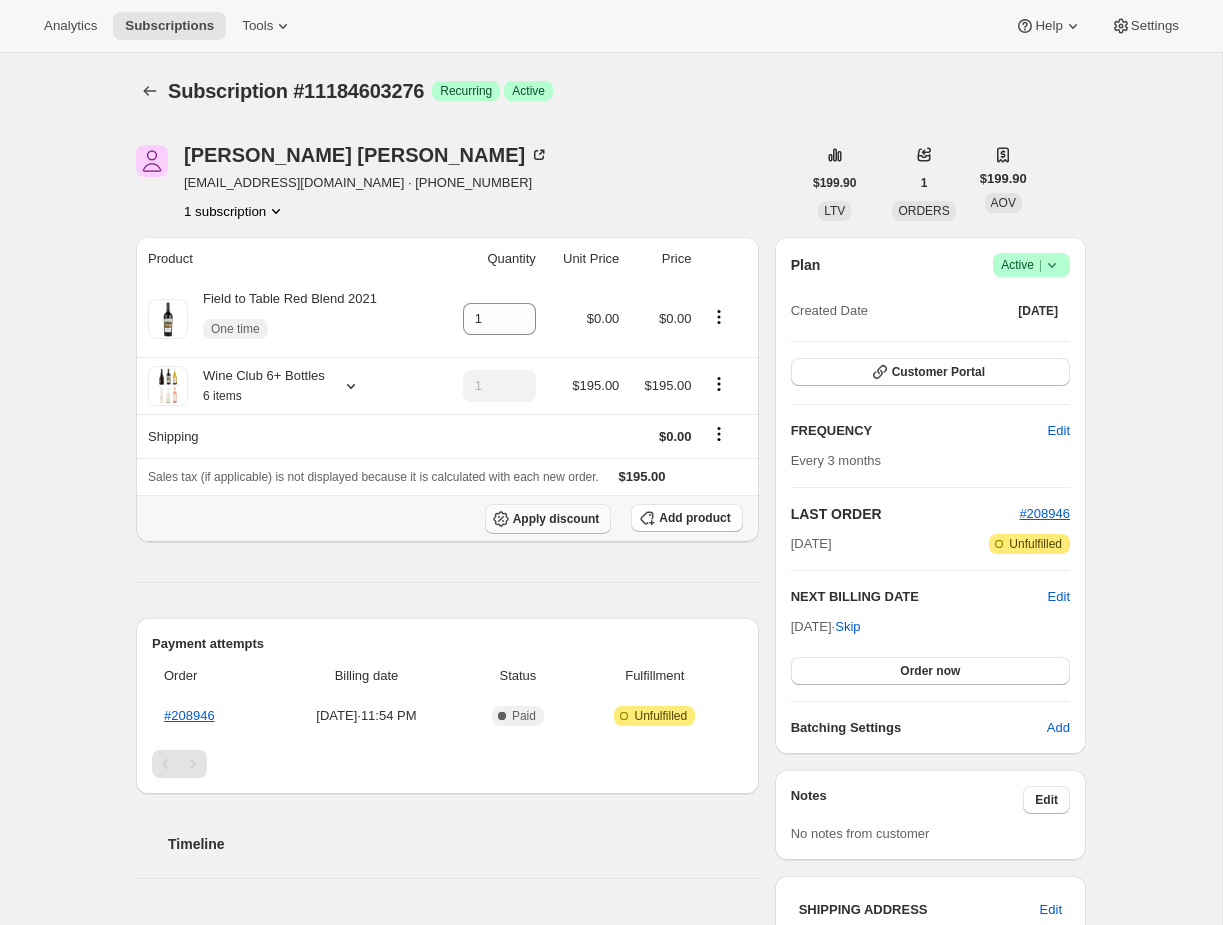 click on "Apply discount" at bounding box center (556, 519) 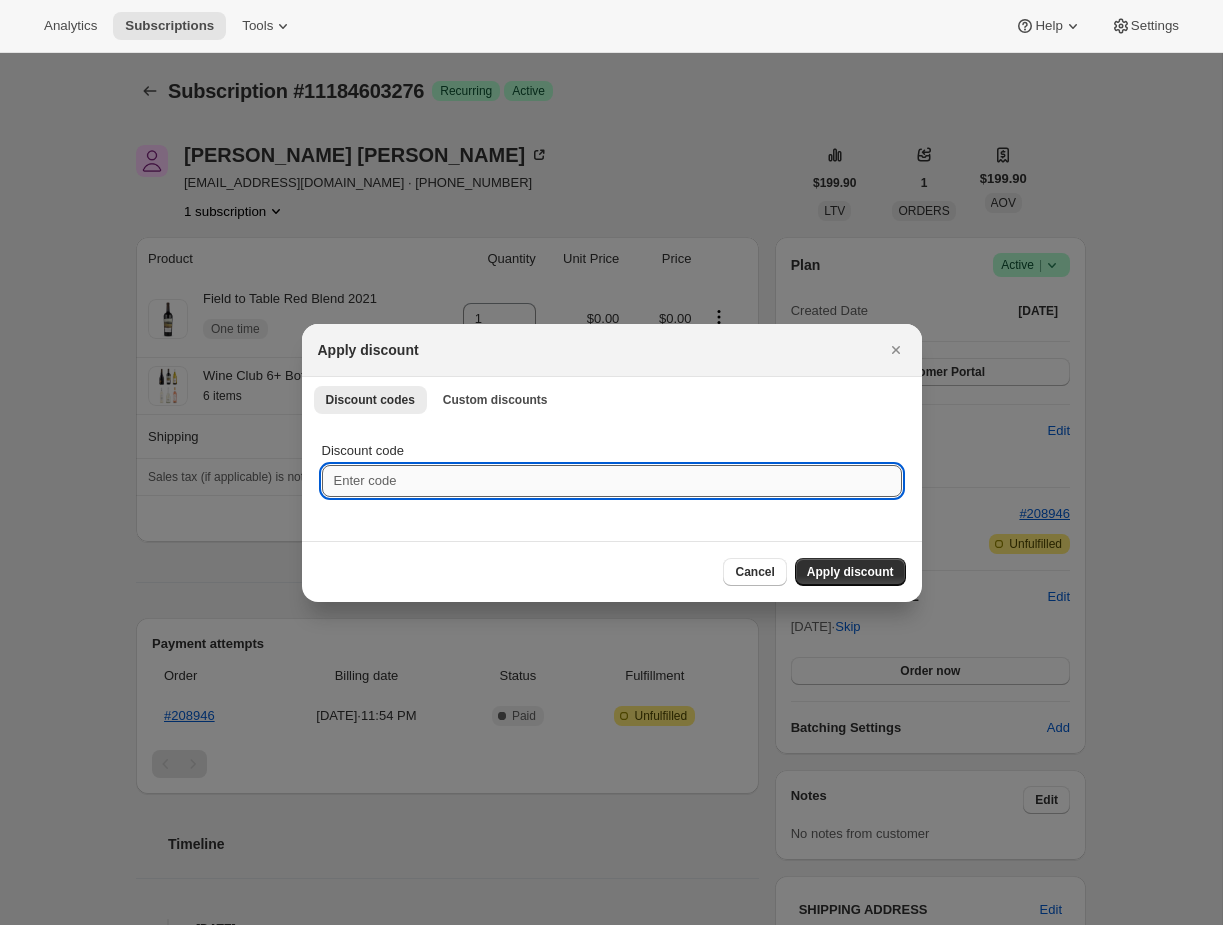 click on "Discount code" at bounding box center [612, 481] 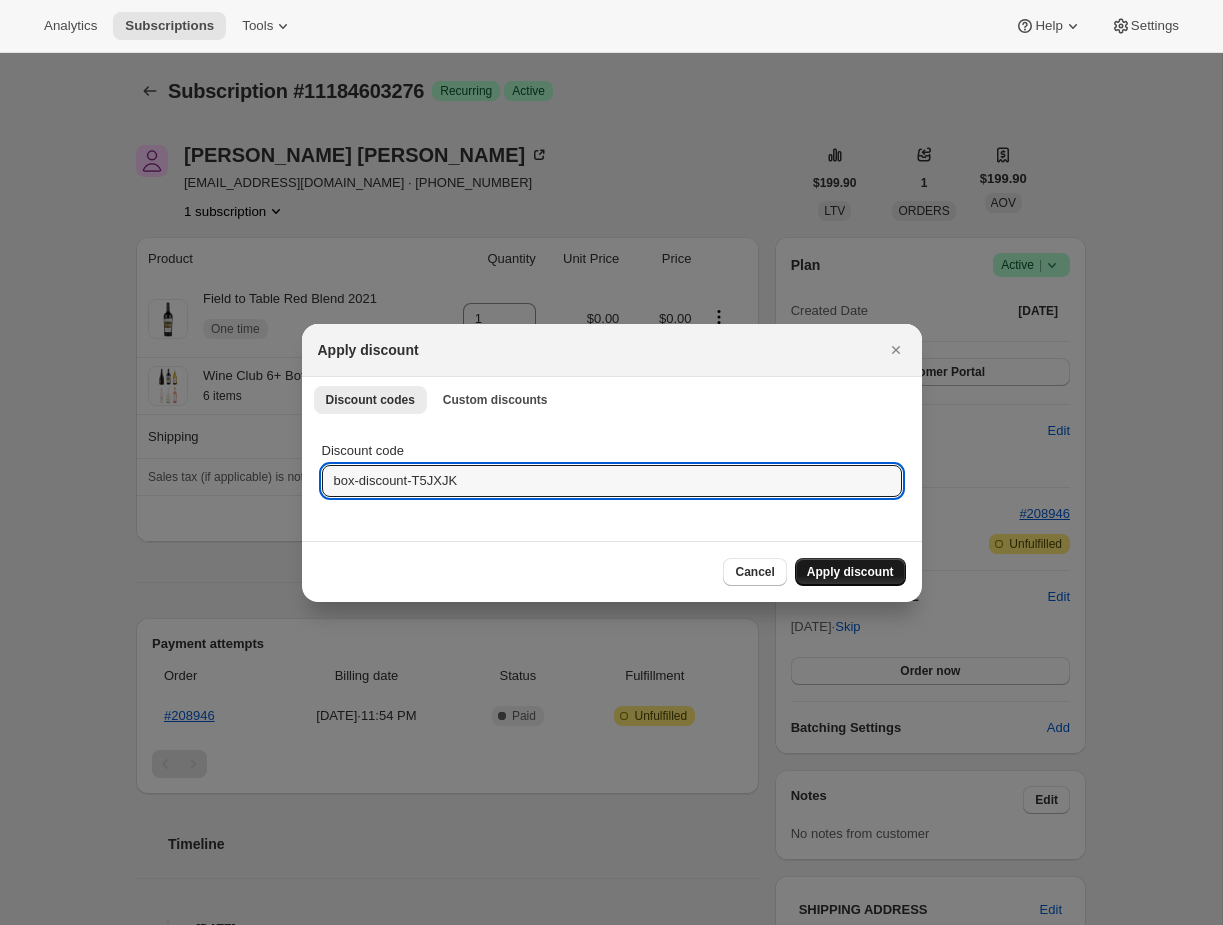 type on "box-discount-T5JXJK" 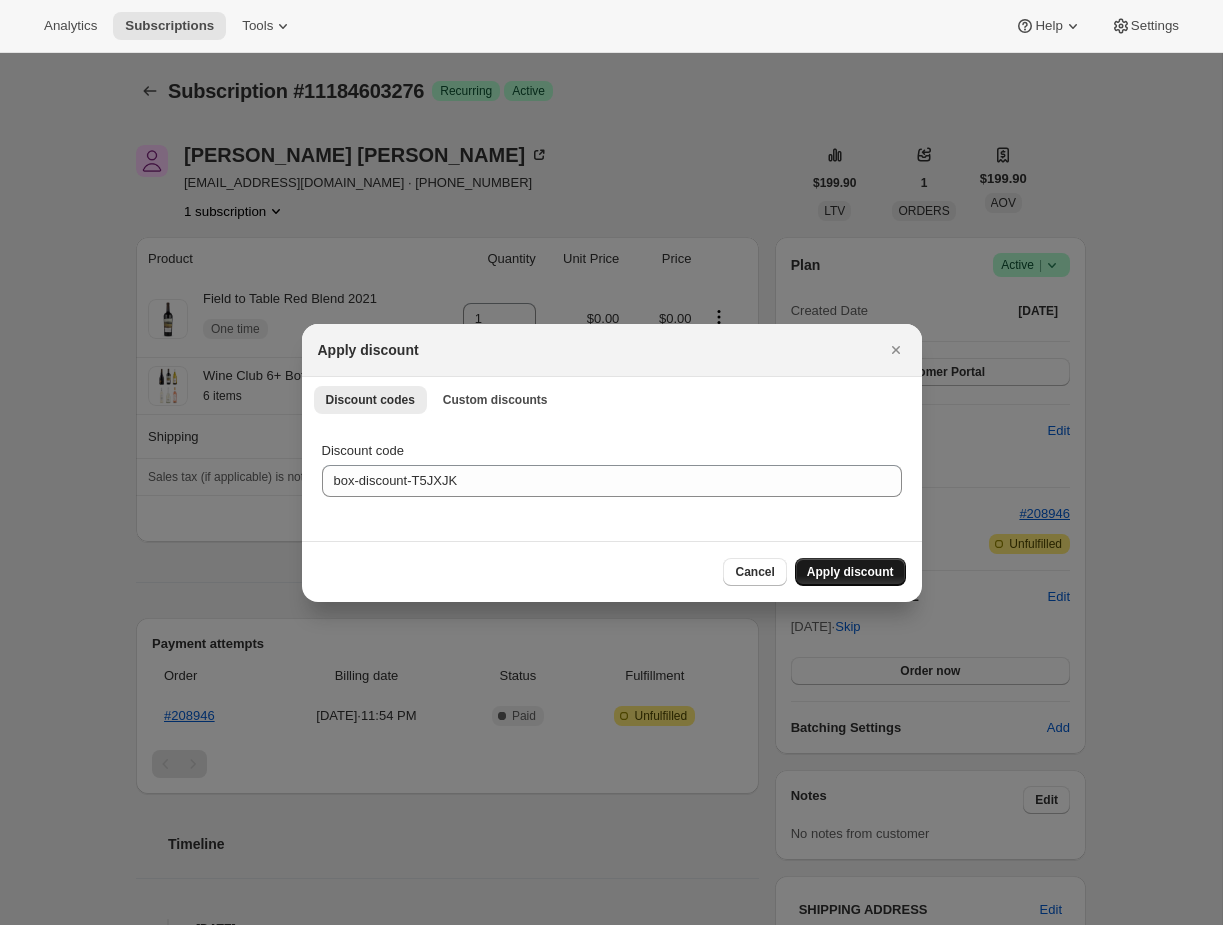 click on "Apply discount" at bounding box center (850, 572) 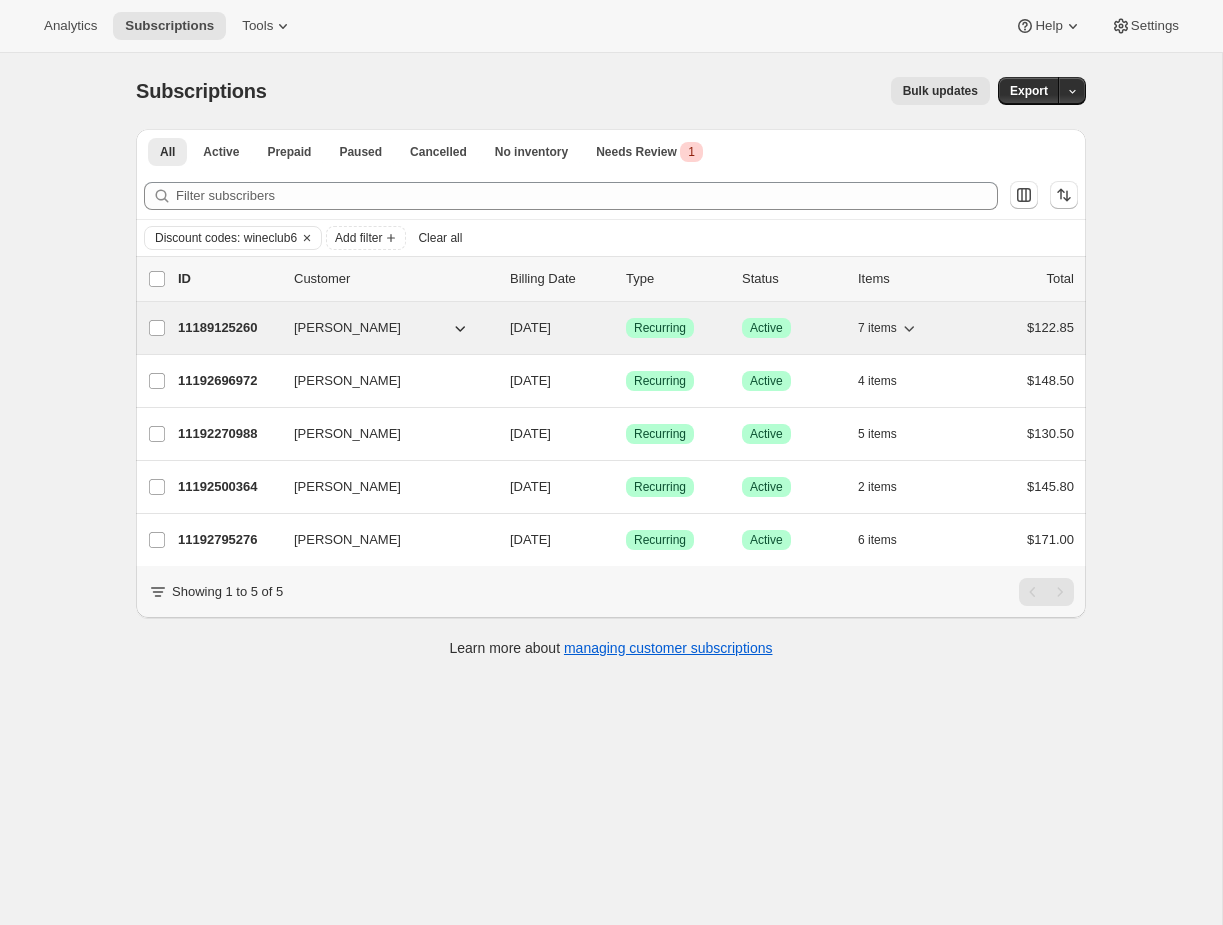 click on "Recurring" at bounding box center [660, 328] 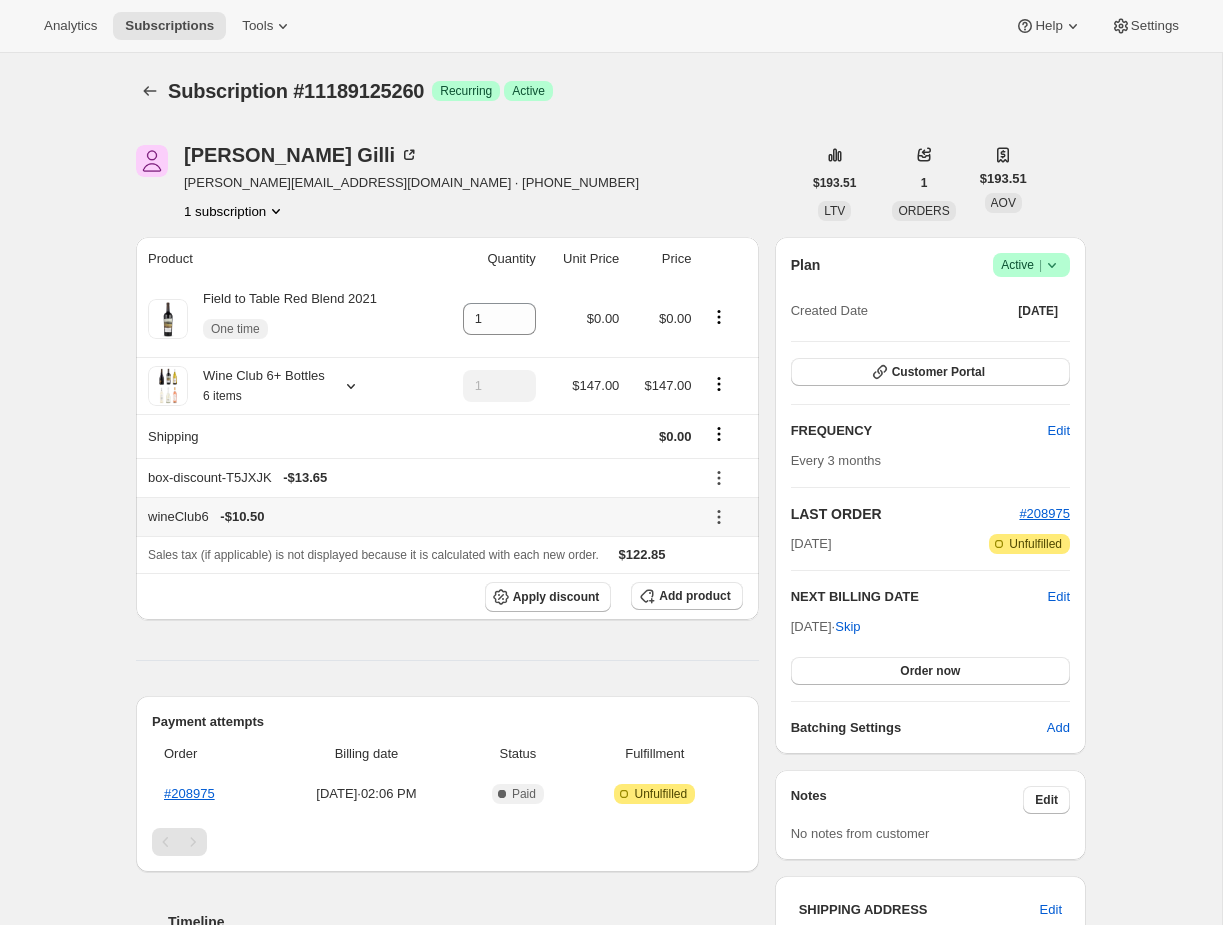 click 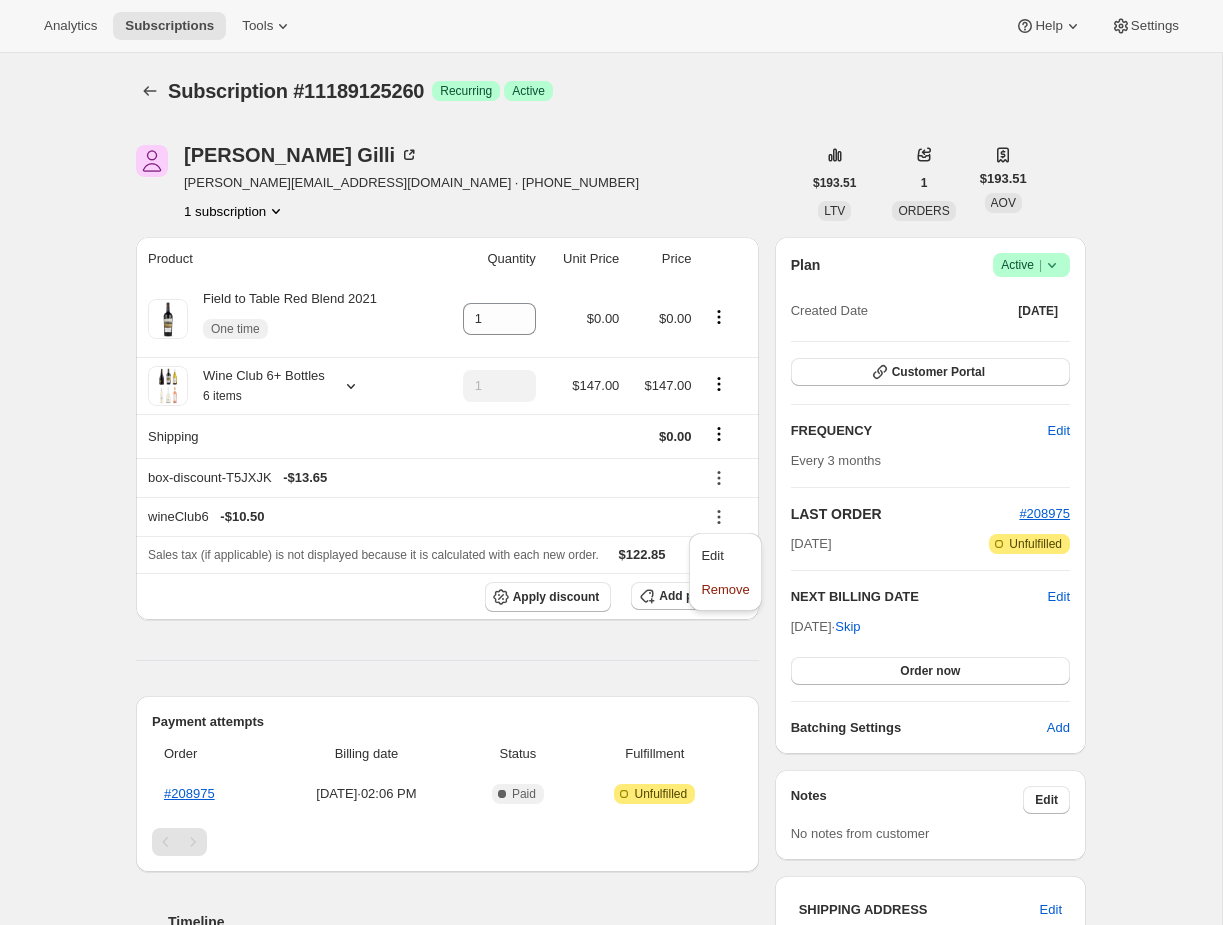 click on "Subscription #11189125260. This page is ready Subscription #11189125260 Success Recurring Success Active [PERSON_NAME] [PERSON_NAME][EMAIL_ADDRESS][DOMAIN_NAME] · [PHONE_NUMBER] 1 subscription $193.51 LTV 1 ORDERS $193.51 AOV Product Quantity Unit Price Price Field to Table Red Blend 2021 One time 1 $0.00 $0.00 Wine Club 6+ Bottles 6 items 1 $147.00 $147.00 Shipping $0.00 box-discount-T5JXJK   - $13.65 wineClub6   - $10.50 Sales tax (if applicable) is not displayed because it is calculated with each new order.   $122.85 Apply discount Add product Payment attempts Order Billing date Status Fulfillment #208975 [DATE]  ·  02:06 PM  Complete Paid Attention Incomplete Unfulfilled Timeline [DATE] [PERSON_NAME] updated box contents via Customer Portal 06:08 PM New box selection 1 - Vintner Sparkling Brut 1 - Sparkling Almond 1 - Herstory [PERSON_NAME] 2021 1 - Sparkling Moscato 1 - Vintner Chardonnay 2023 1 - Love Language Rose Previous box selection 1 - Vintner Sparkling Brut 1 - Sparkling Almond 1 - Reserve Rose 2021 Plan" at bounding box center (611, 792) 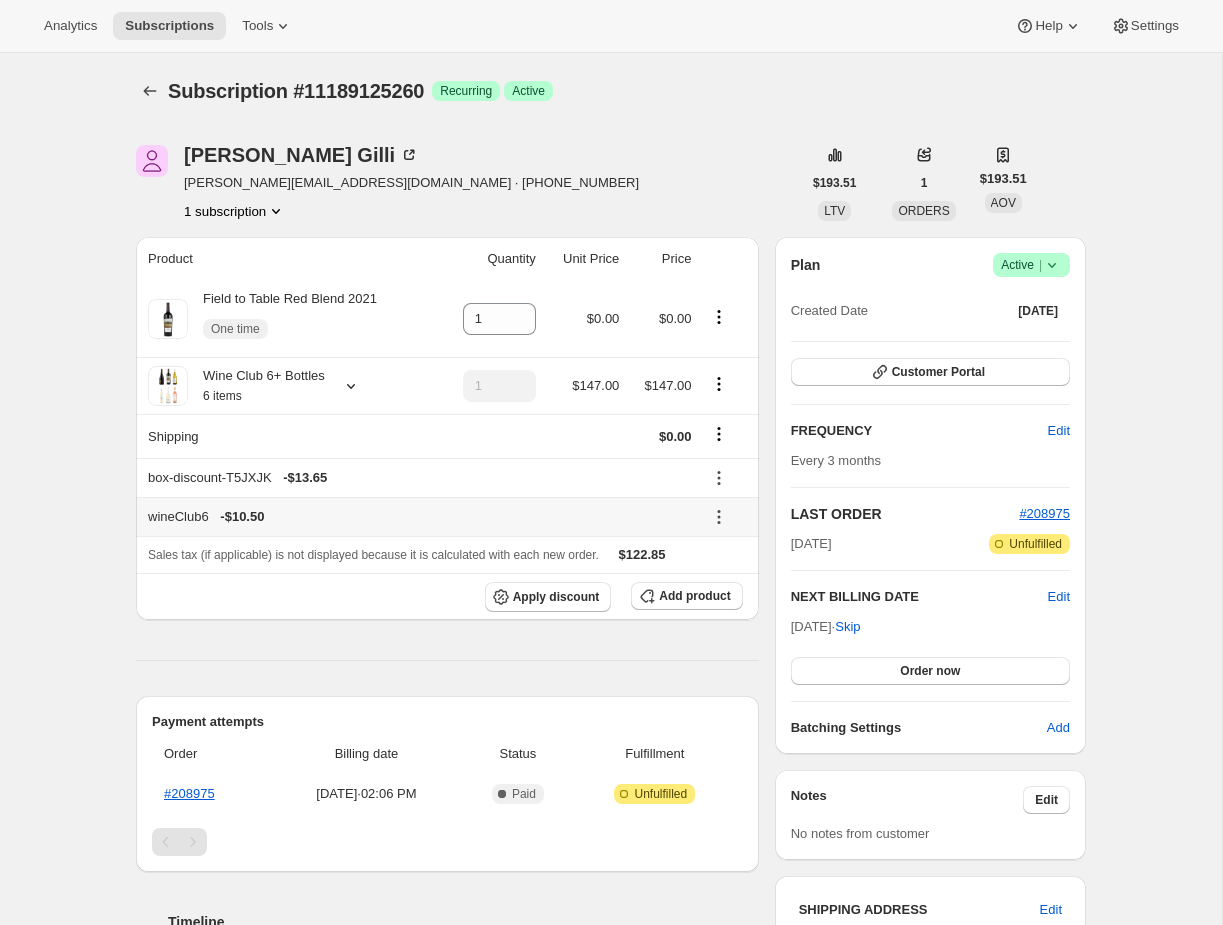 click 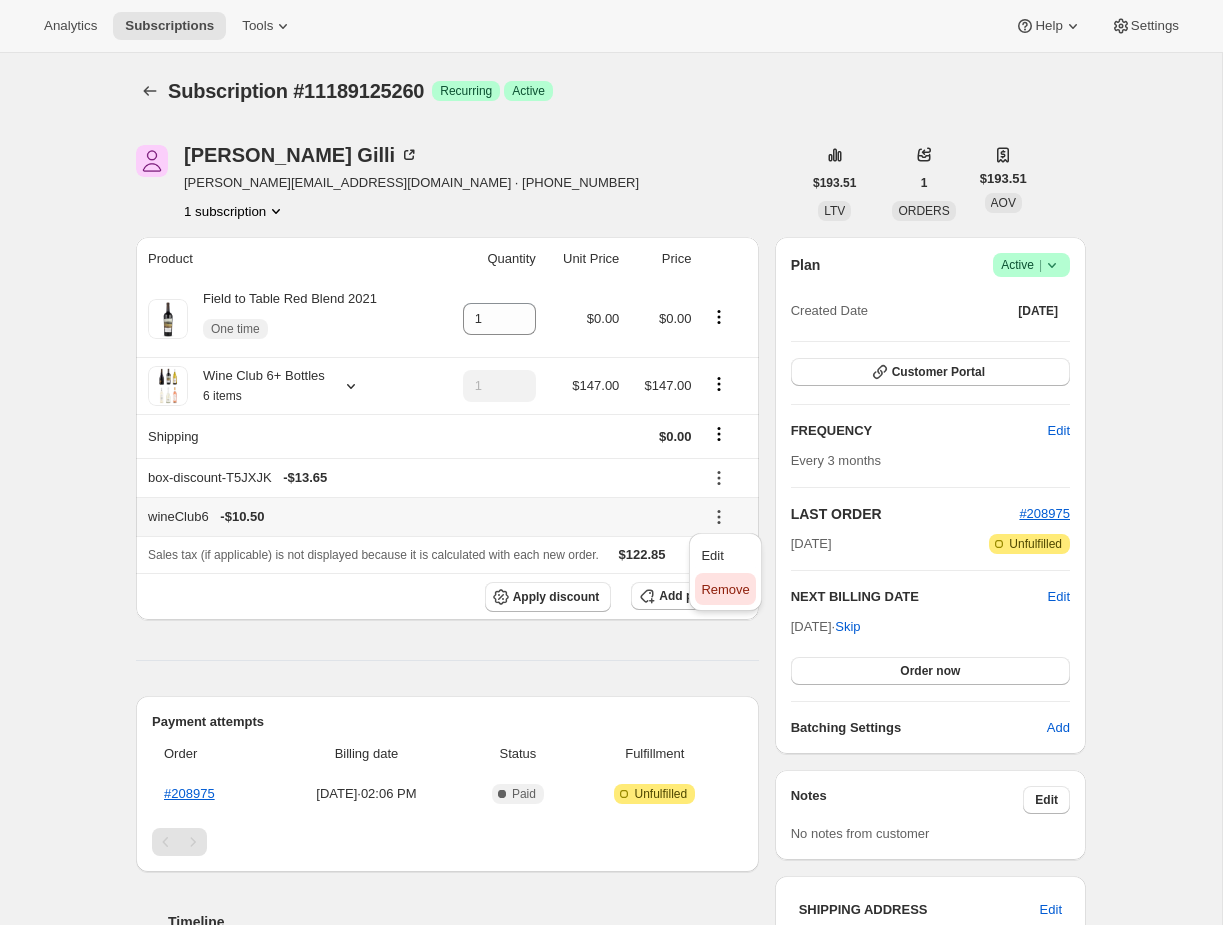 click on "Remove" at bounding box center (725, 589) 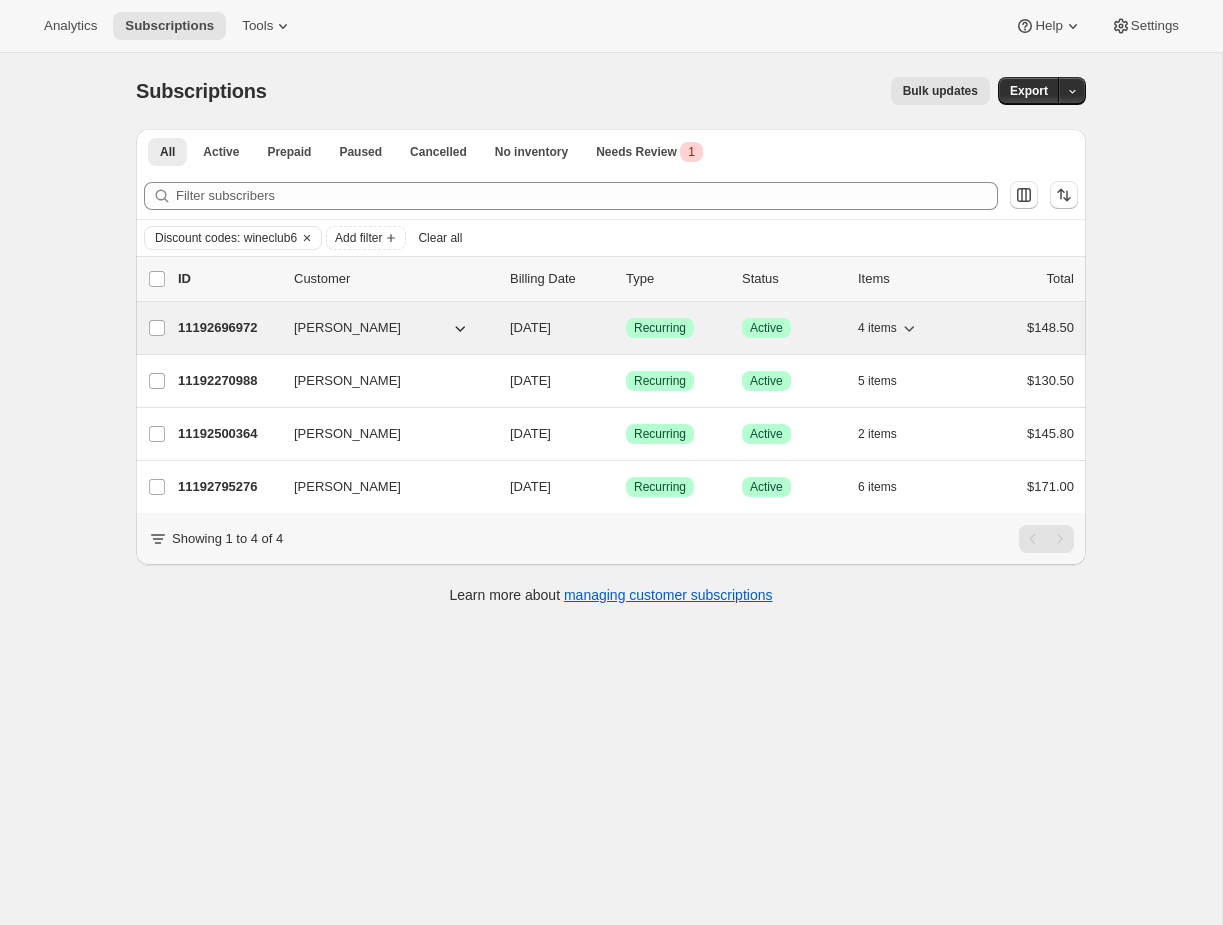 click on "Recurring" at bounding box center [660, 328] 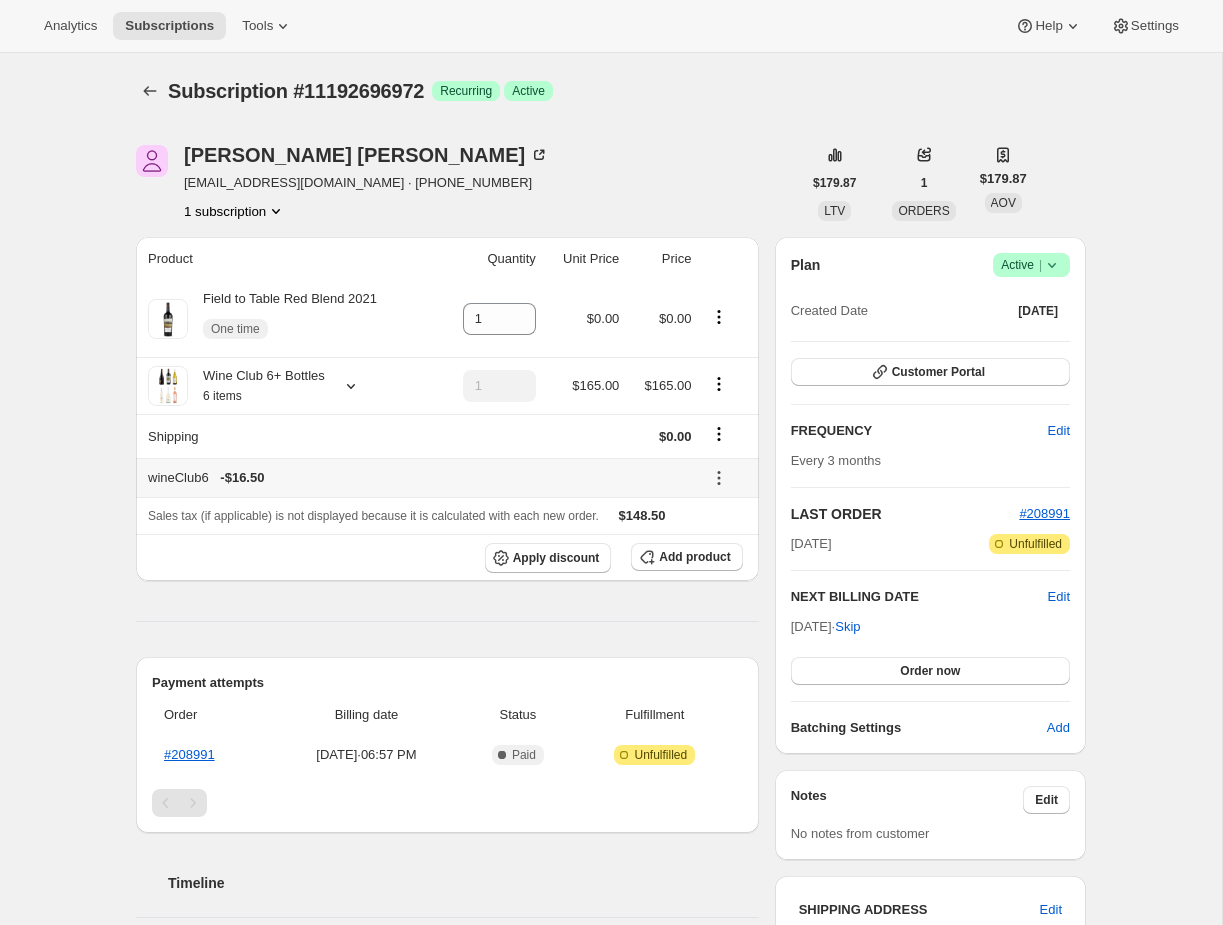 click 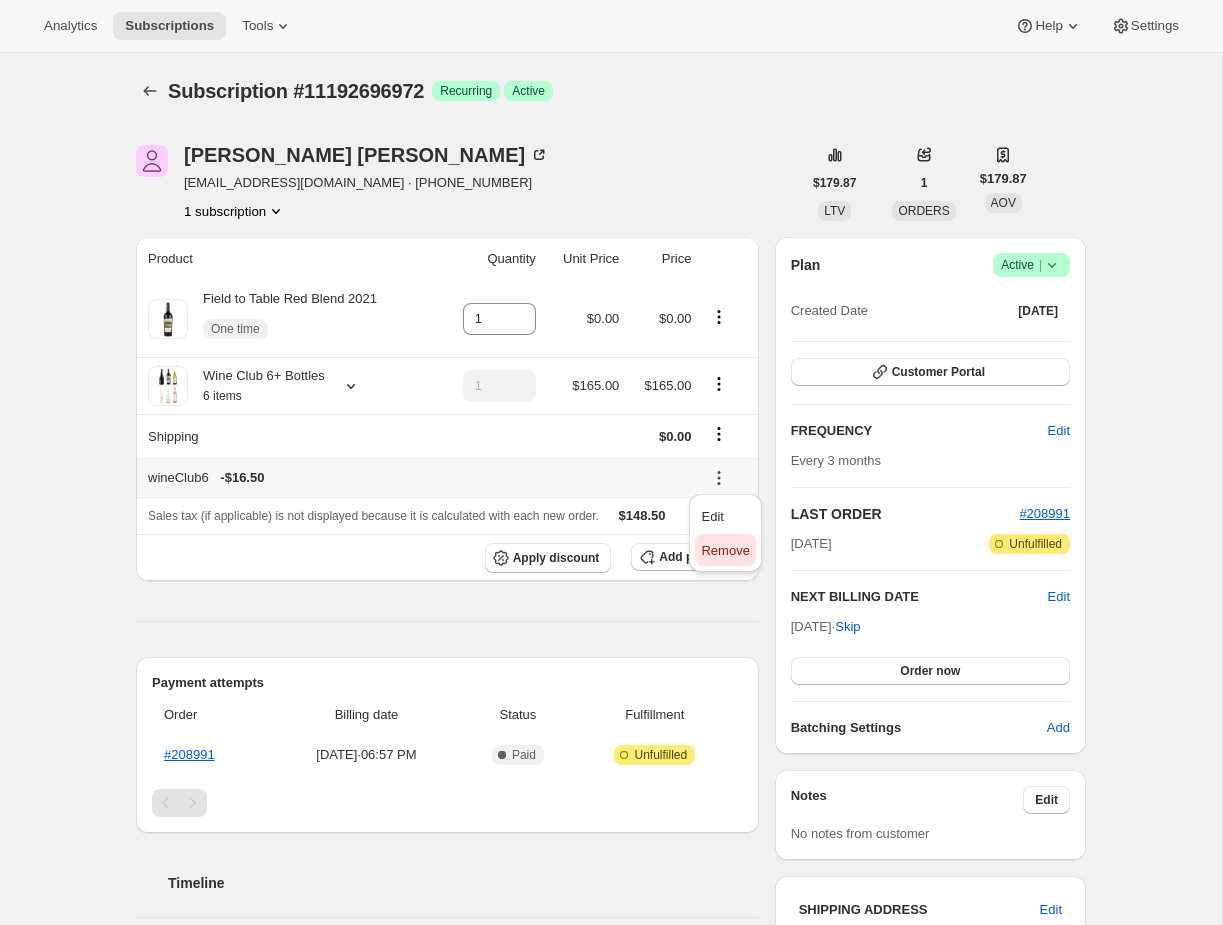 click on "Remove" at bounding box center [725, 550] 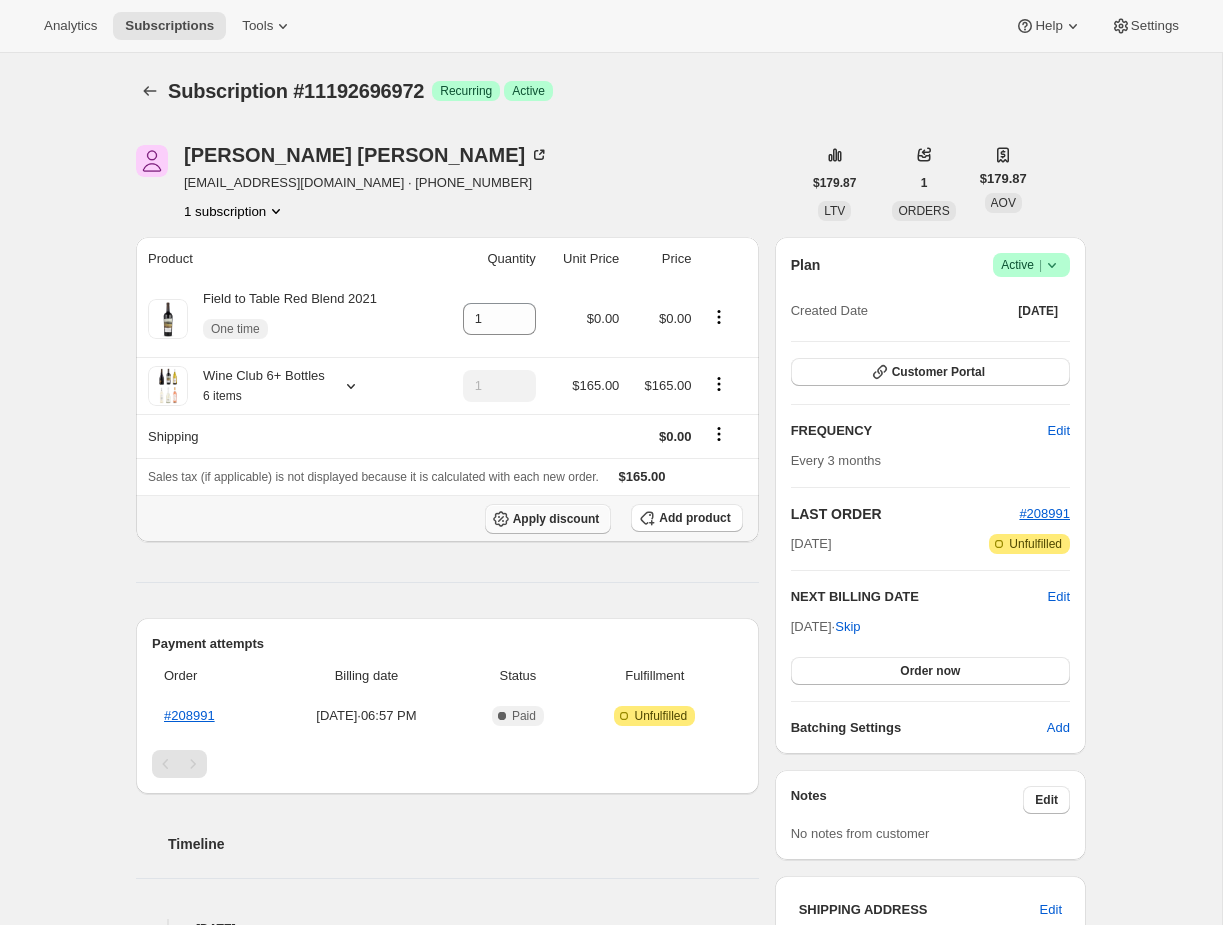 click on "Apply discount" at bounding box center (556, 519) 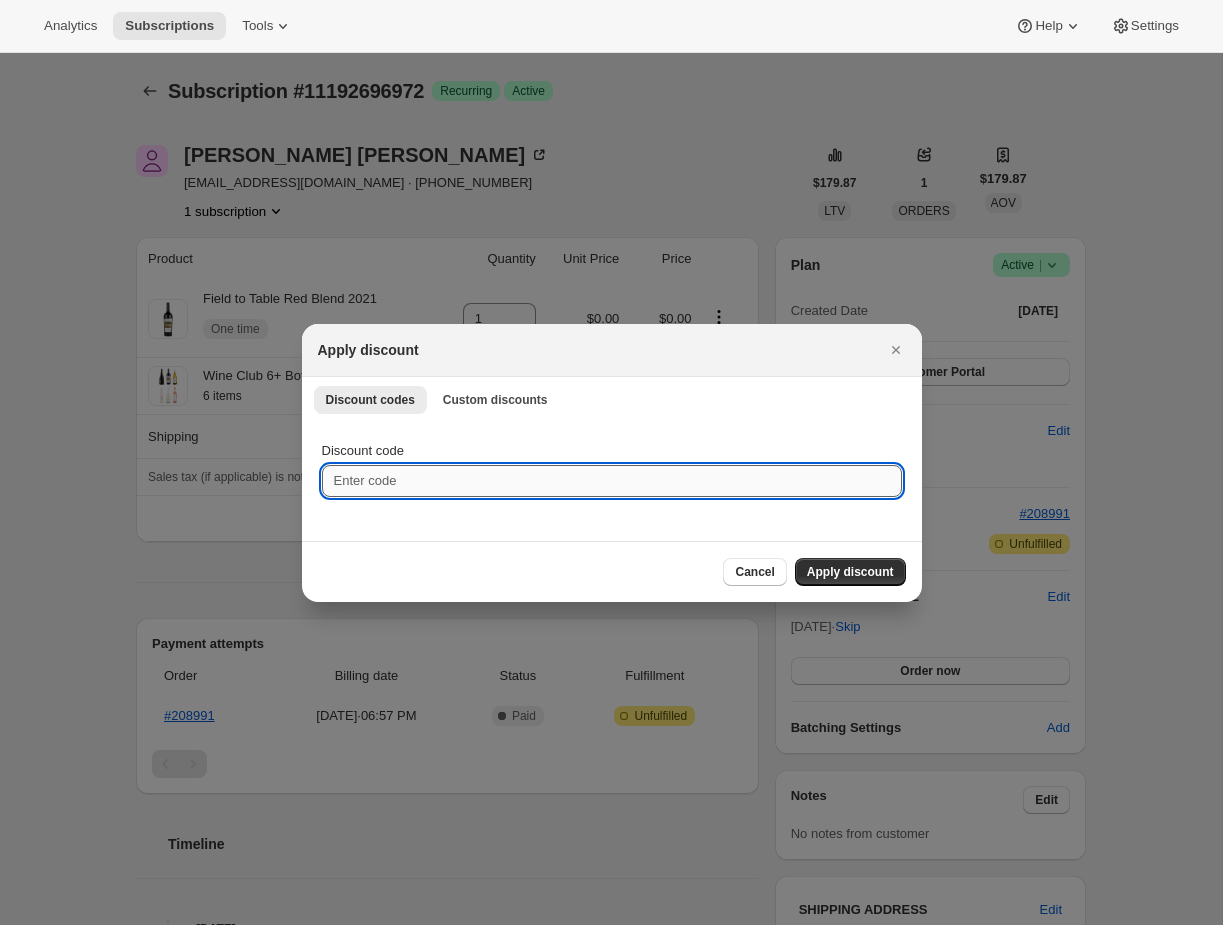 click on "Discount code" at bounding box center (612, 481) 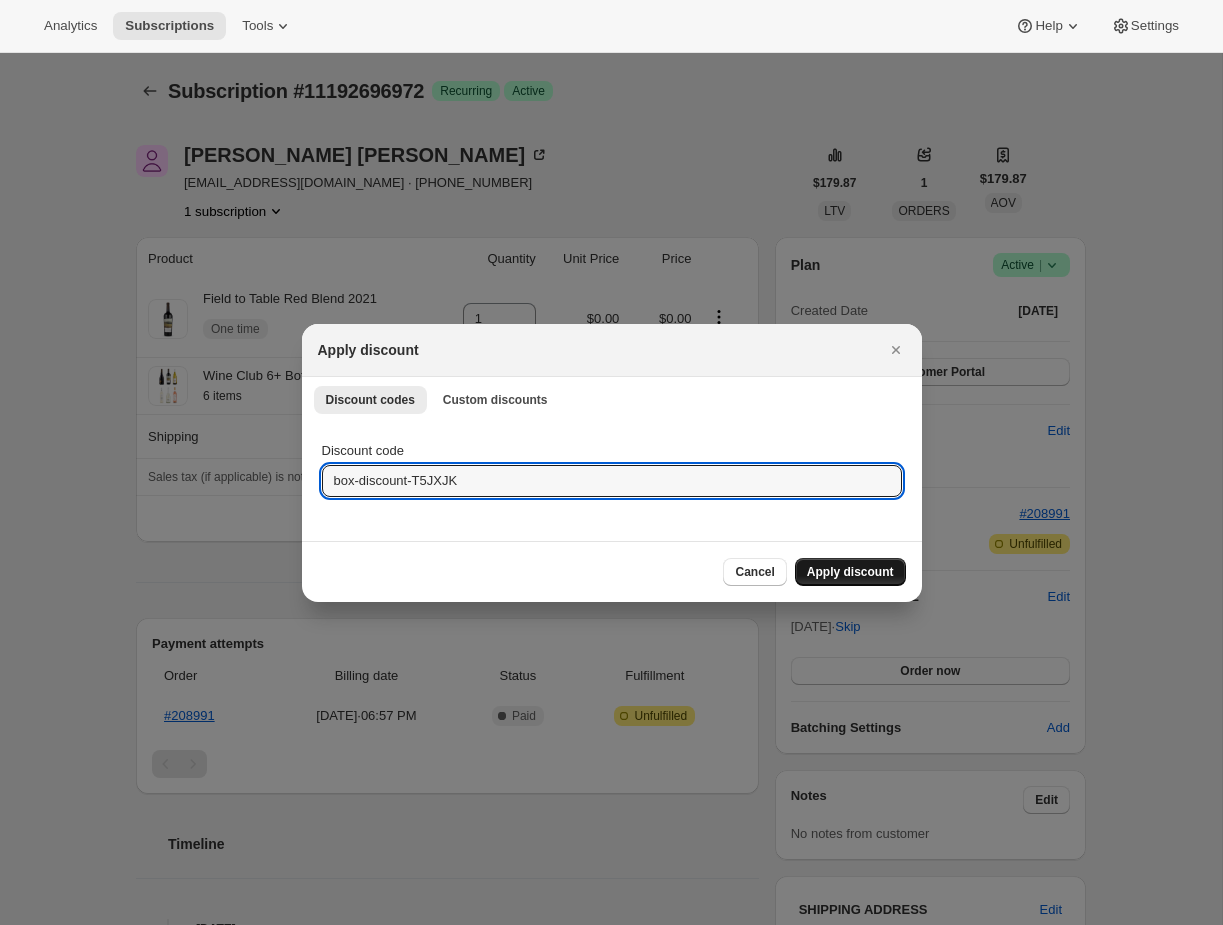 type on "box-discount-T5JXJK" 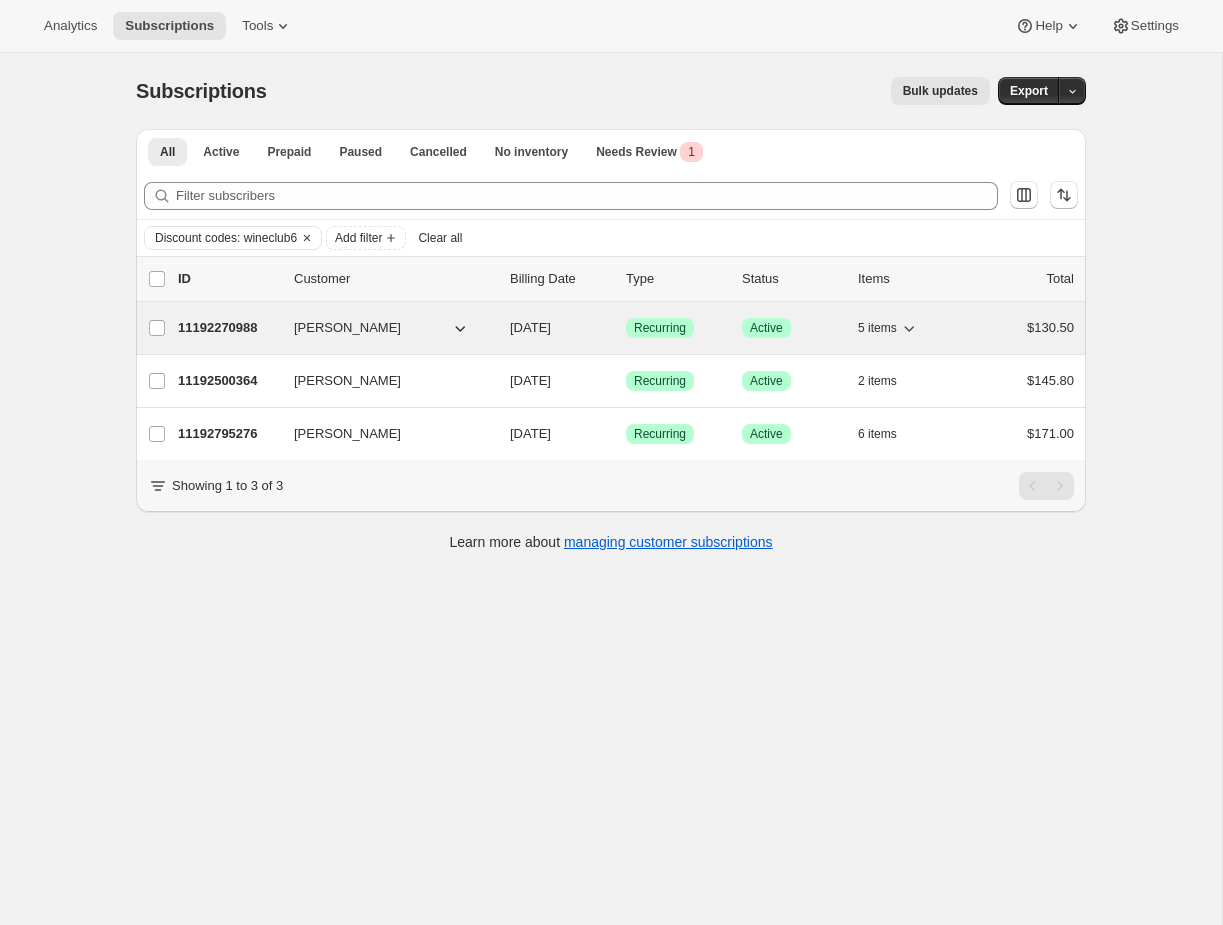 click on "Recurring" at bounding box center [660, 328] 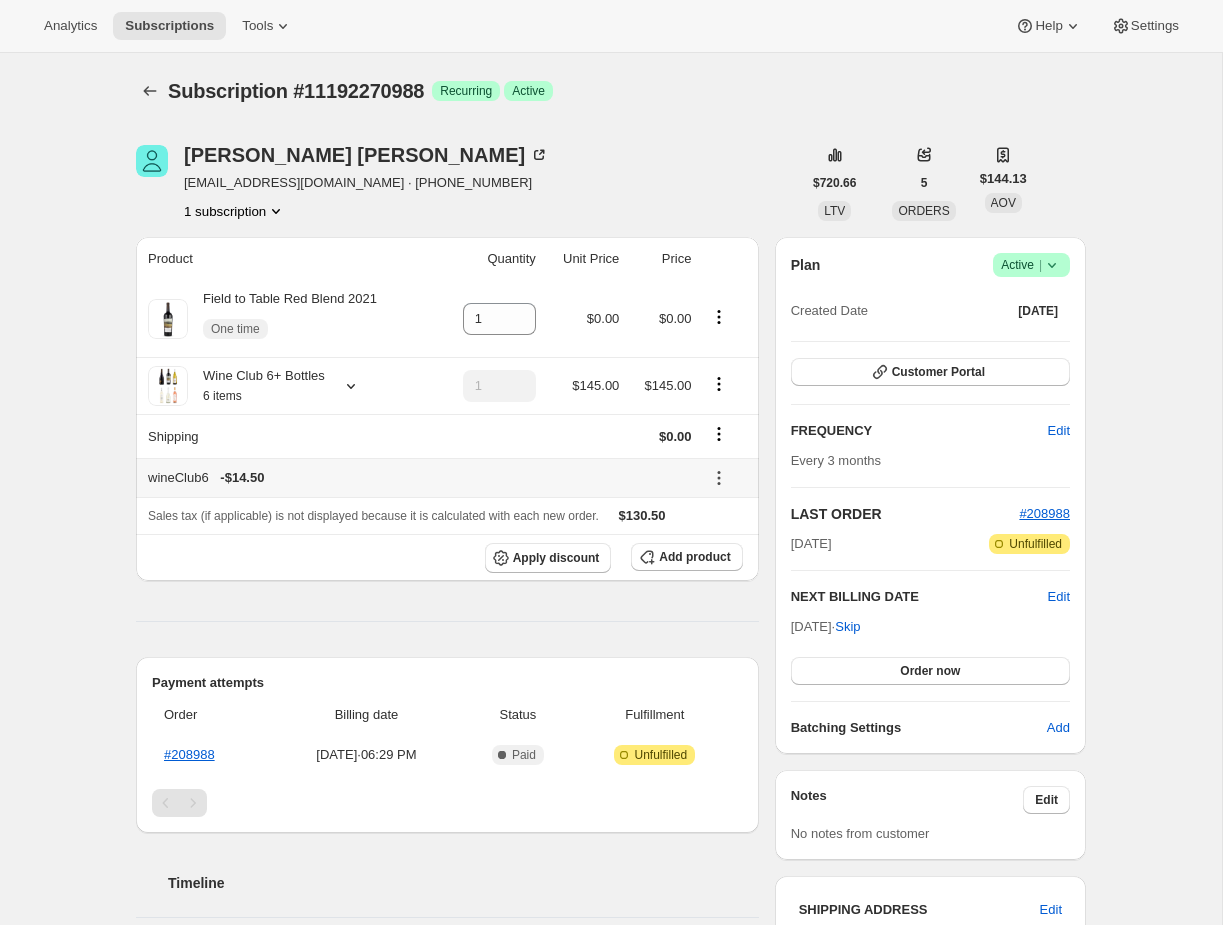 click 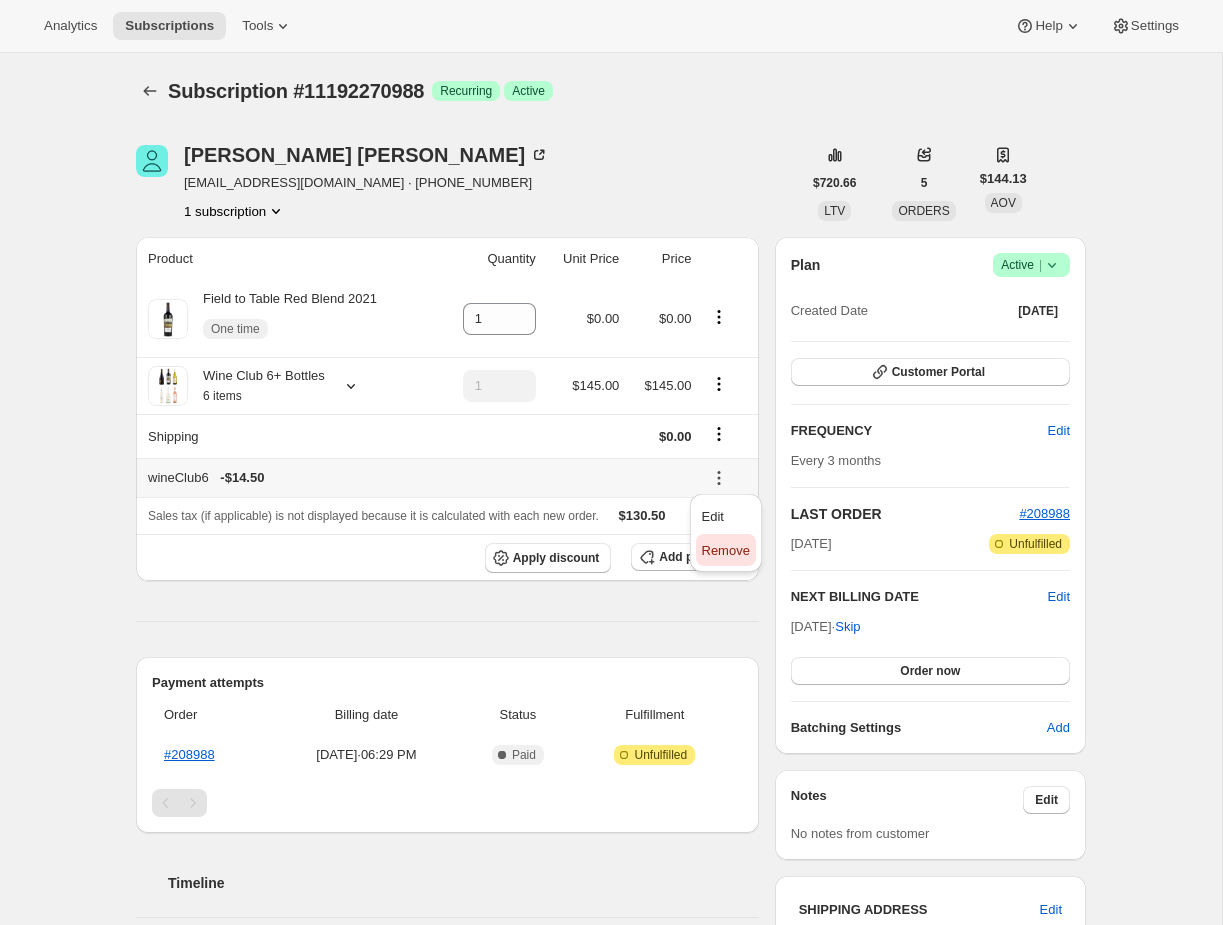click on "Remove" at bounding box center (726, 550) 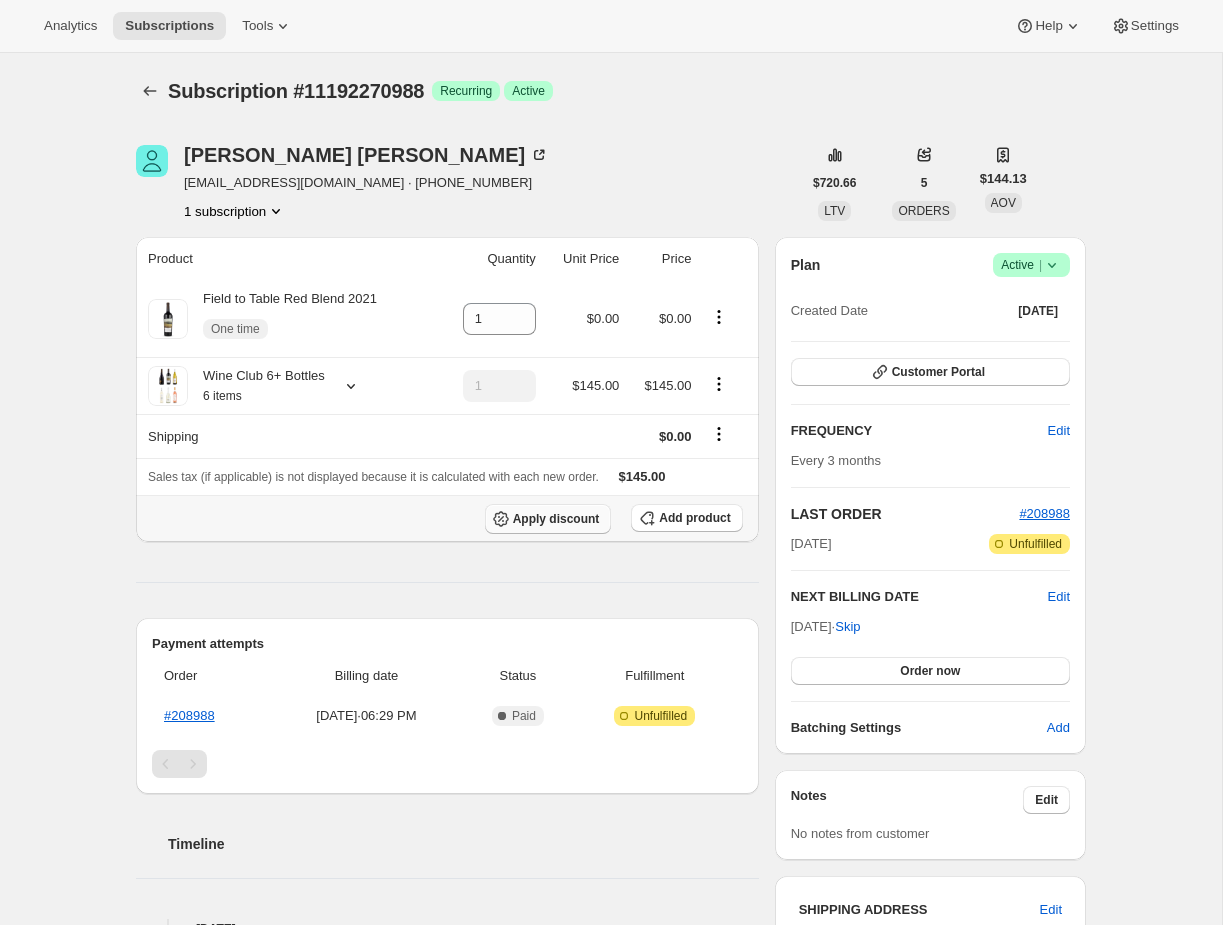 click on "Apply discount" at bounding box center (548, 519) 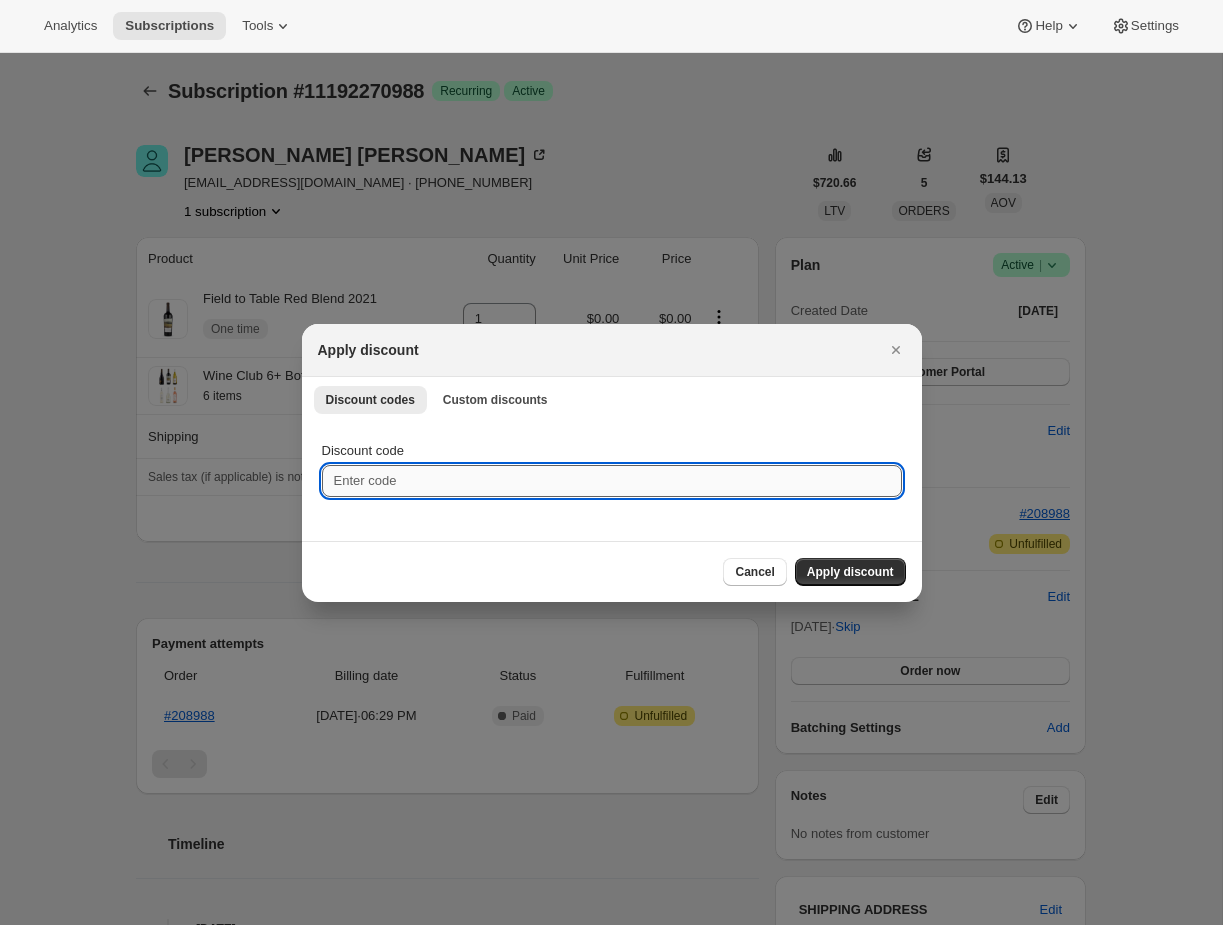 click on "Discount code" at bounding box center [612, 481] 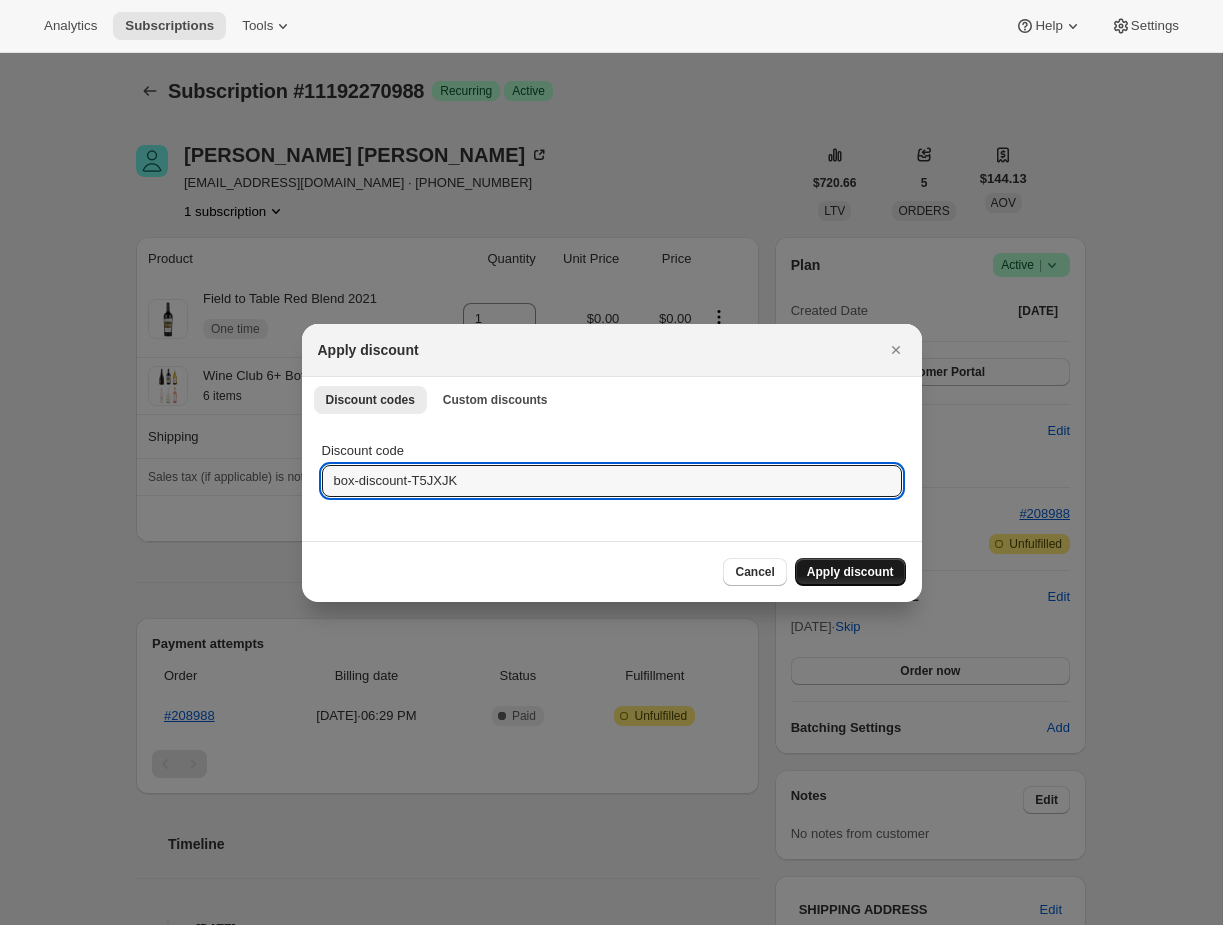 type on "box-discount-T5JXJK" 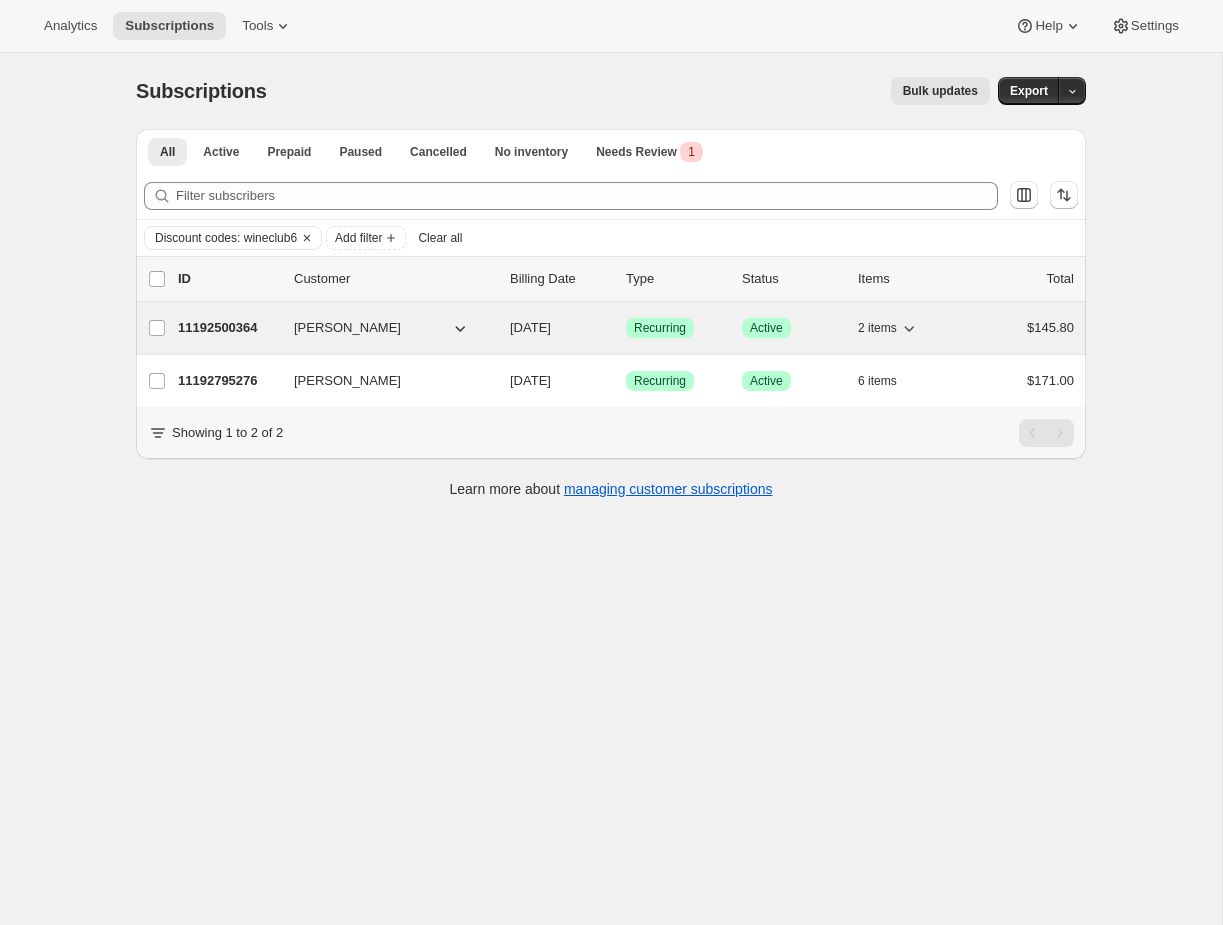 click on "11192500364 [PERSON_NAME] [DATE] Success Recurring Success Active 2   items $145.80" at bounding box center (626, 328) 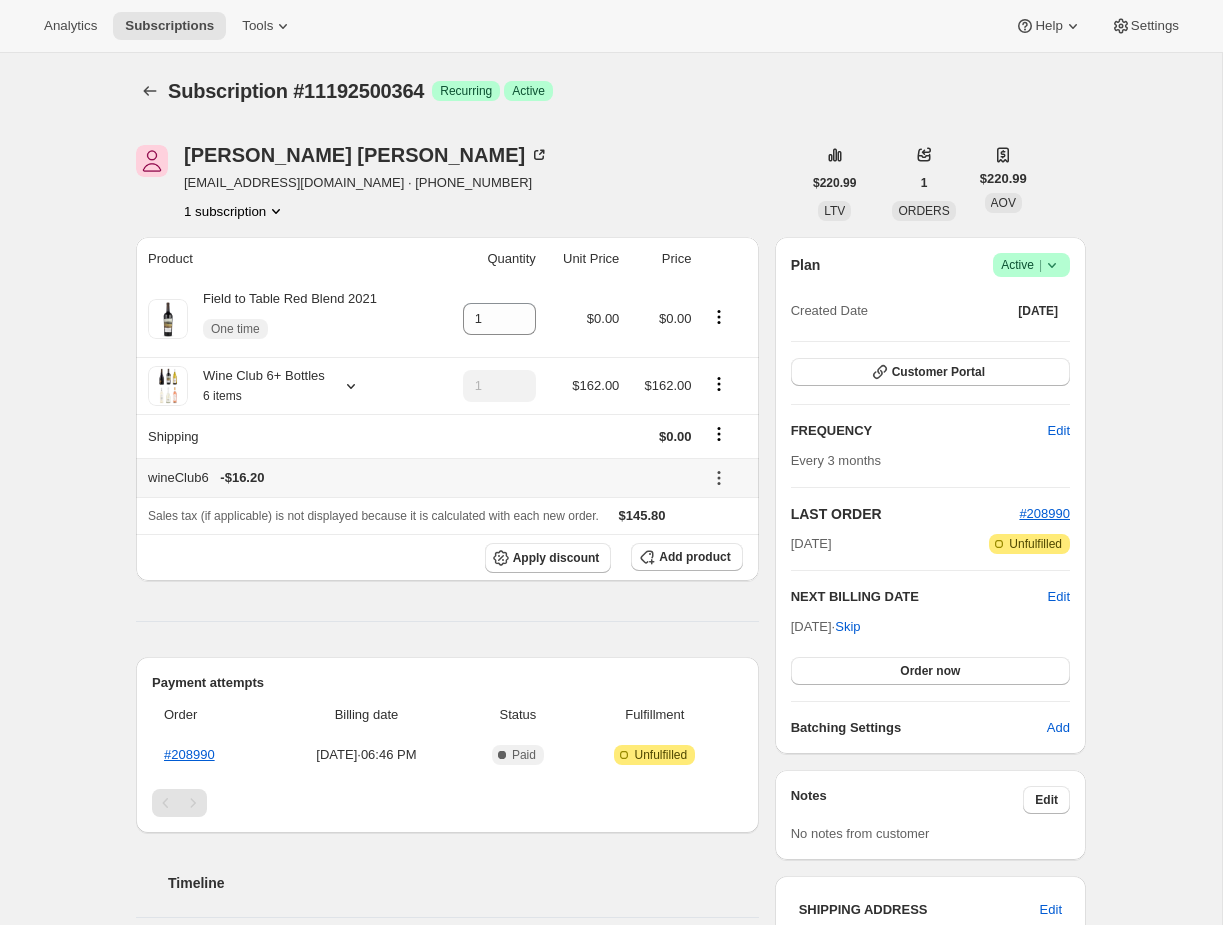 click 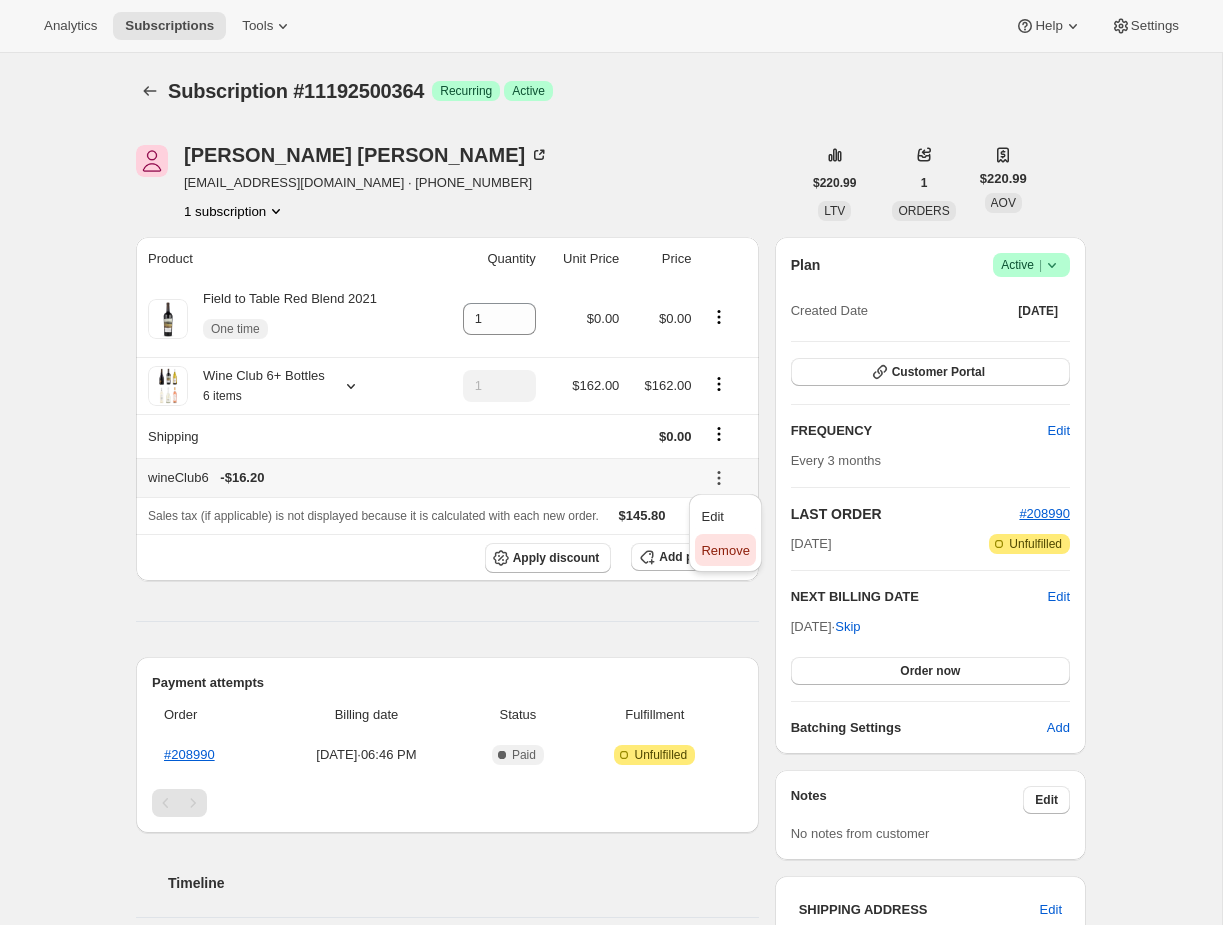 click on "Remove" at bounding box center (725, 550) 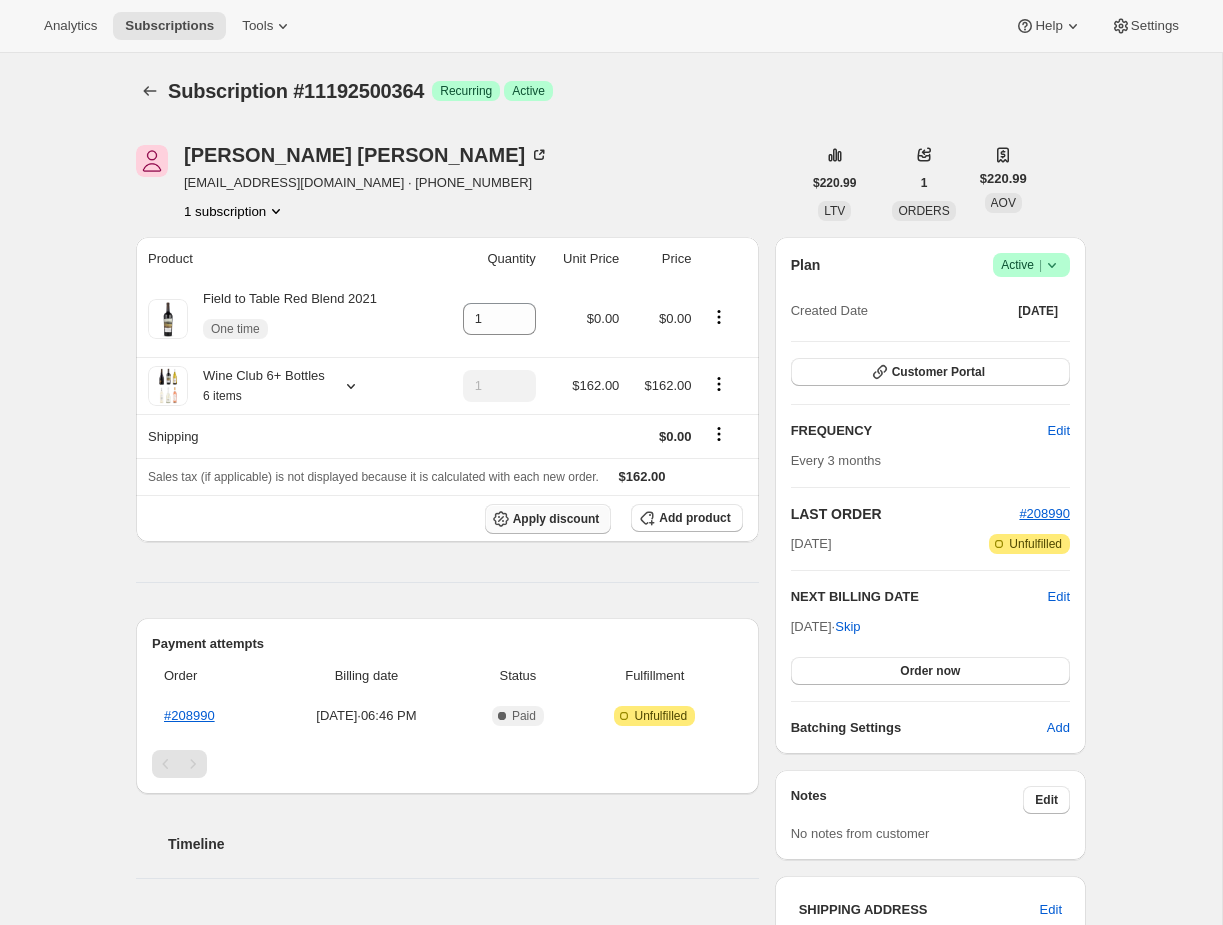 click on "Apply discount" at bounding box center (548, 519) 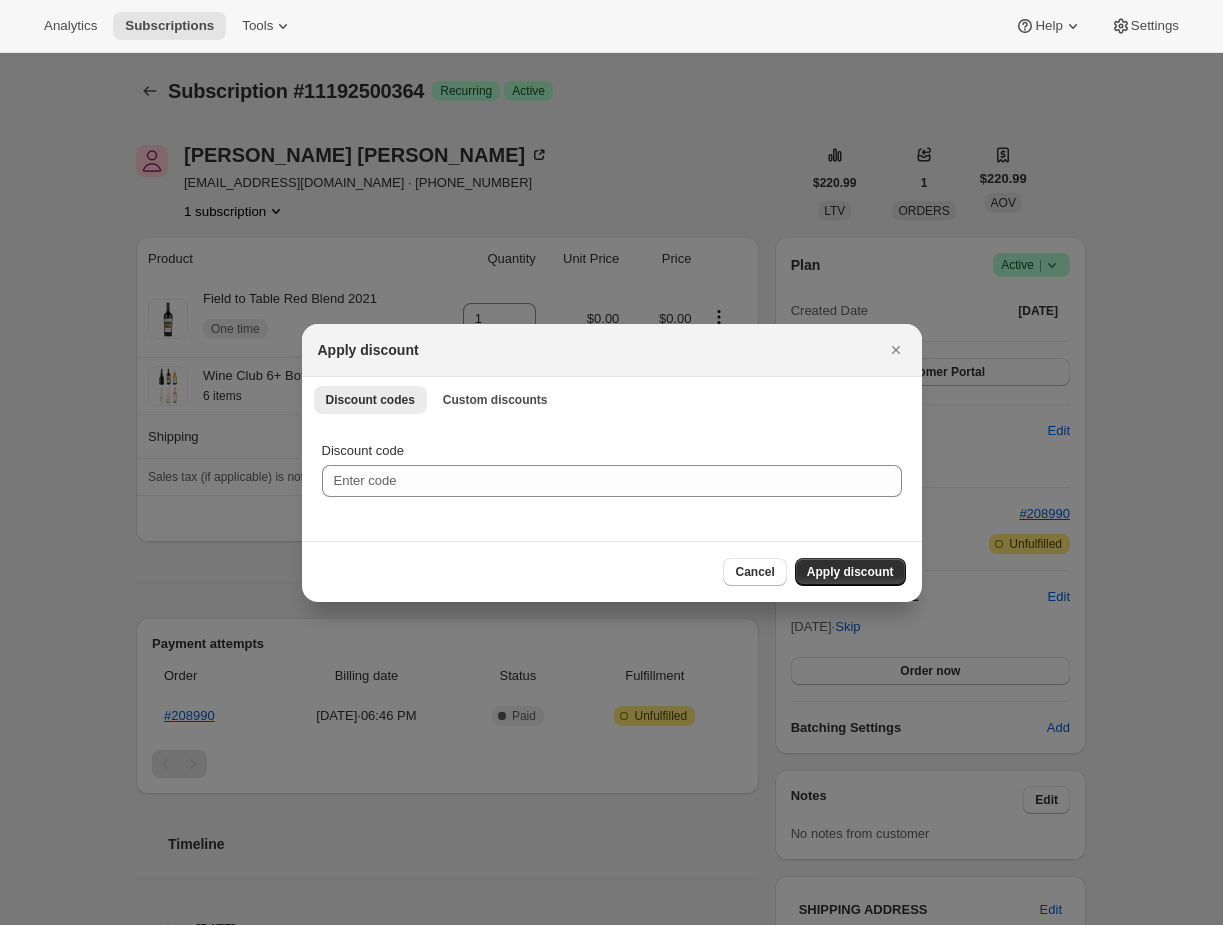 click on "Discount code" at bounding box center (612, 451) 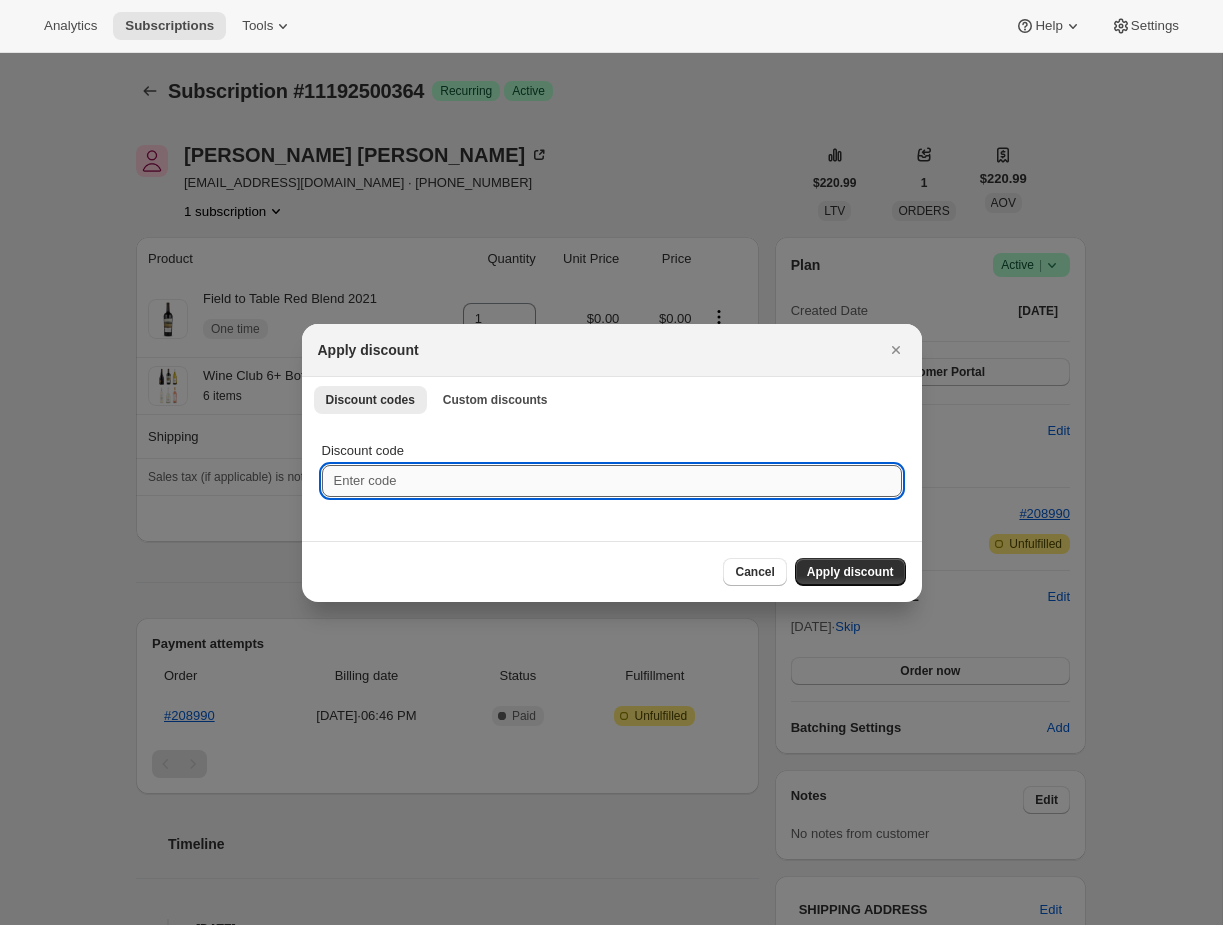 click on "Discount code" at bounding box center (612, 481) 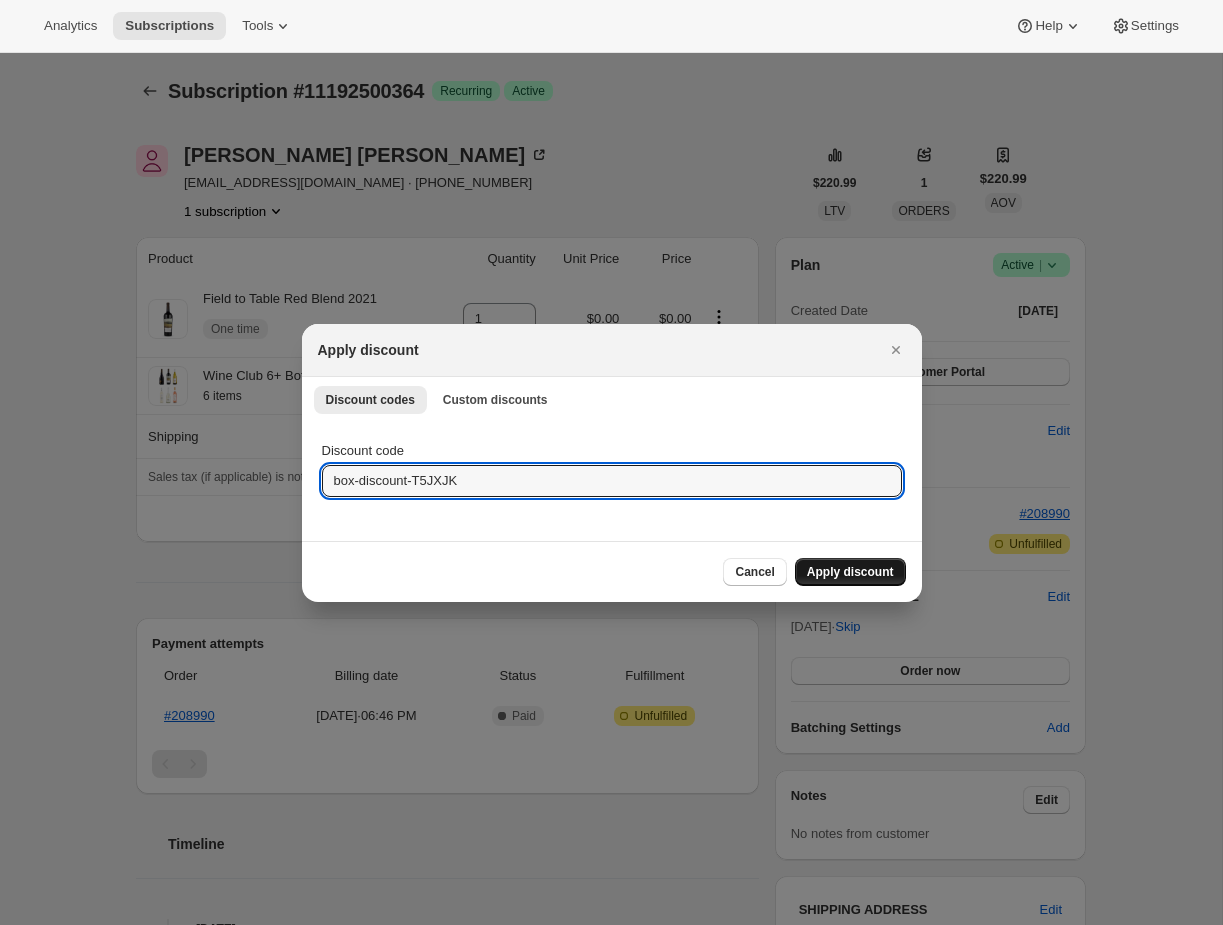 type on "box-discount-T5JXJK" 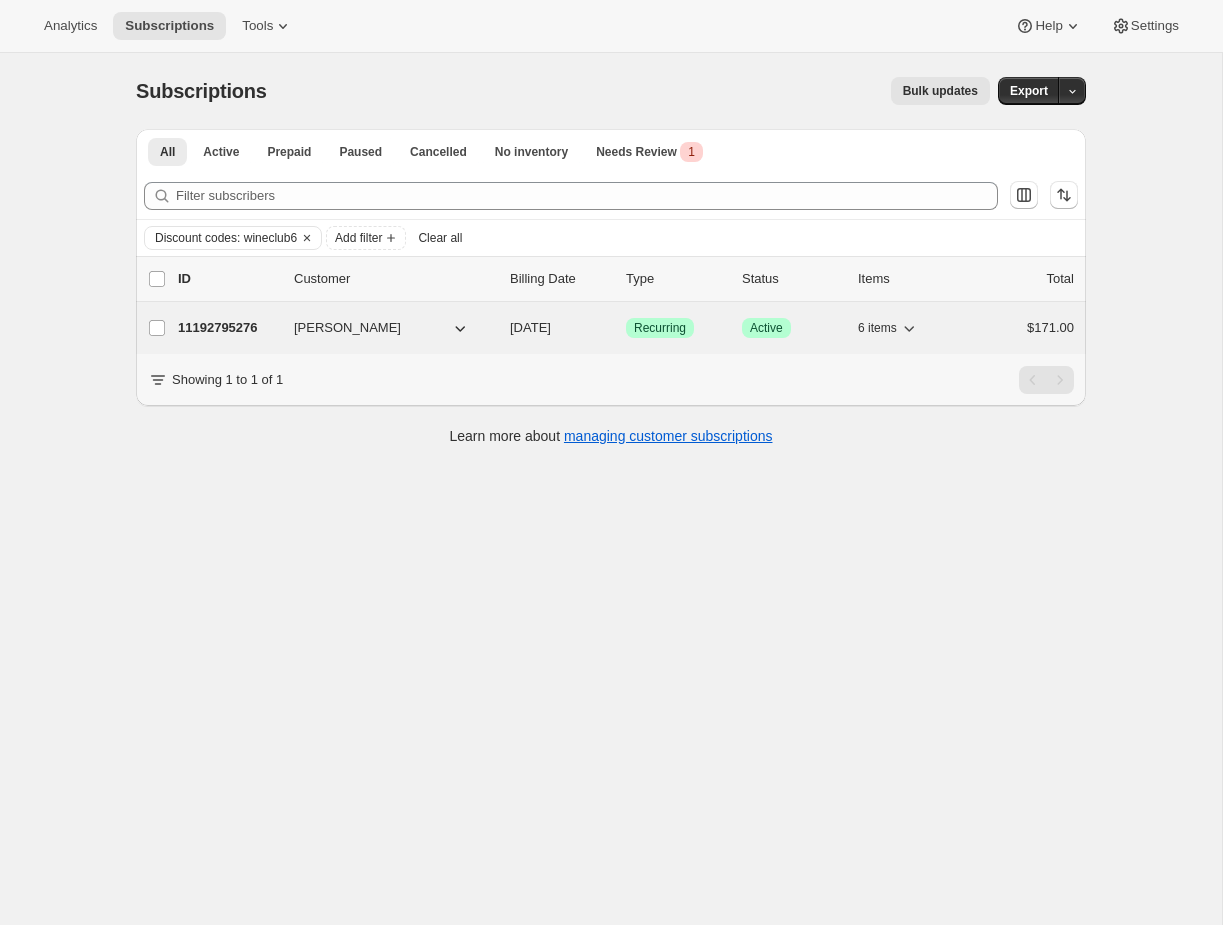 click on "[DATE]" at bounding box center (530, 327) 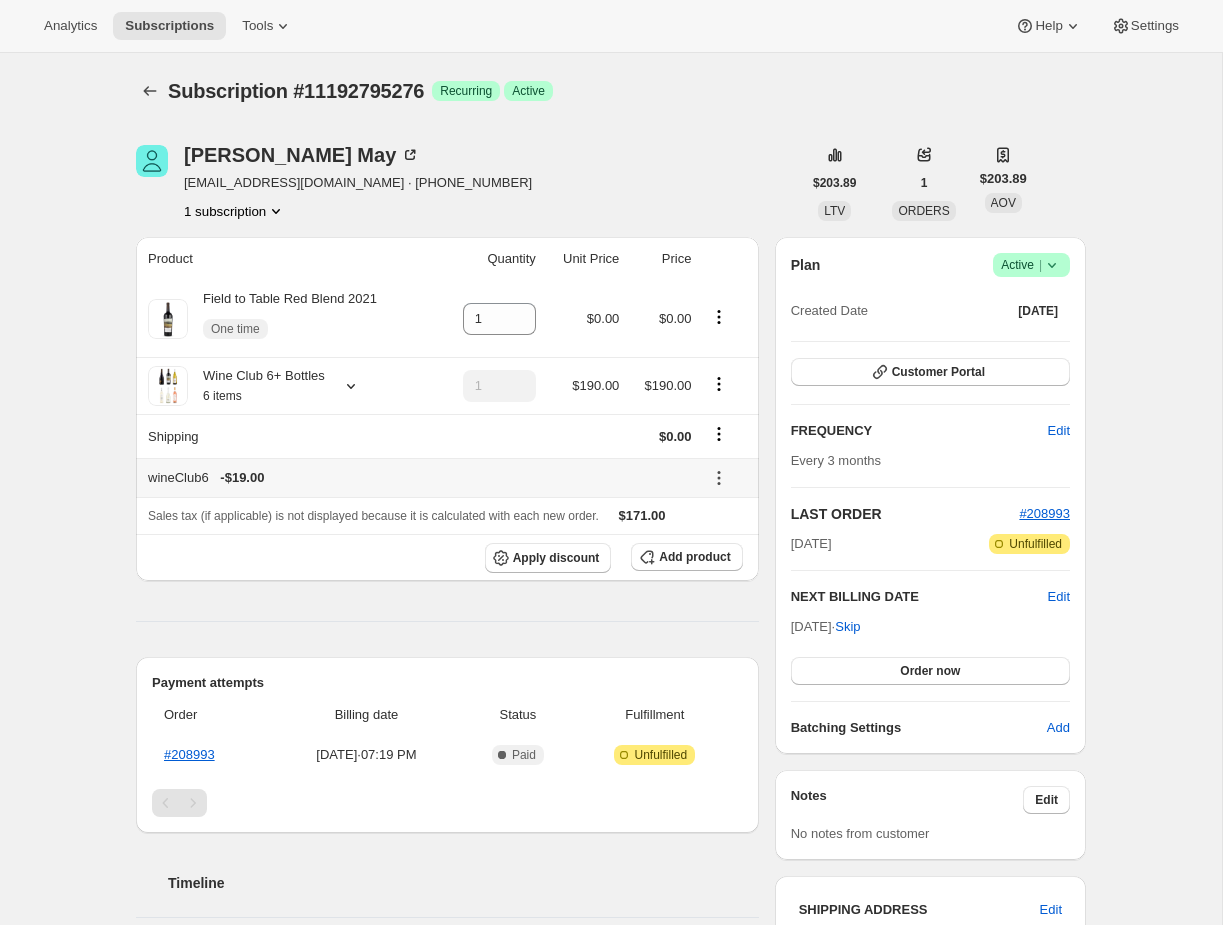 click 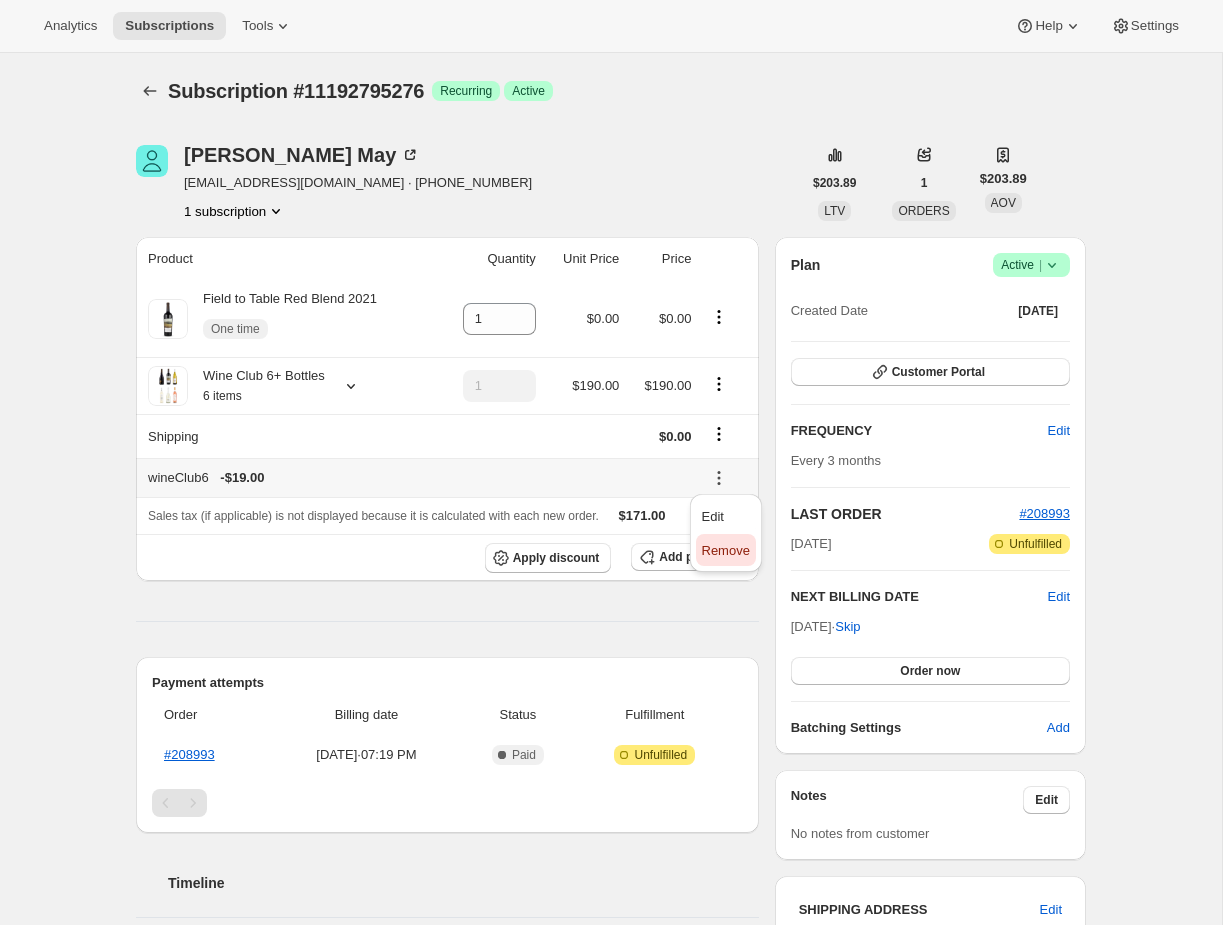 click on "Remove" at bounding box center [726, 550] 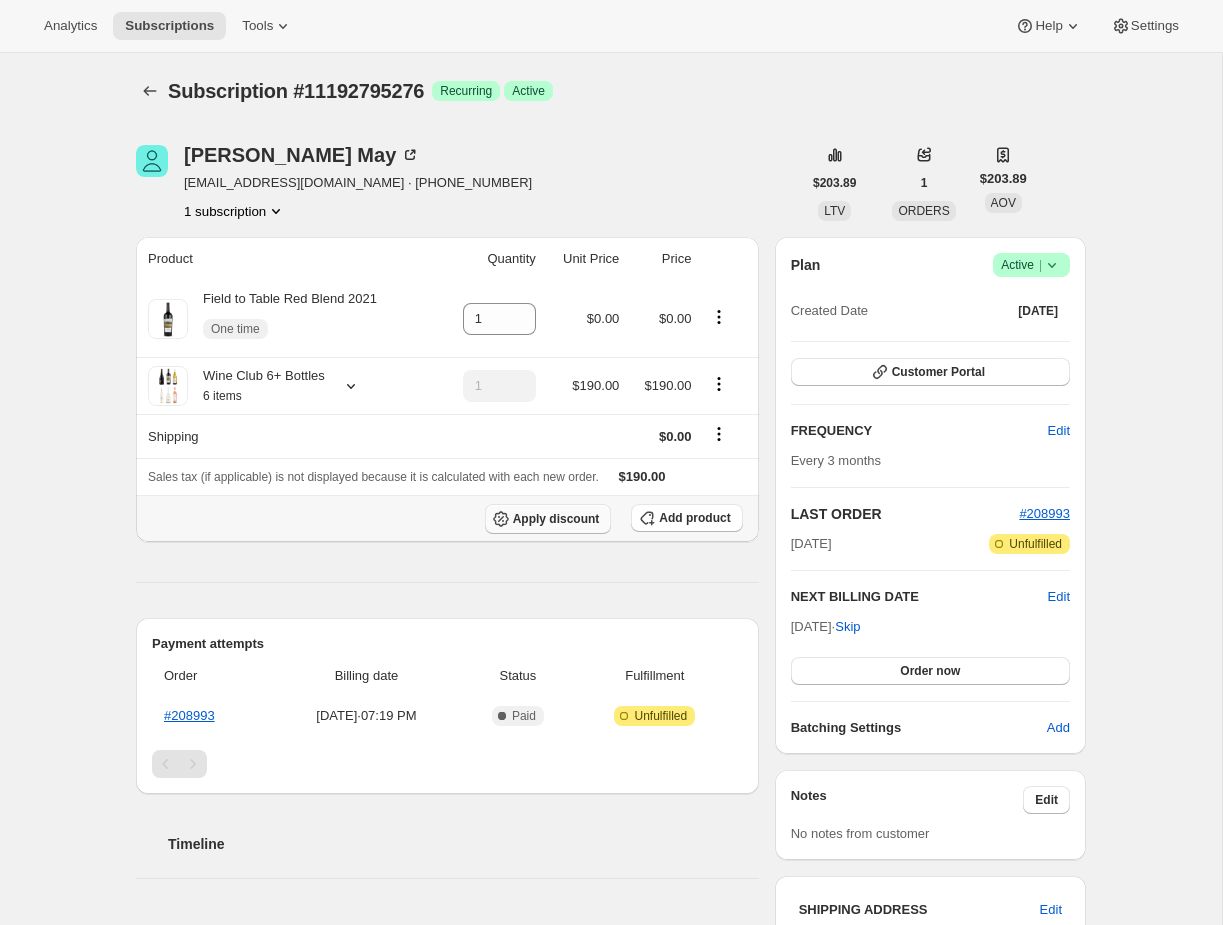 click on "Apply discount" at bounding box center (548, 519) 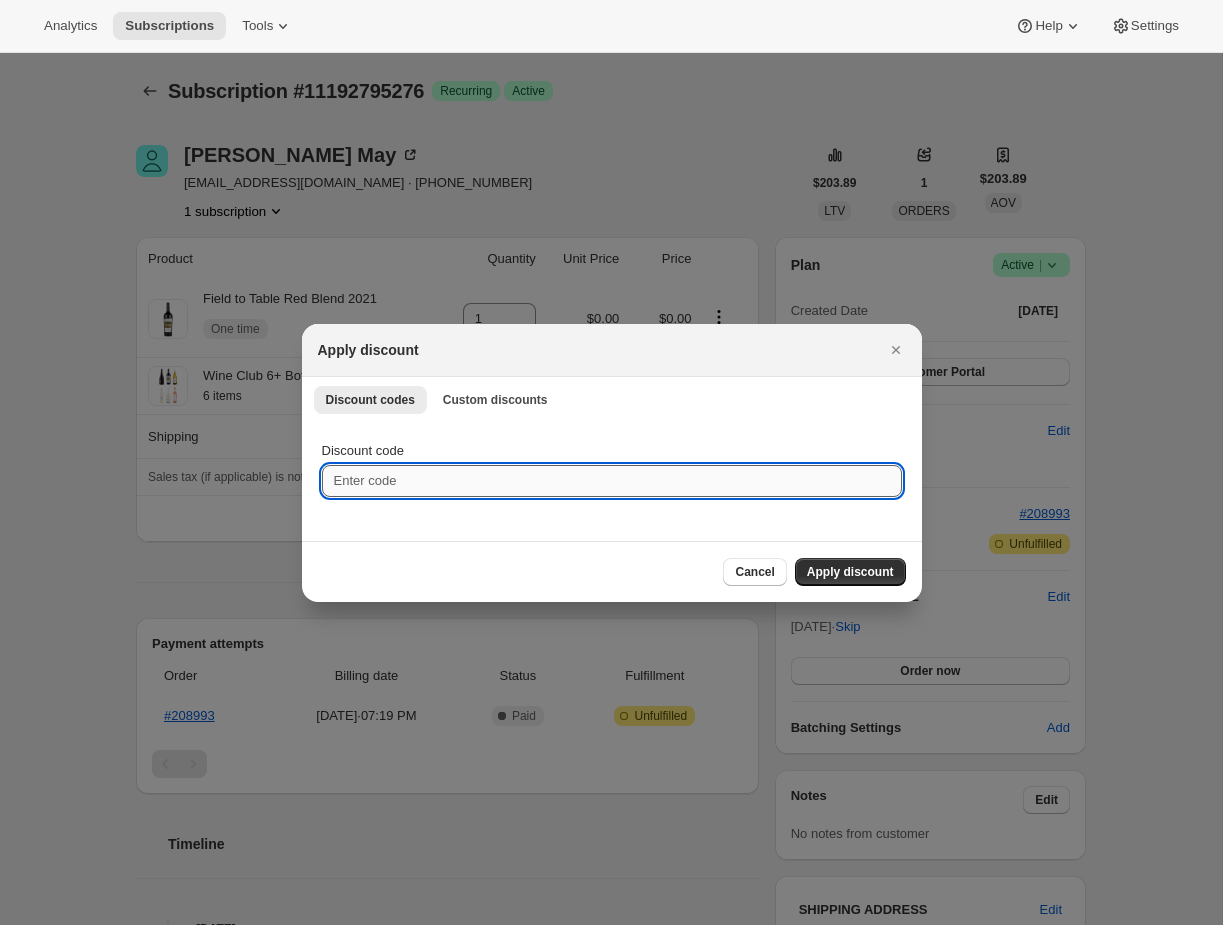 click on "Discount code" at bounding box center [612, 481] 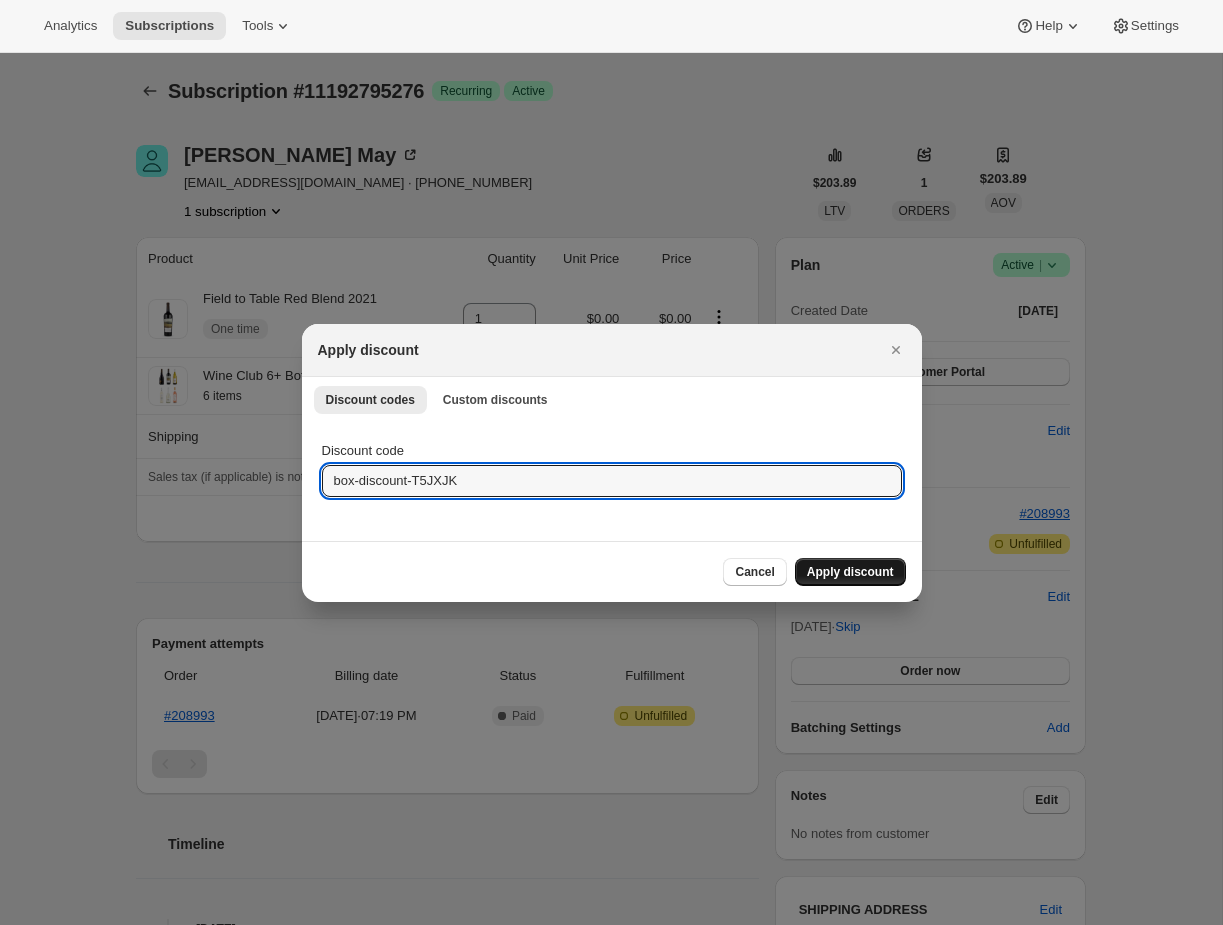 type on "box-discount-T5JXJK" 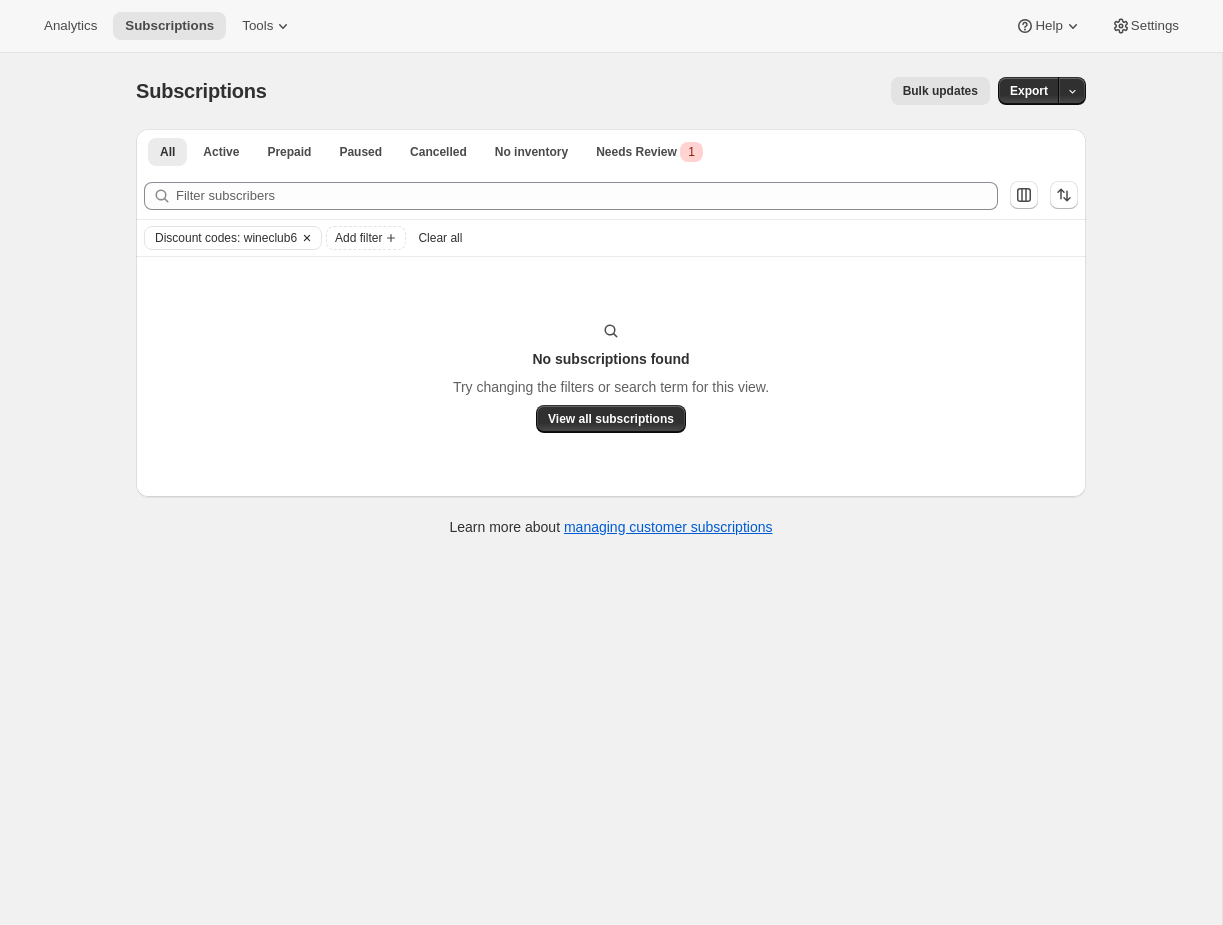click 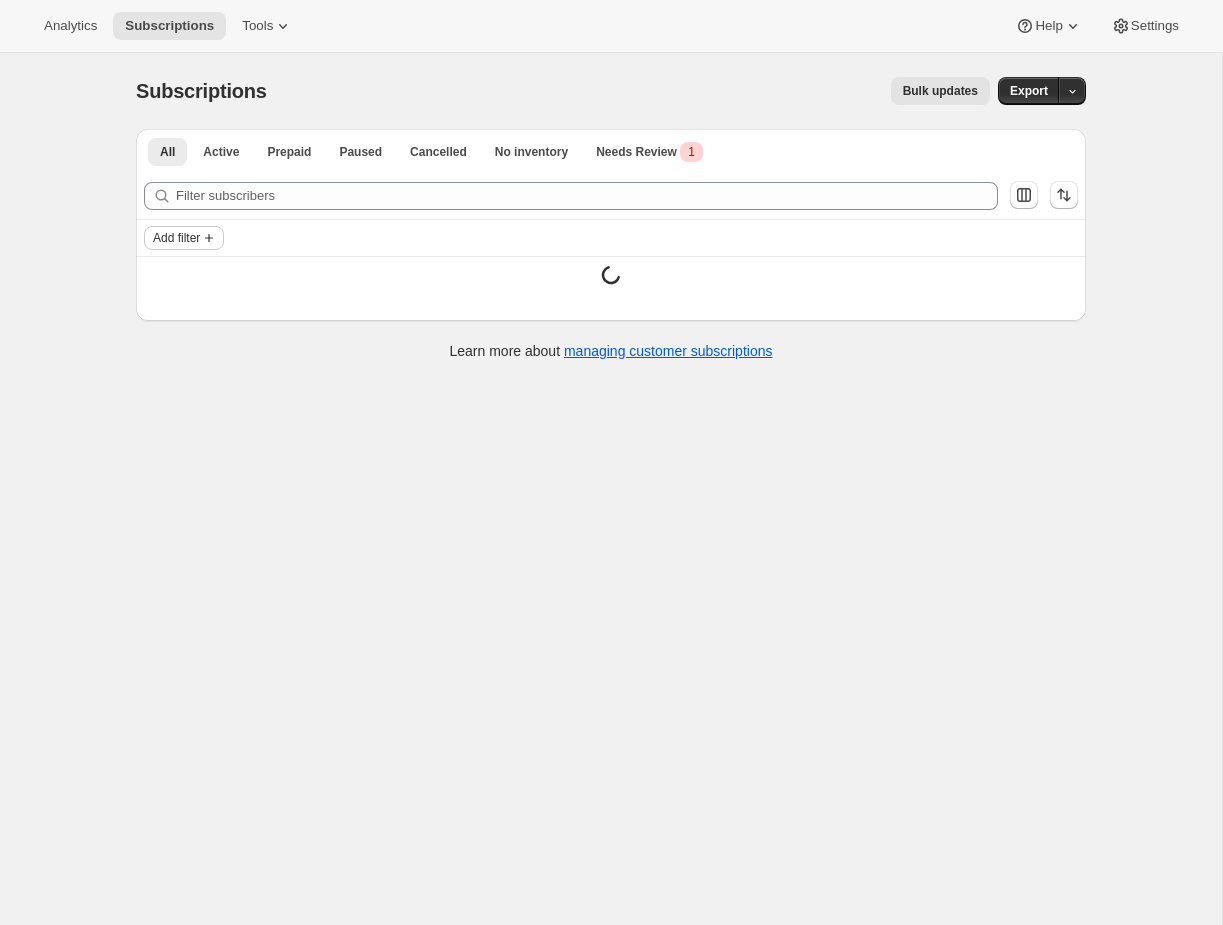 click 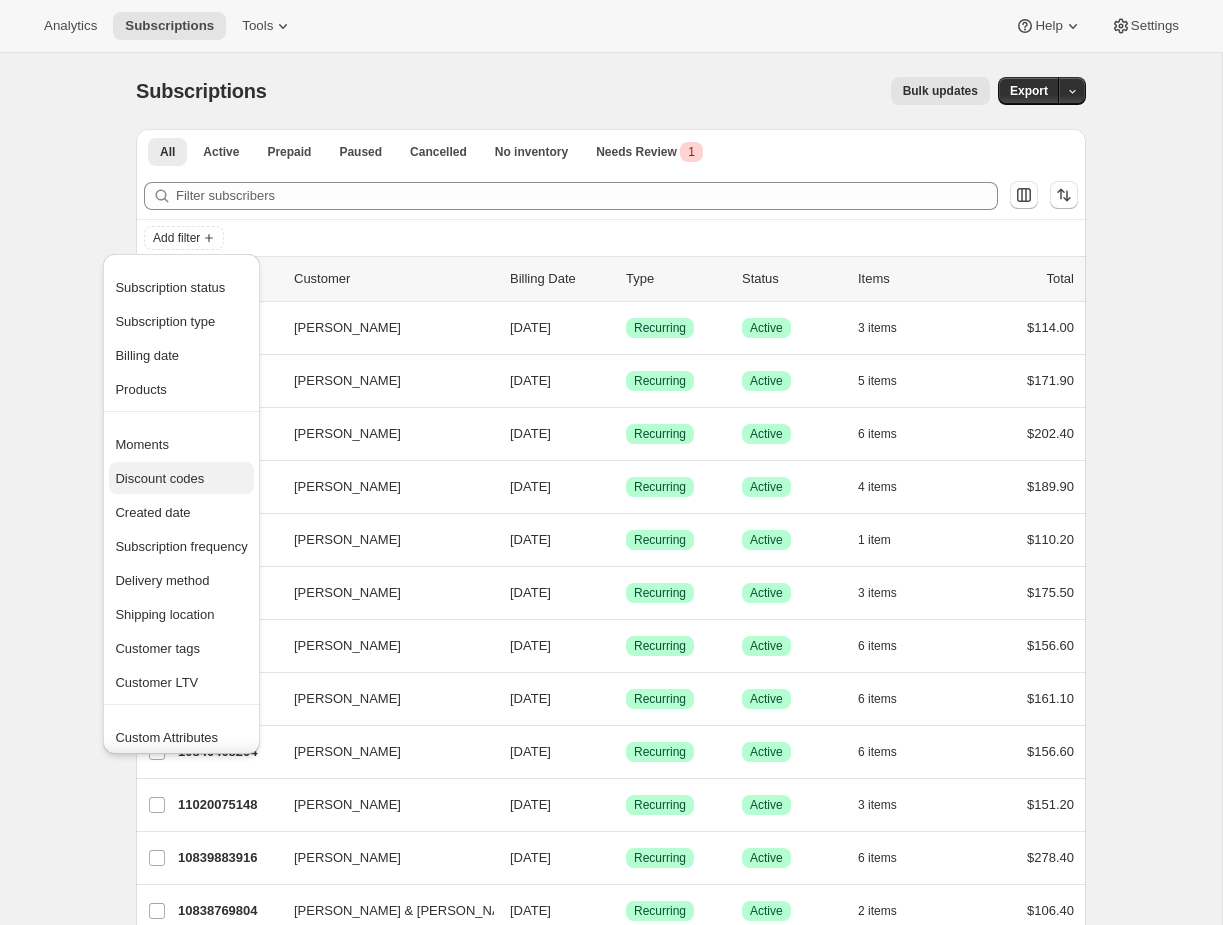 click on "Discount codes" at bounding box center [159, 478] 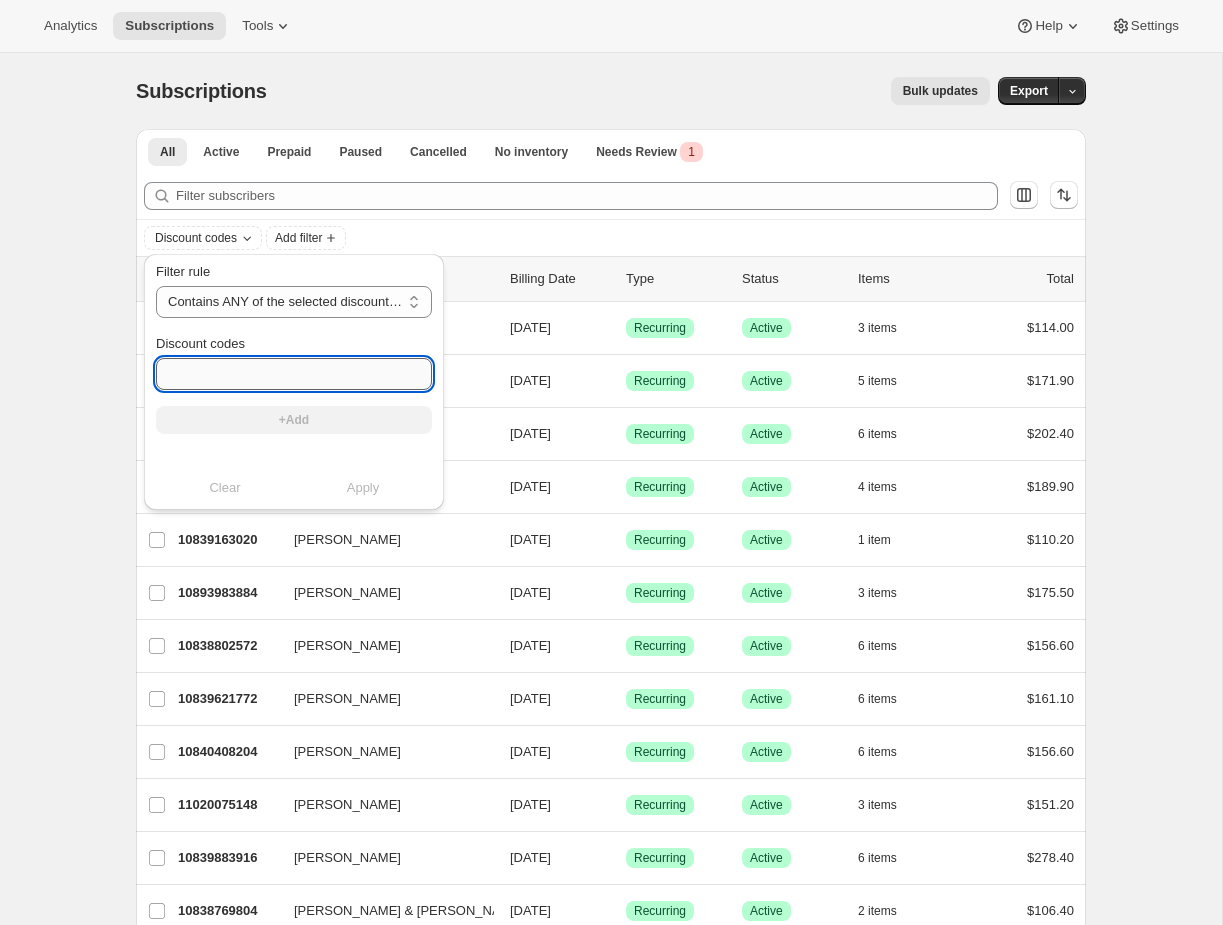 click on "Discount codes" at bounding box center [294, 374] 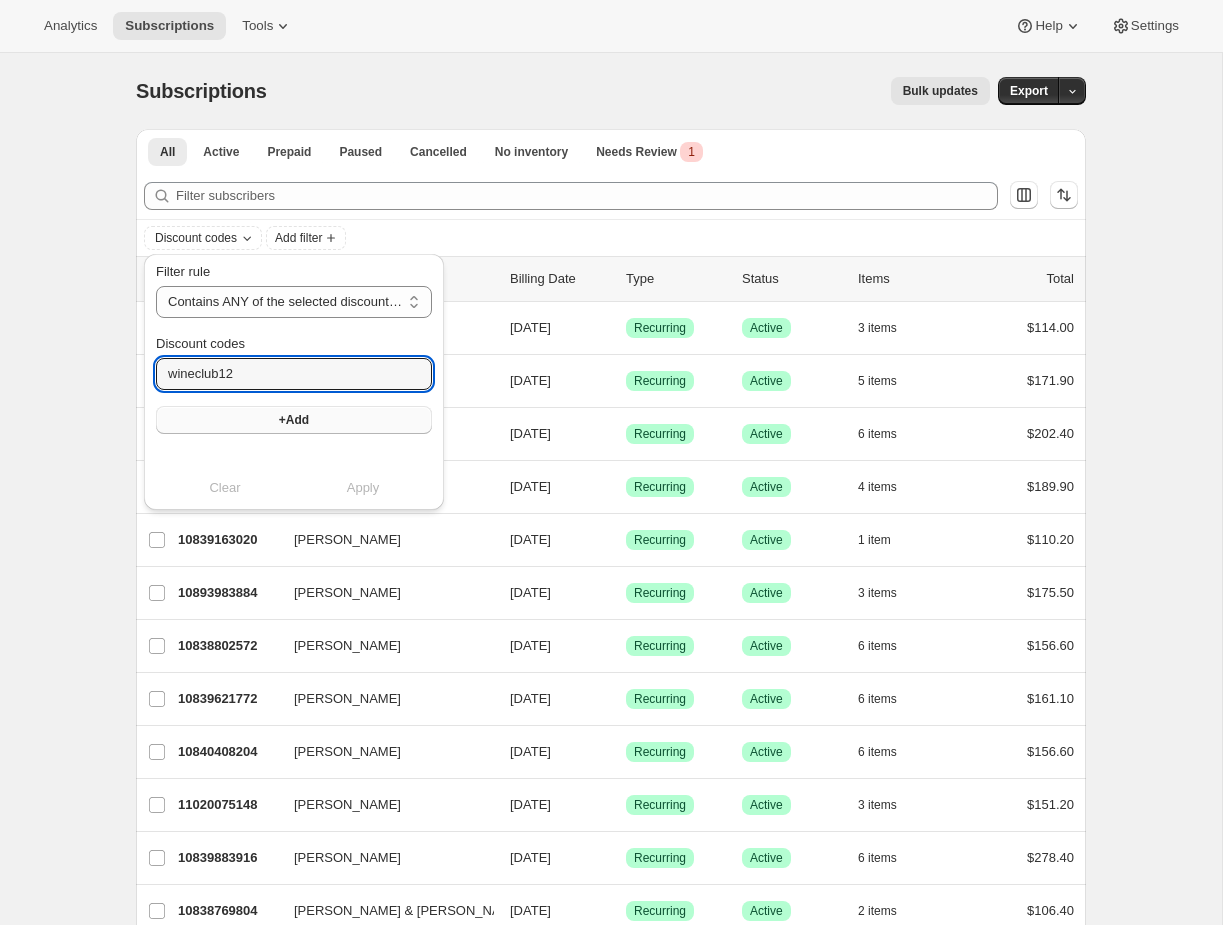 type on "wineclub12" 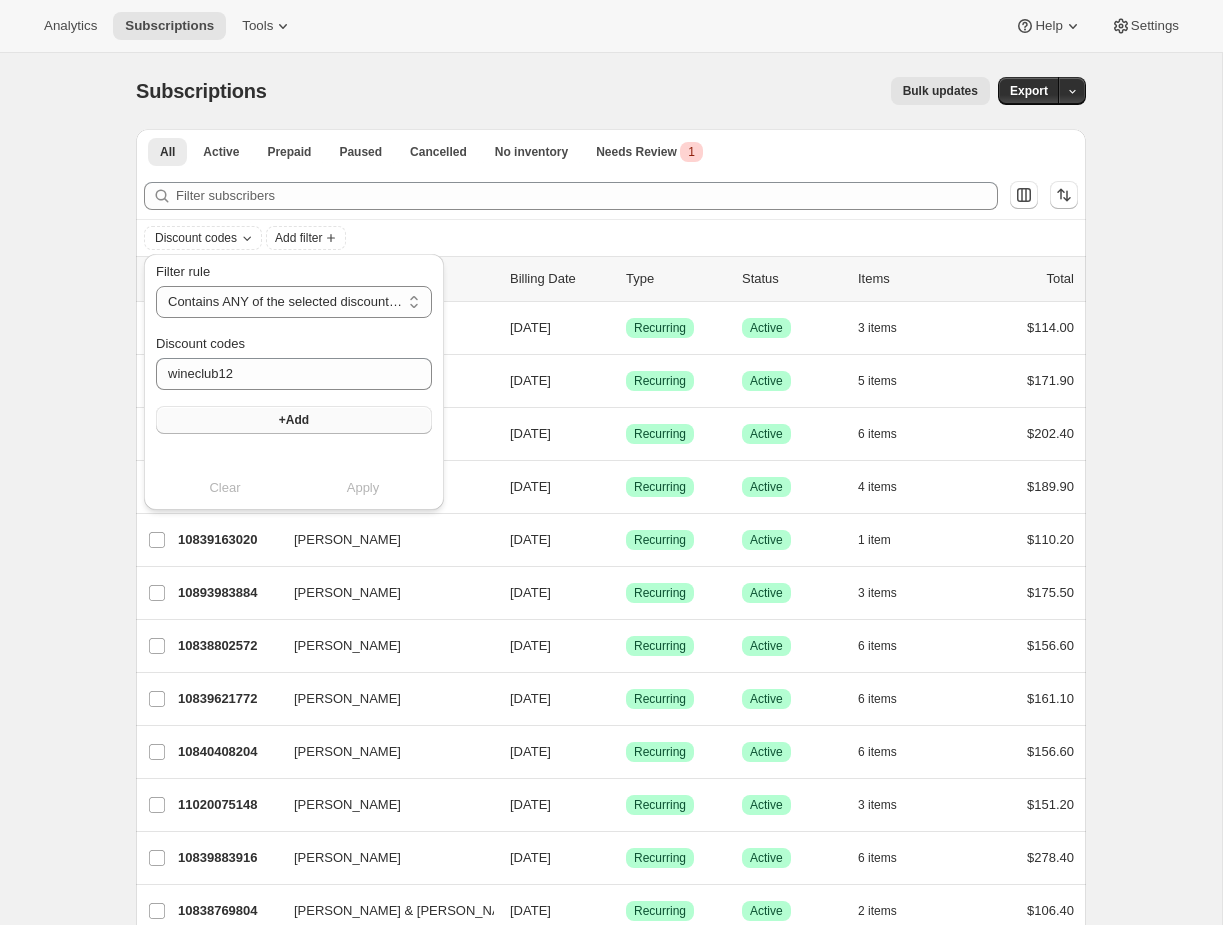click on "+Add" at bounding box center (294, 420) 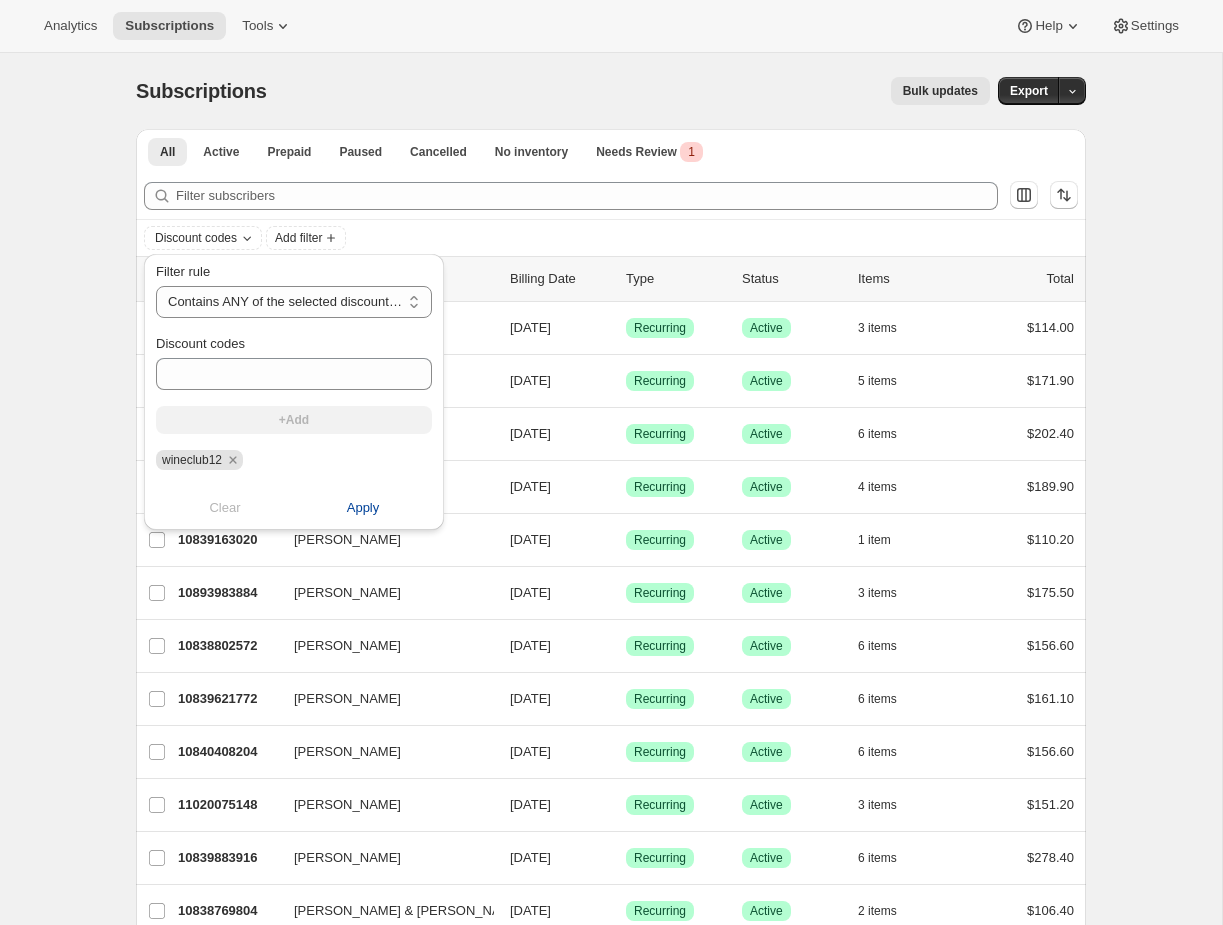 click on "Apply" at bounding box center (363, 508) 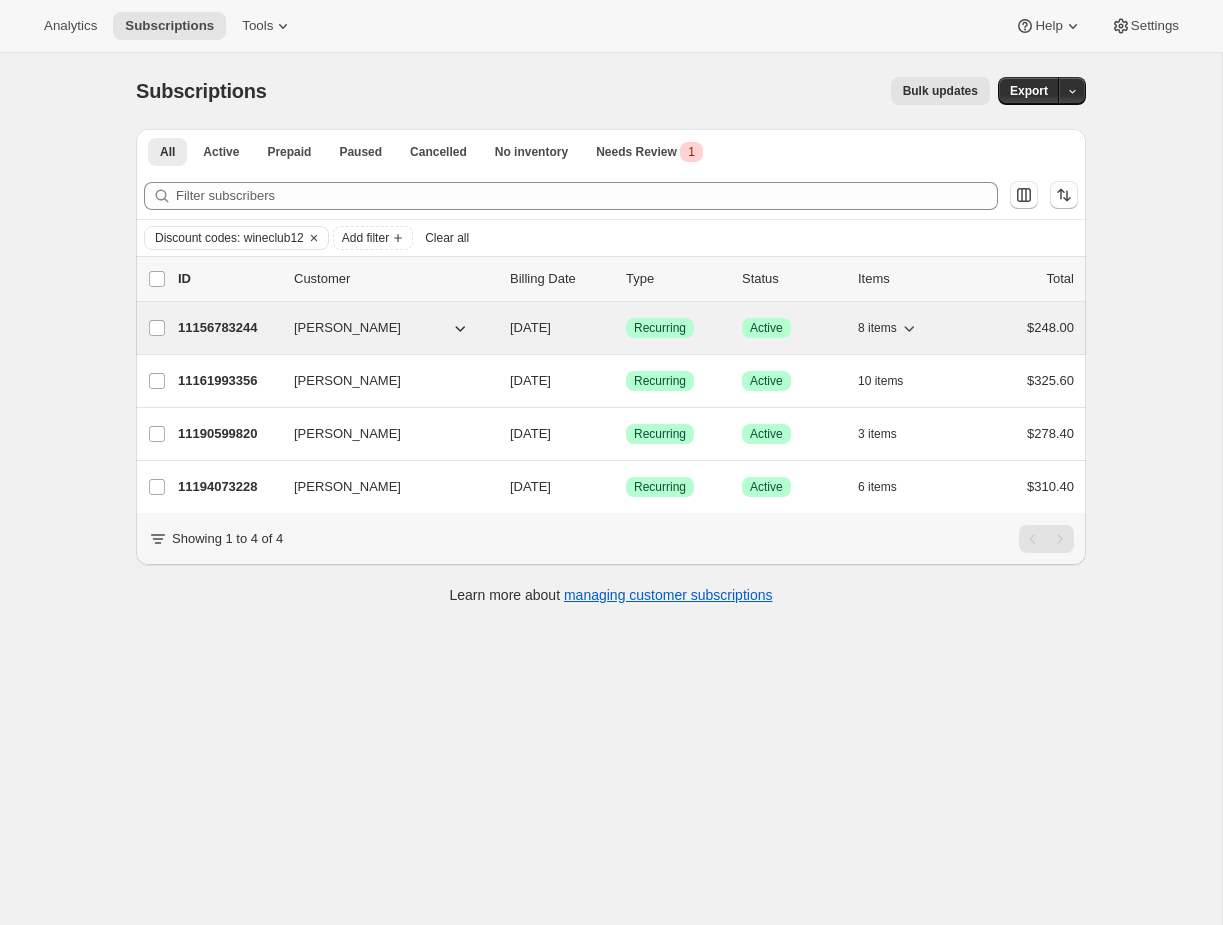 click on "Recurring" at bounding box center (660, 328) 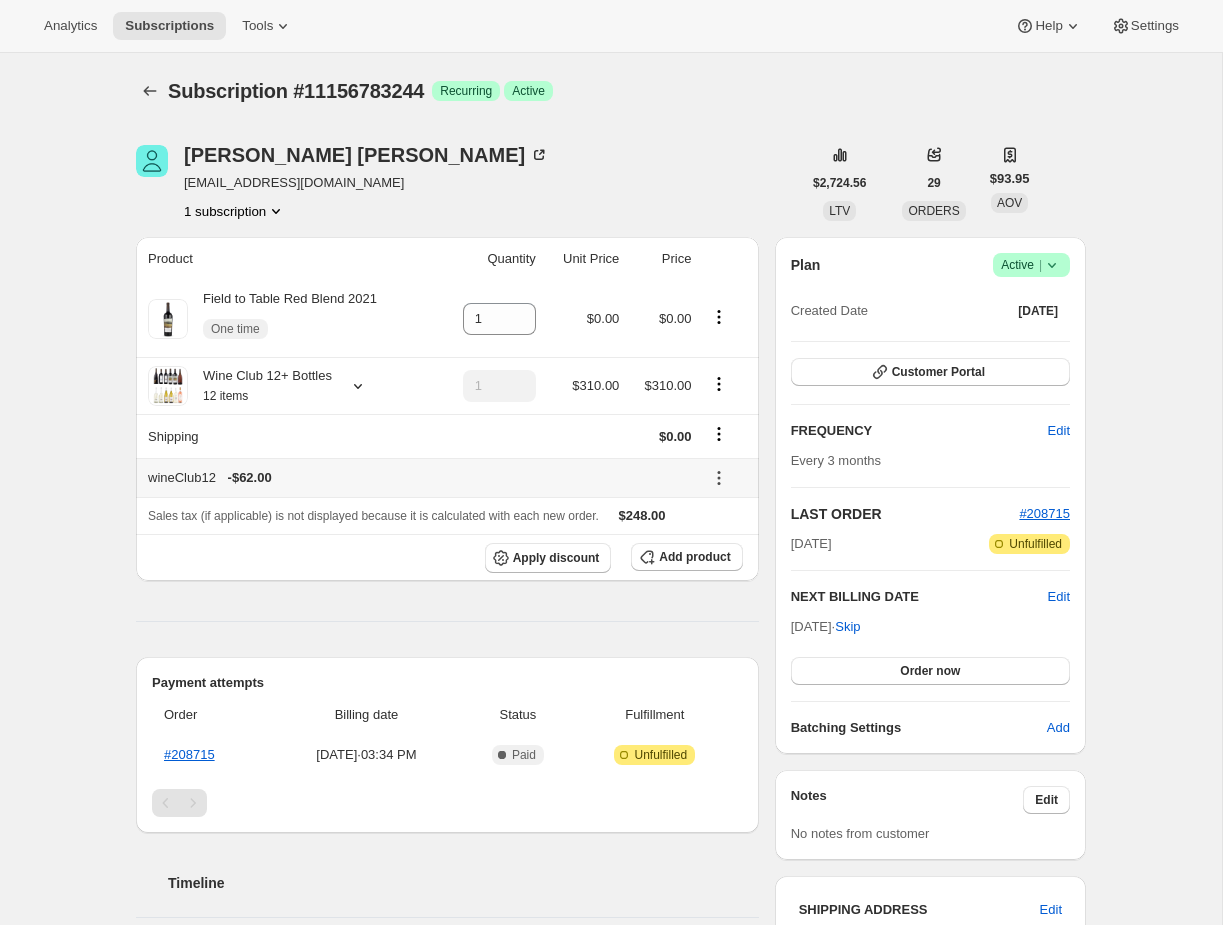 click 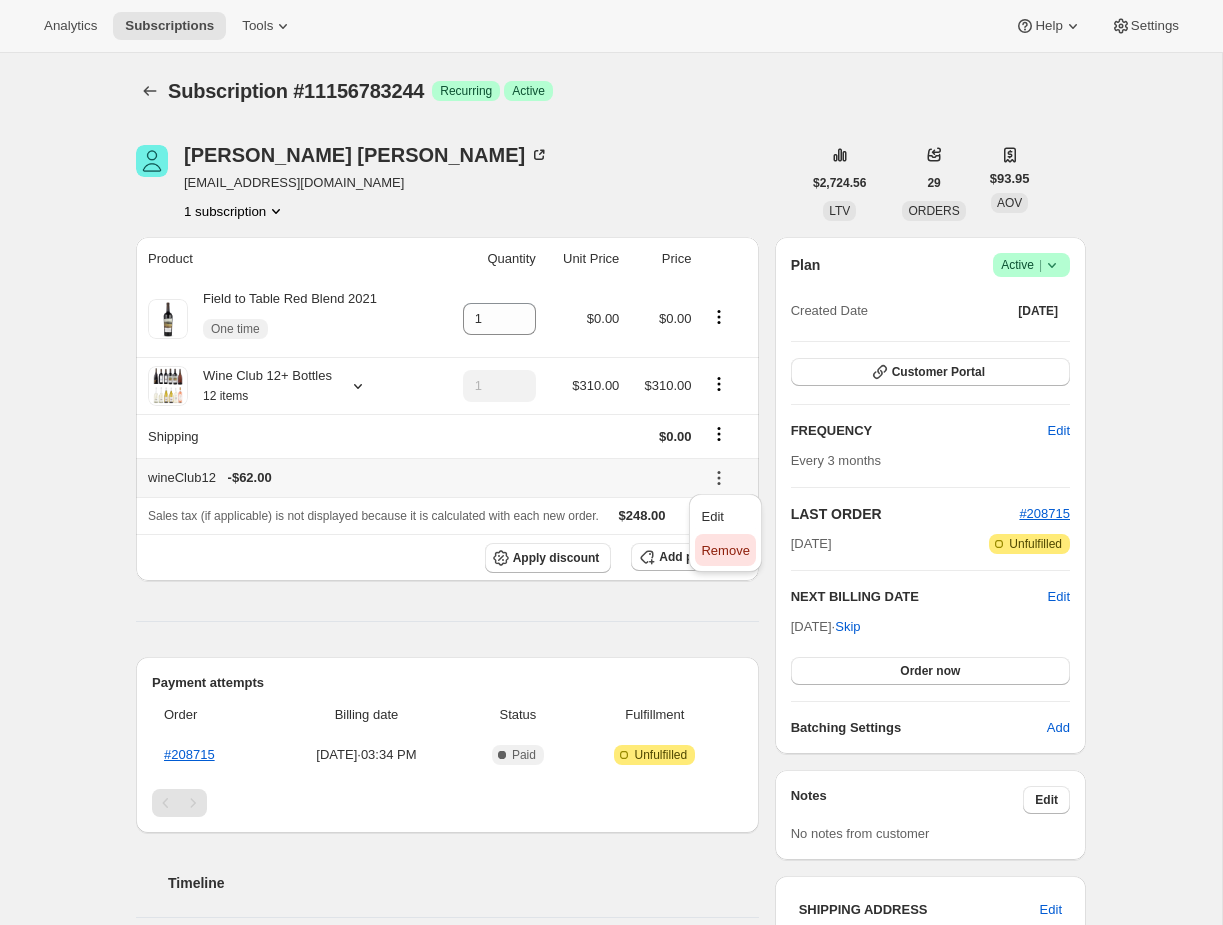 click on "Remove" at bounding box center (725, 550) 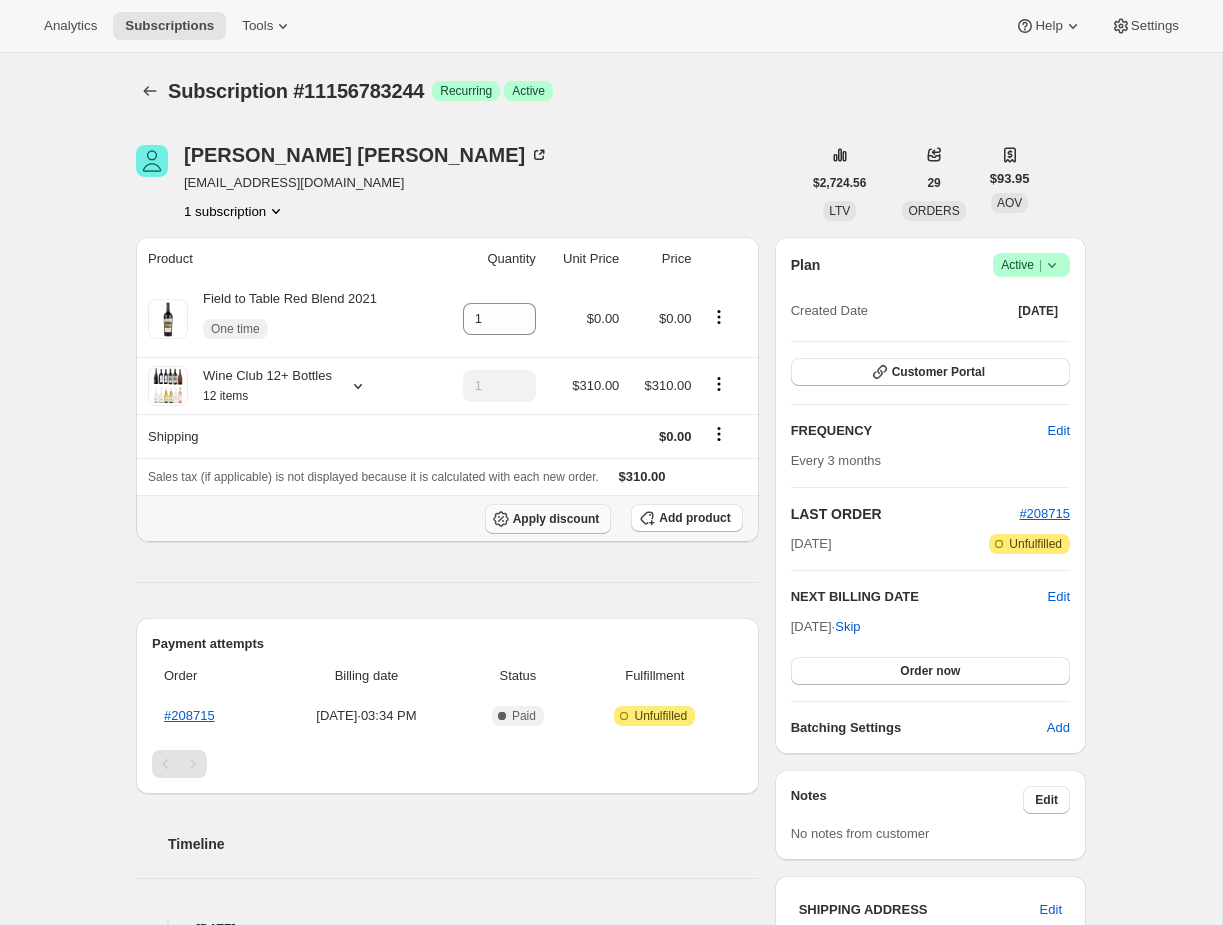 click on "Apply discount" at bounding box center [548, 519] 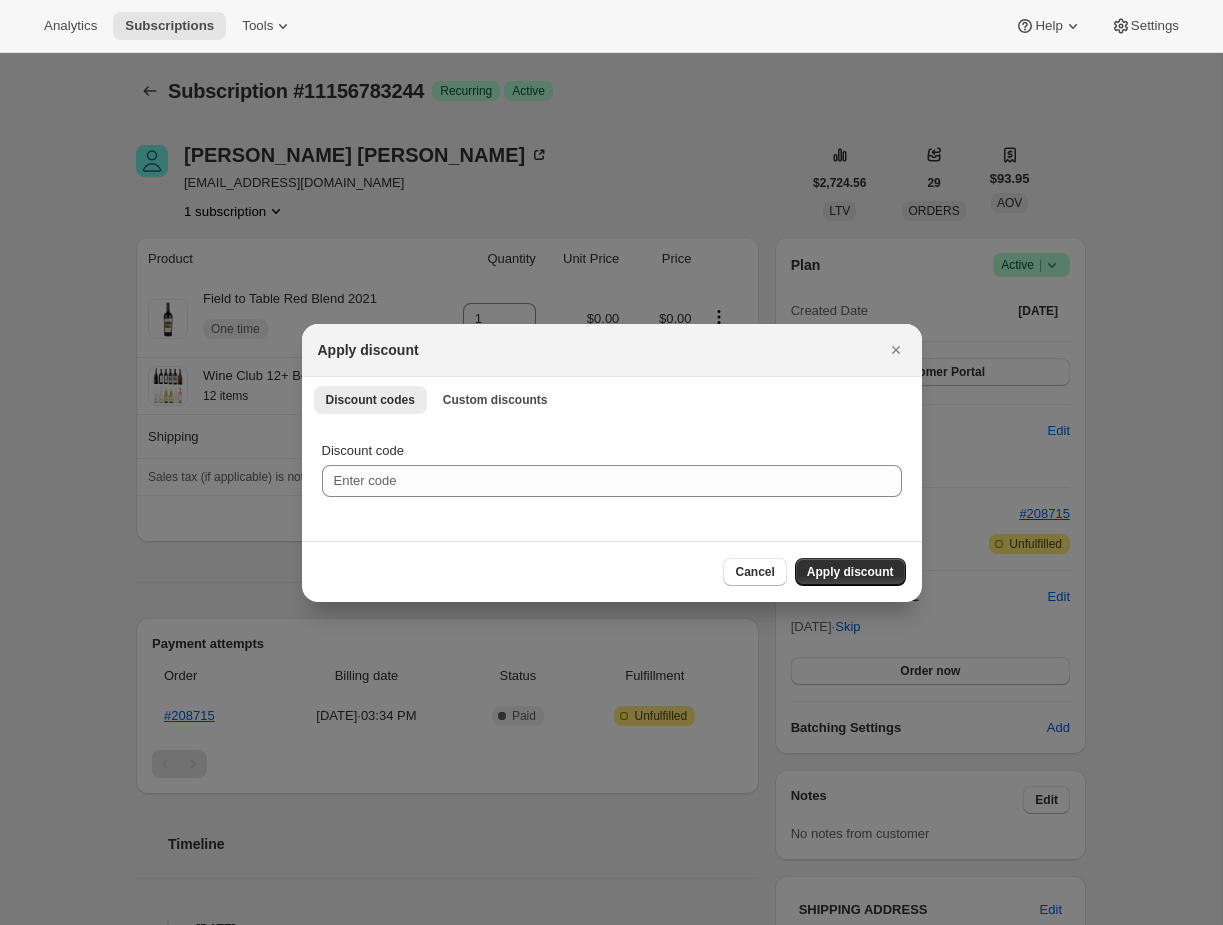 click on "Discount code" at bounding box center [612, 451] 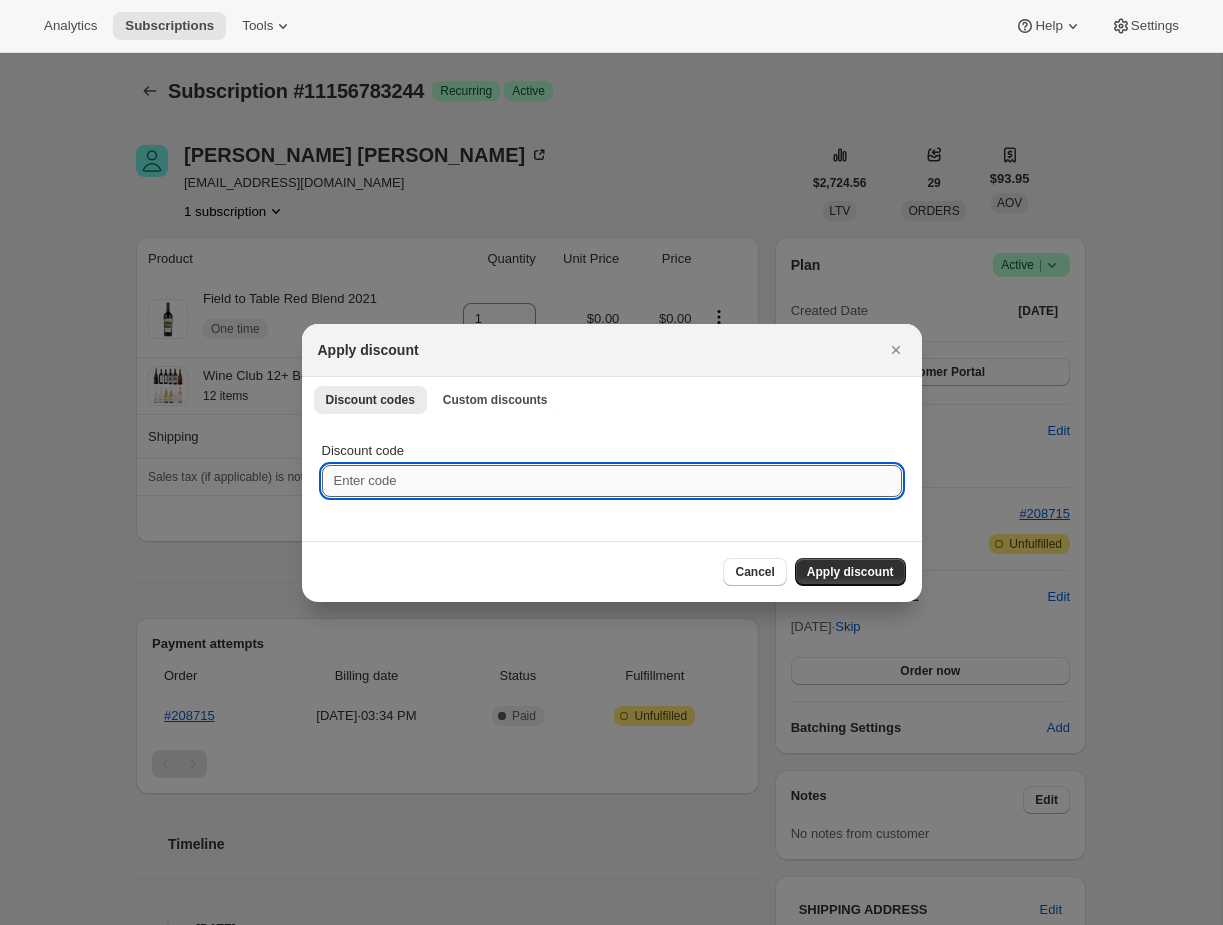 click on "Discount code" at bounding box center (612, 481) 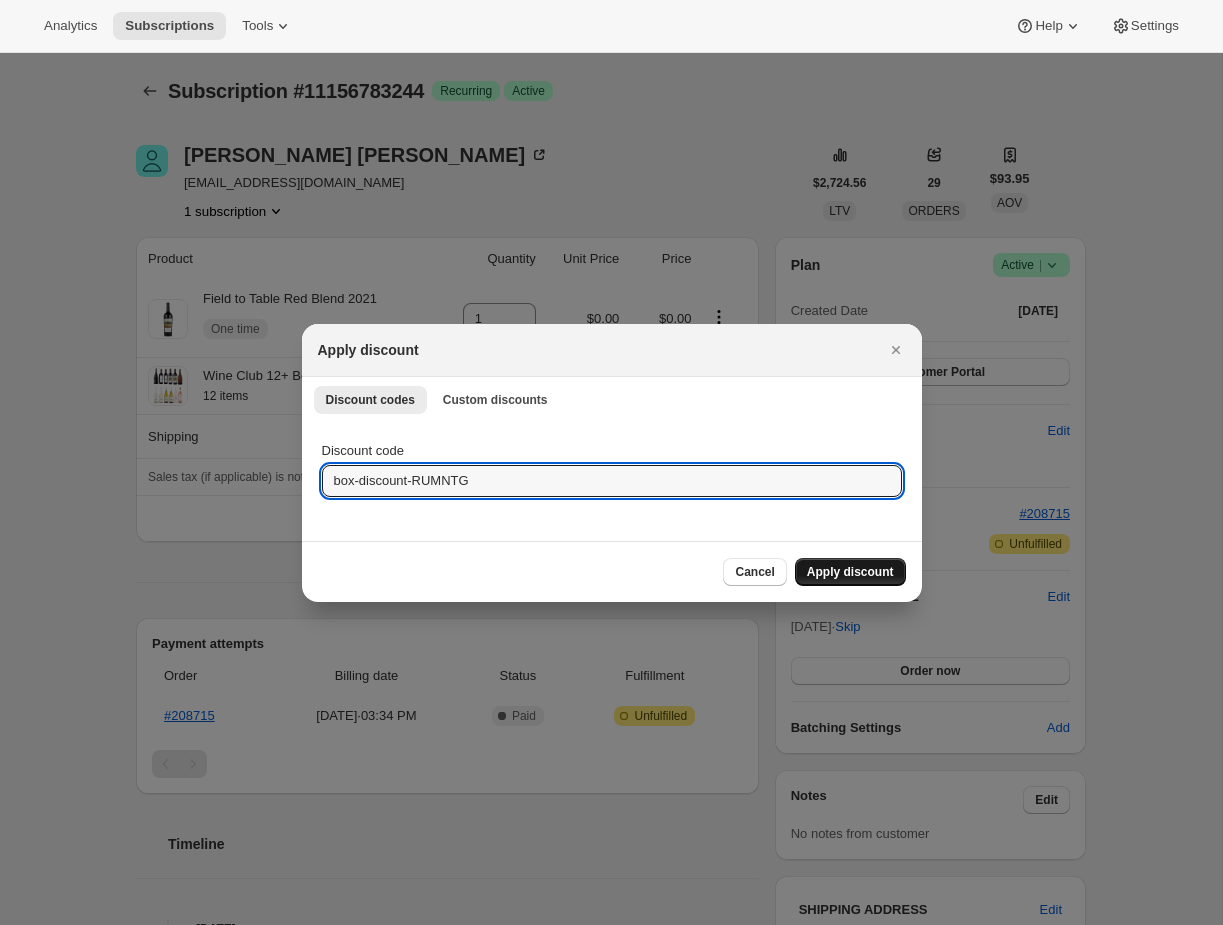 type on "box-discount-RUMNTG" 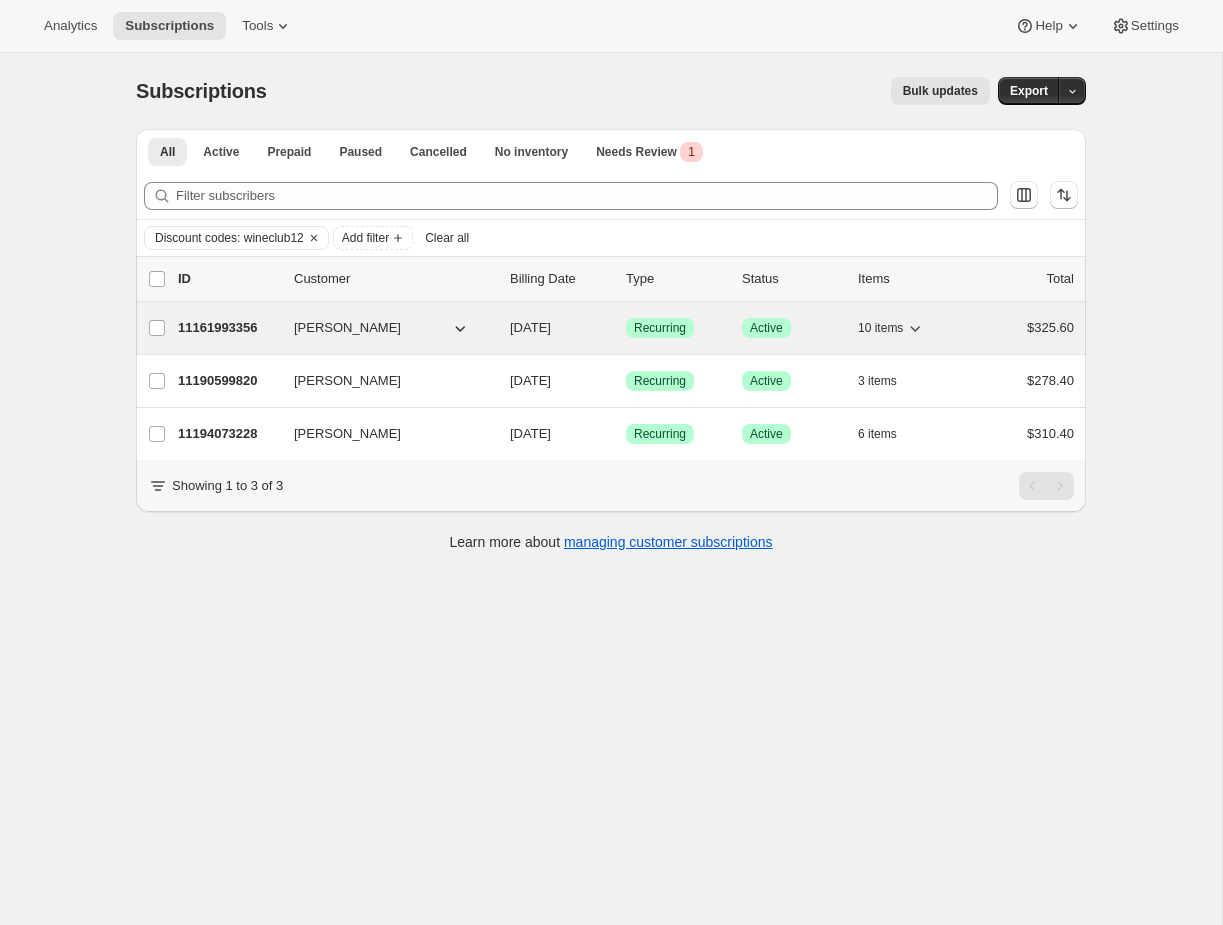 click on "11161993356 [PERSON_NAME] [DATE] Success Recurring Success Active 10   items $325.60" at bounding box center [626, 328] 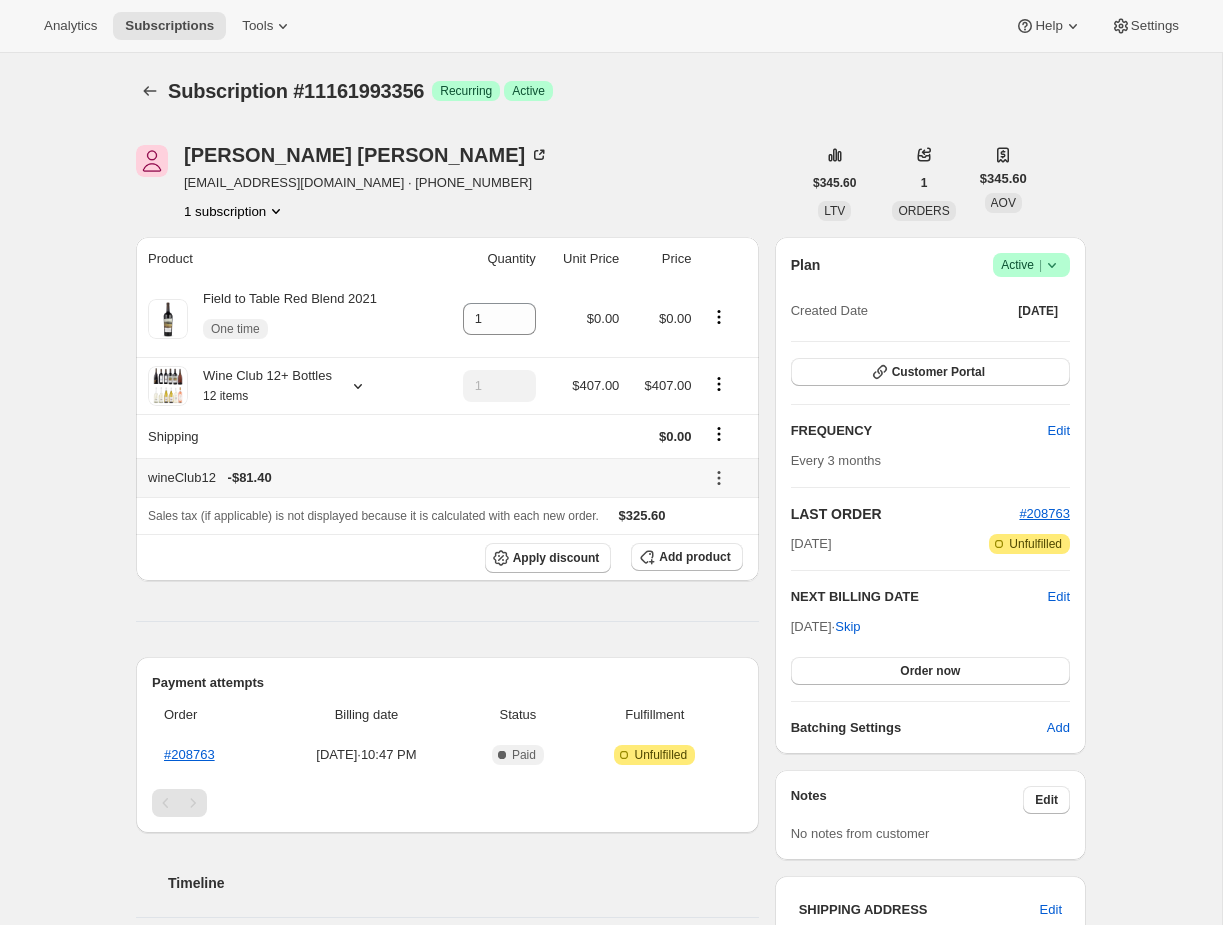 click 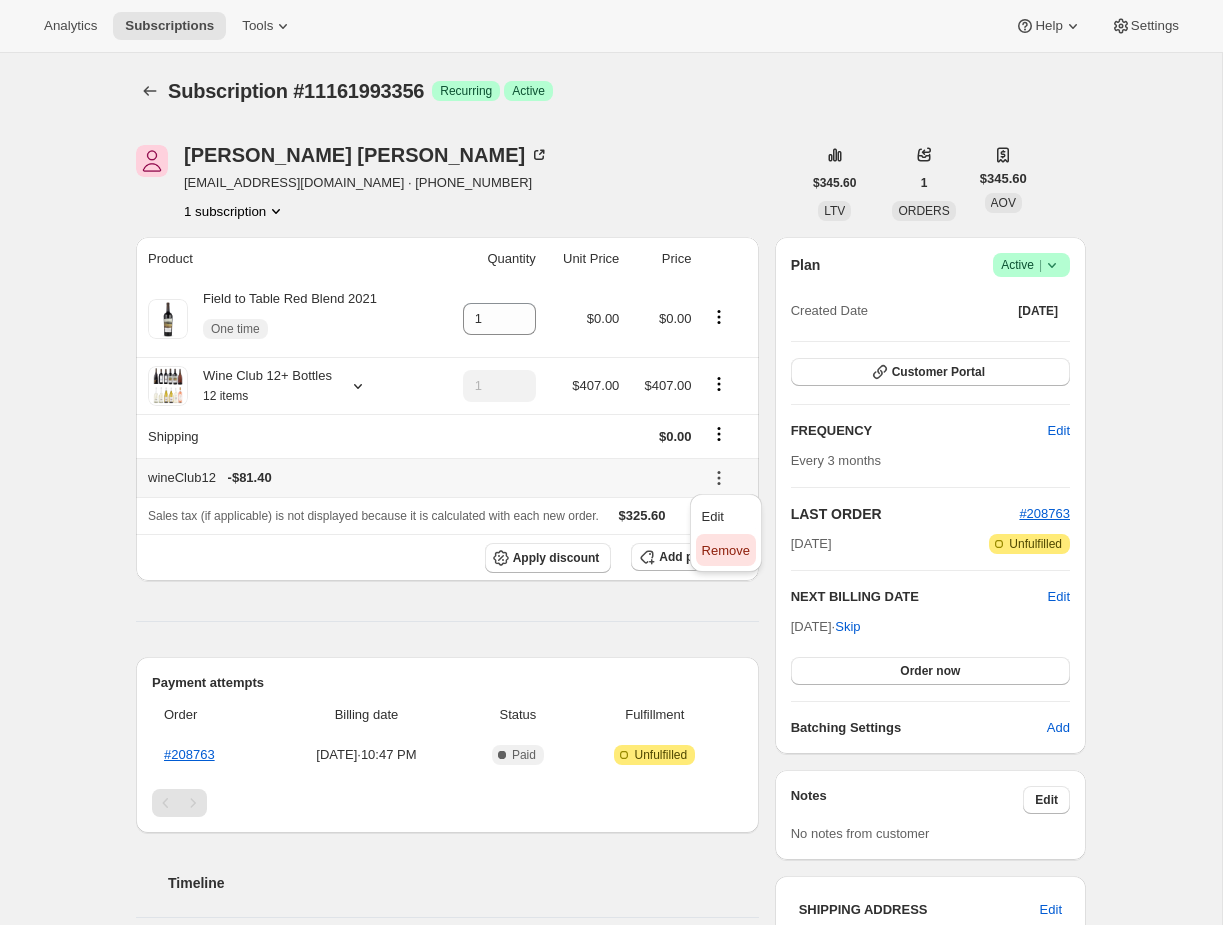 click on "Remove" at bounding box center [726, 550] 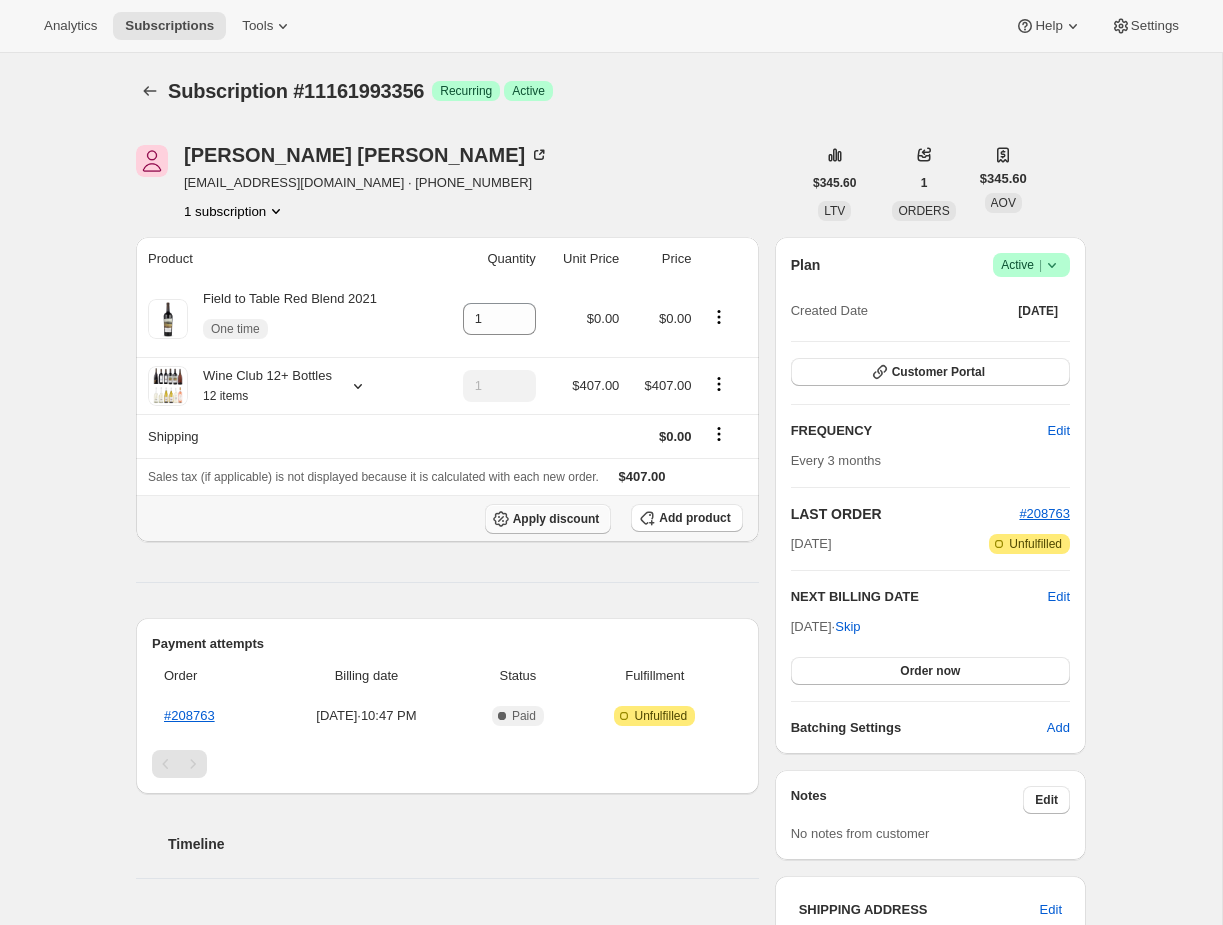click on "Apply discount" at bounding box center [556, 519] 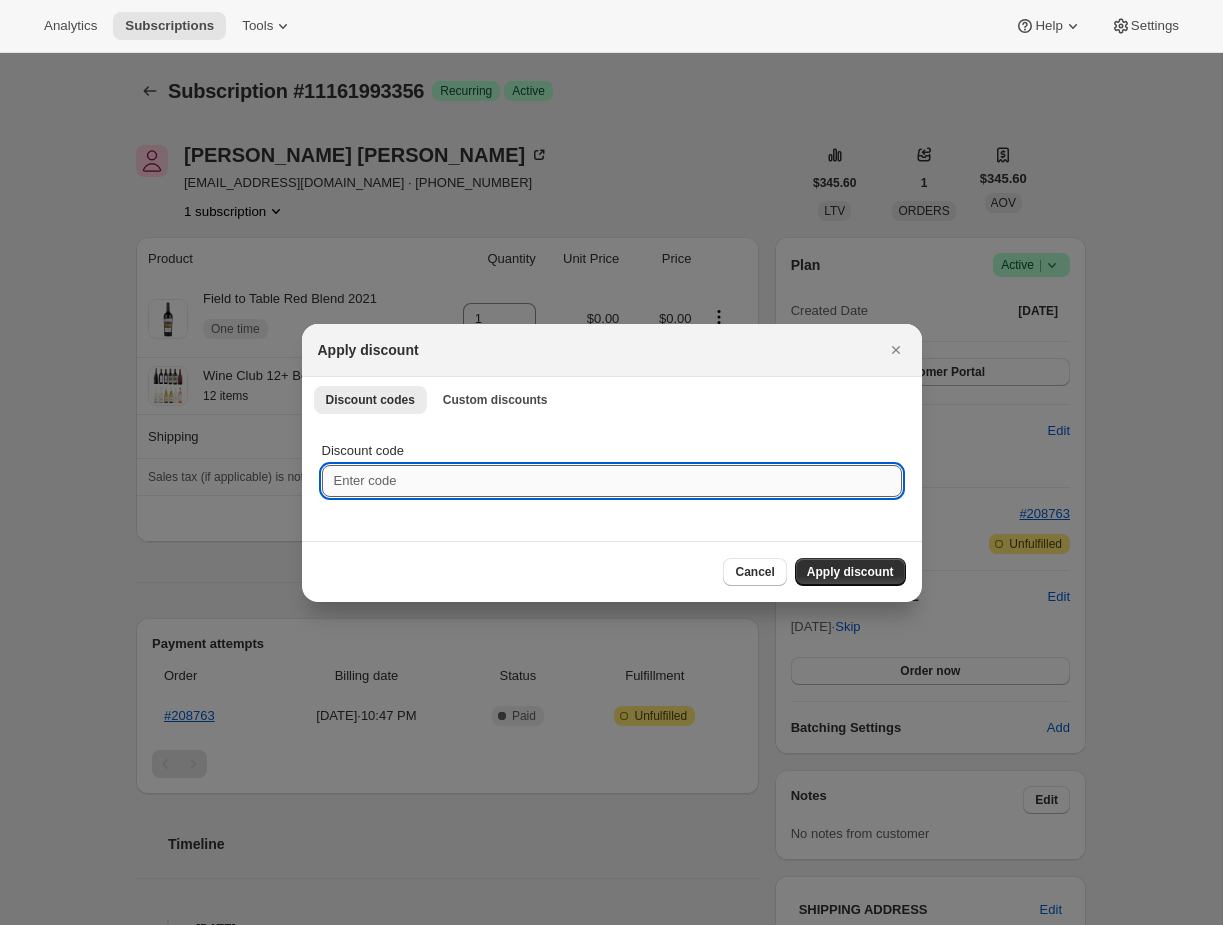click on "Discount code" at bounding box center [612, 481] 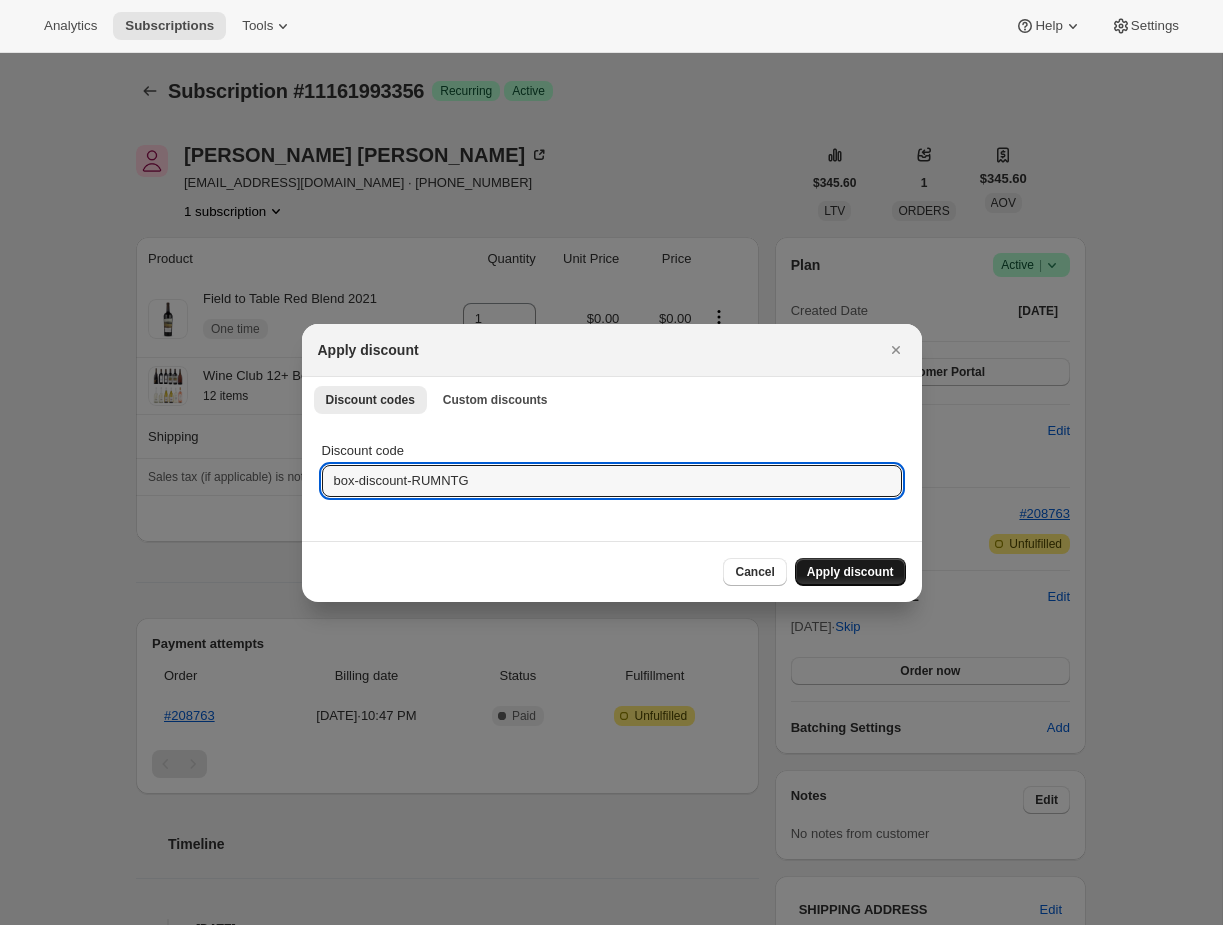 type on "box-discount-RUMNTG" 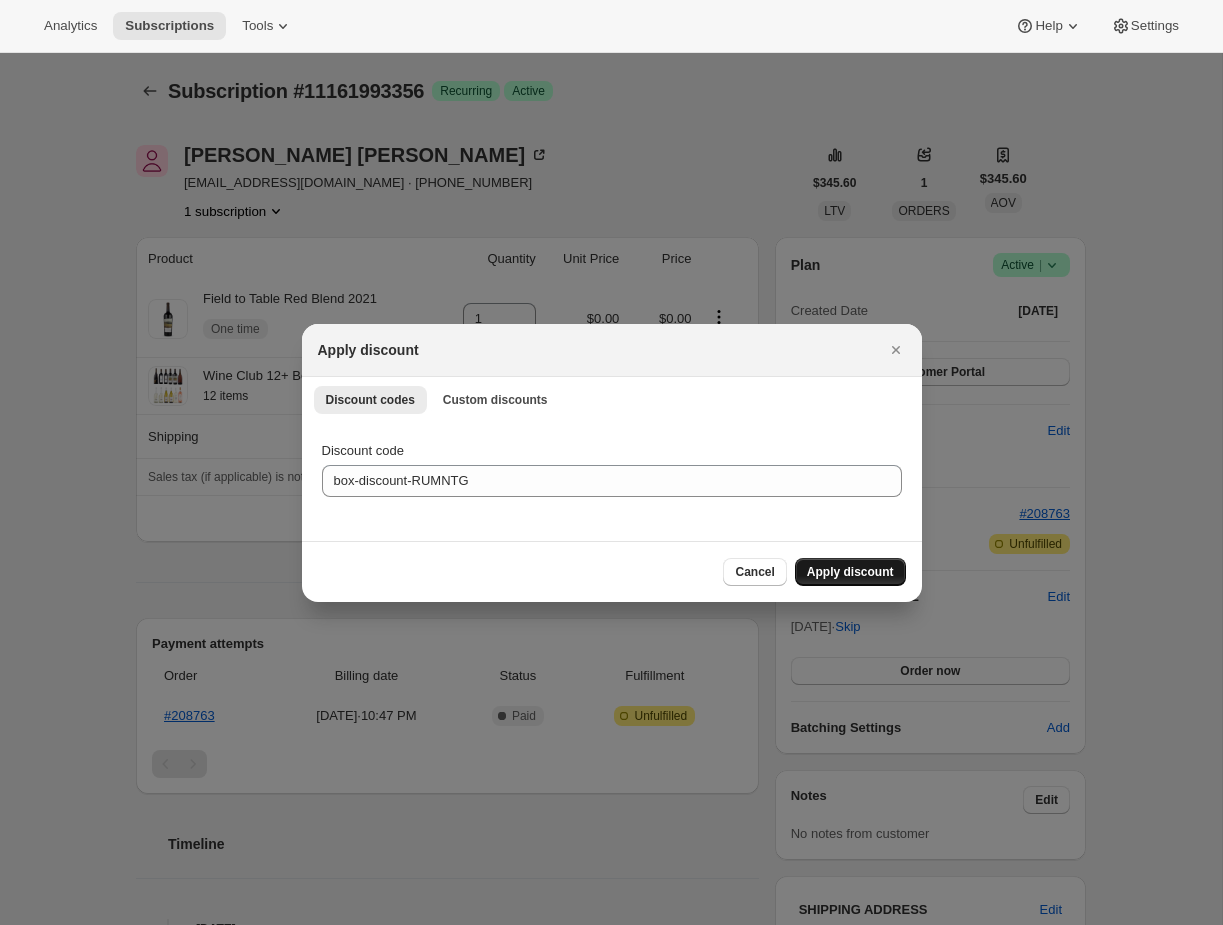 click on "Apply discount" at bounding box center [850, 572] 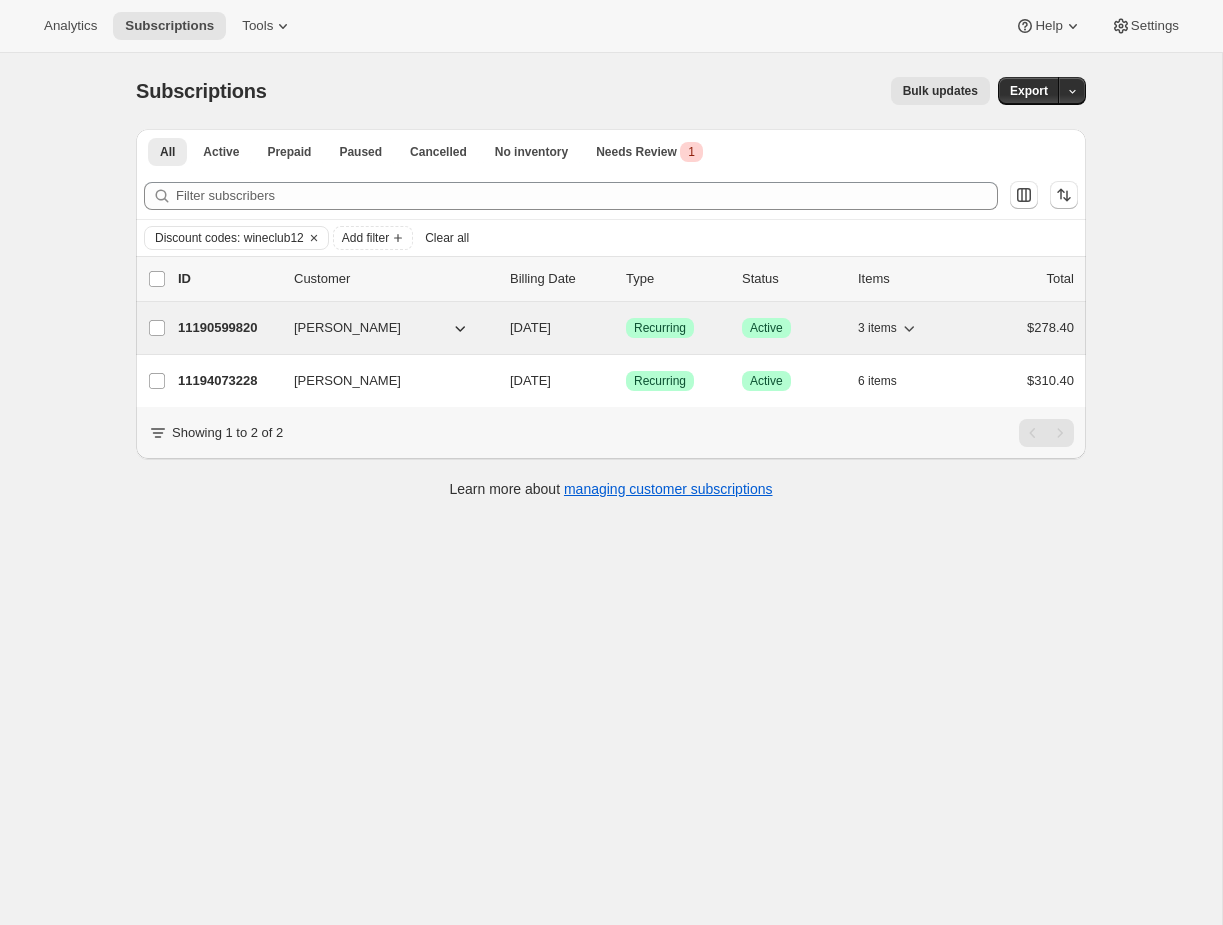 click on "Recurring" at bounding box center [660, 328] 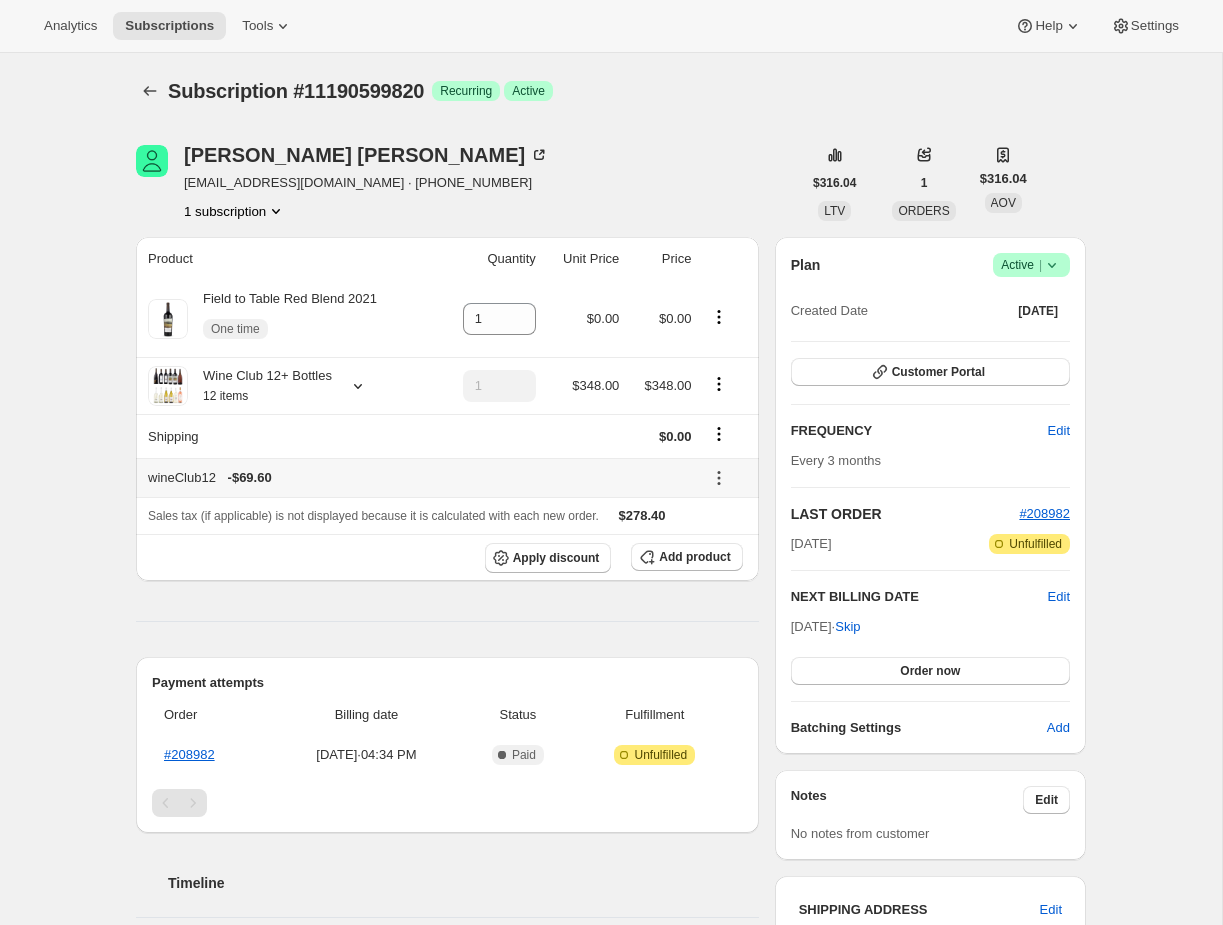 click 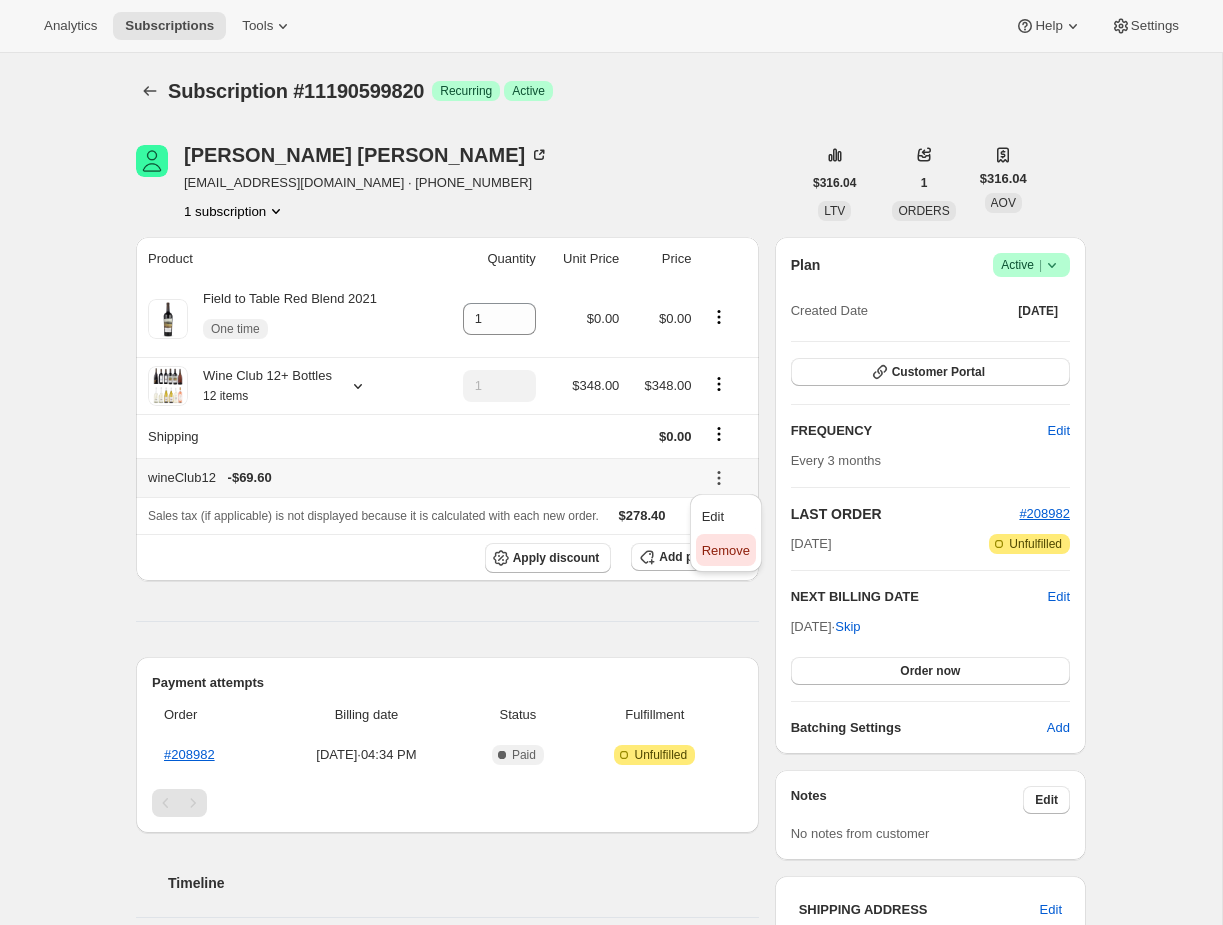 click on "Remove" at bounding box center [726, 550] 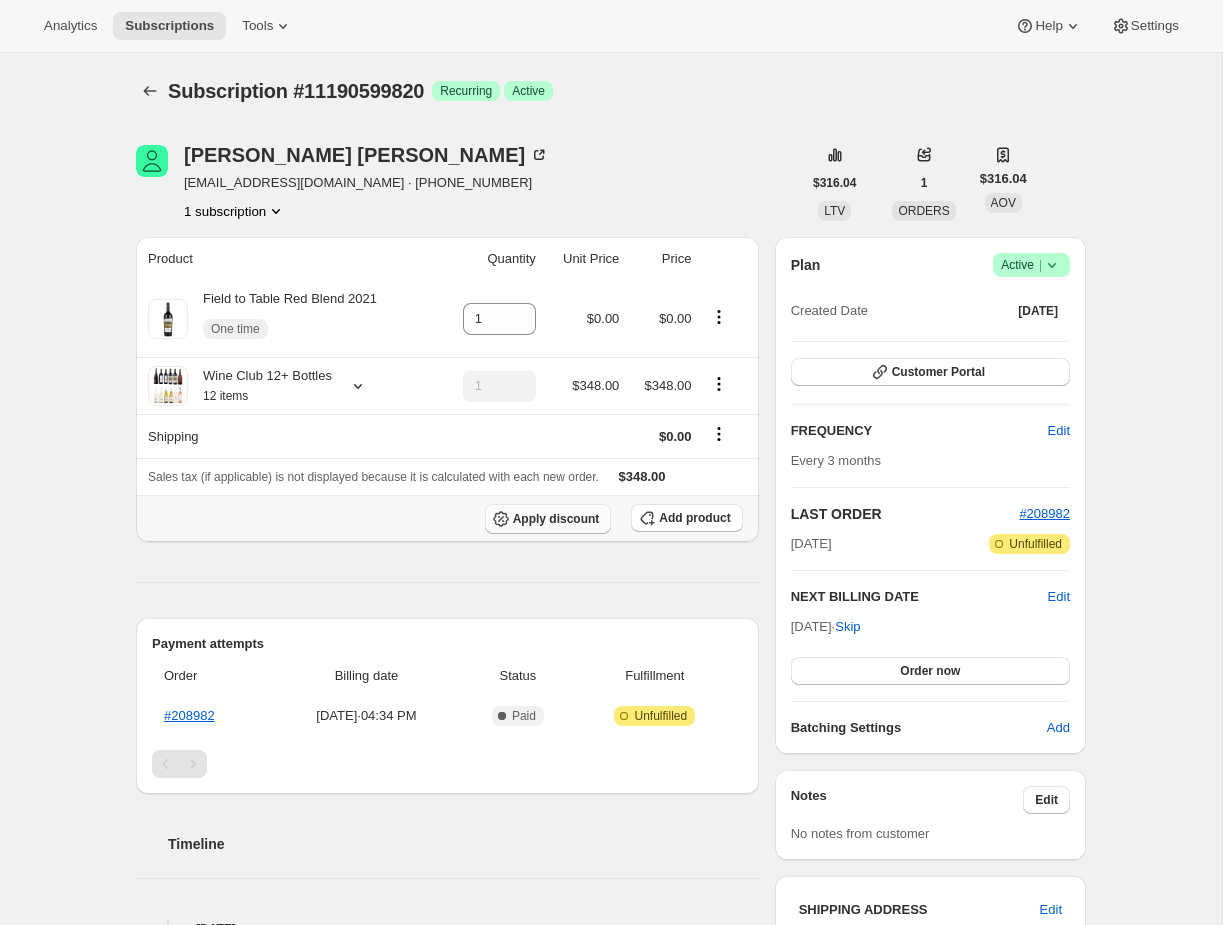 click on "Apply discount" at bounding box center [556, 519] 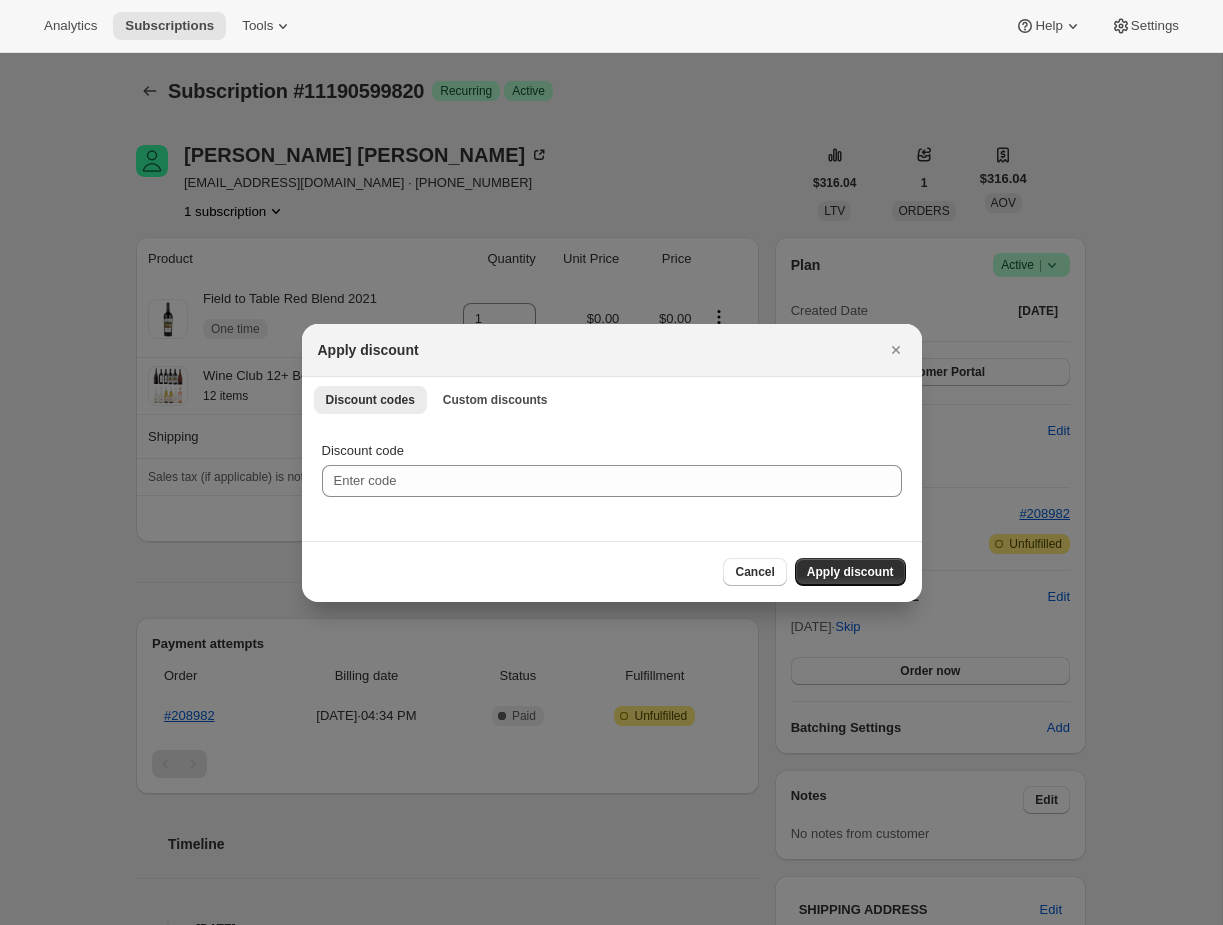 click on "Discount code" at bounding box center (612, 451) 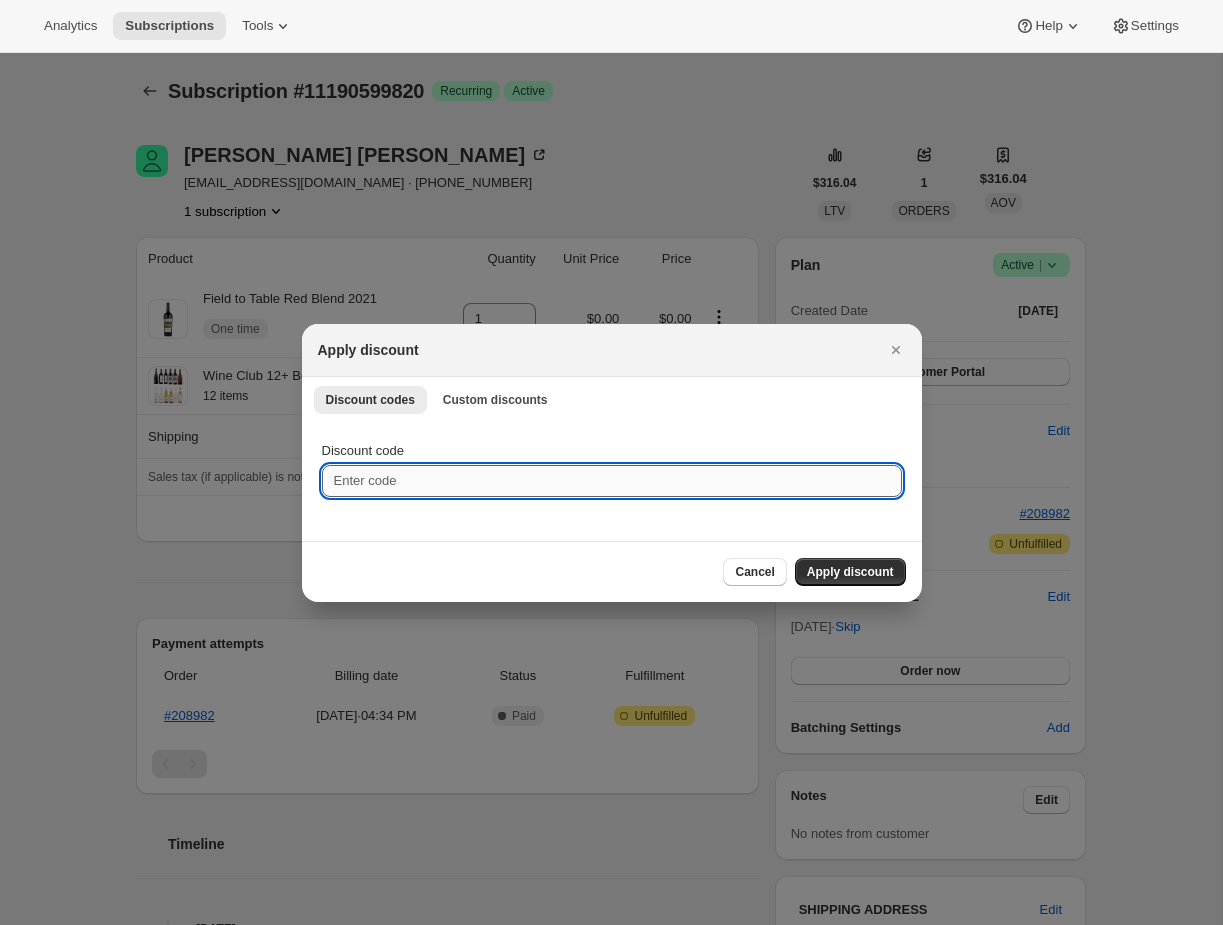 click on "Discount code" at bounding box center (612, 481) 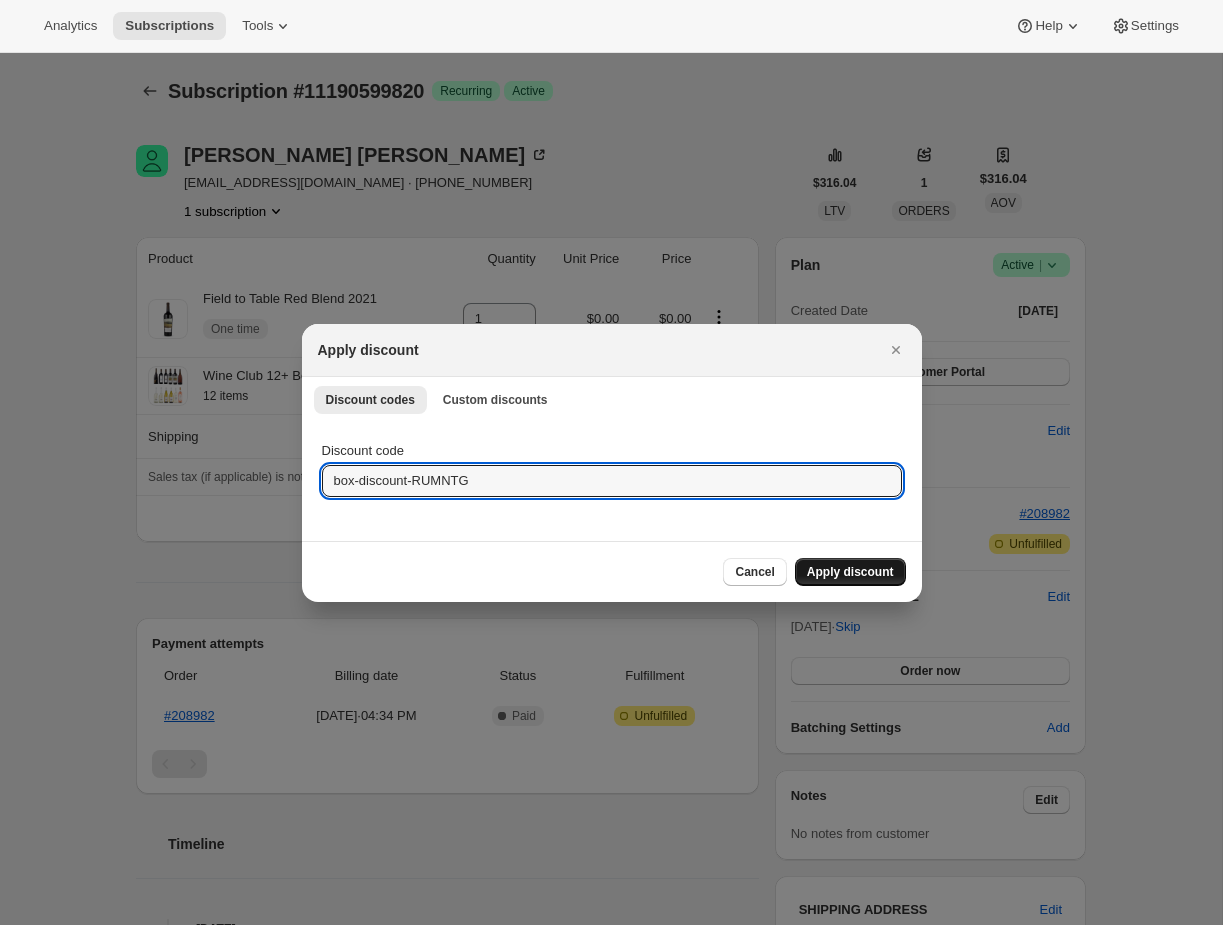 type on "box-discount-RUMNTG" 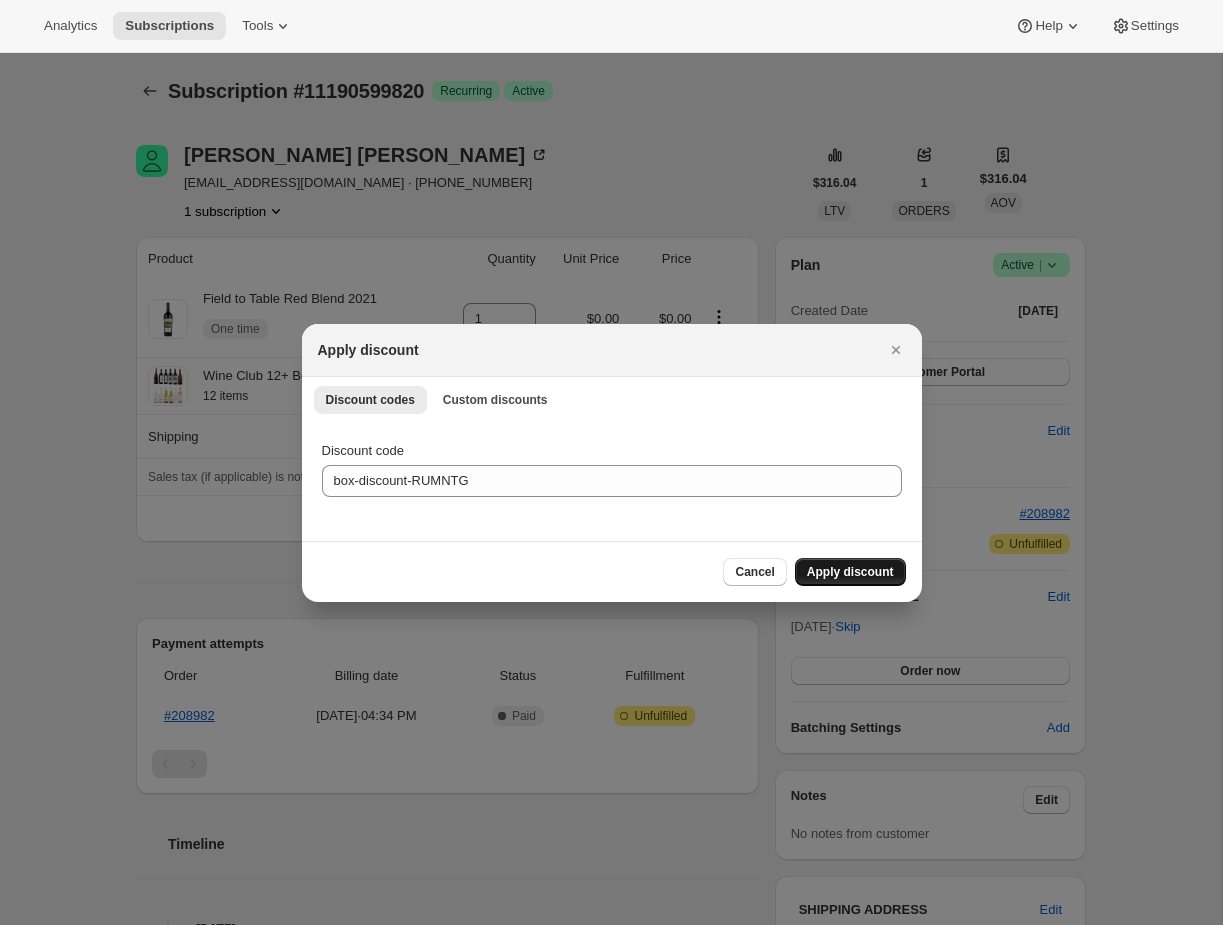 click on "Apply discount" at bounding box center [850, 572] 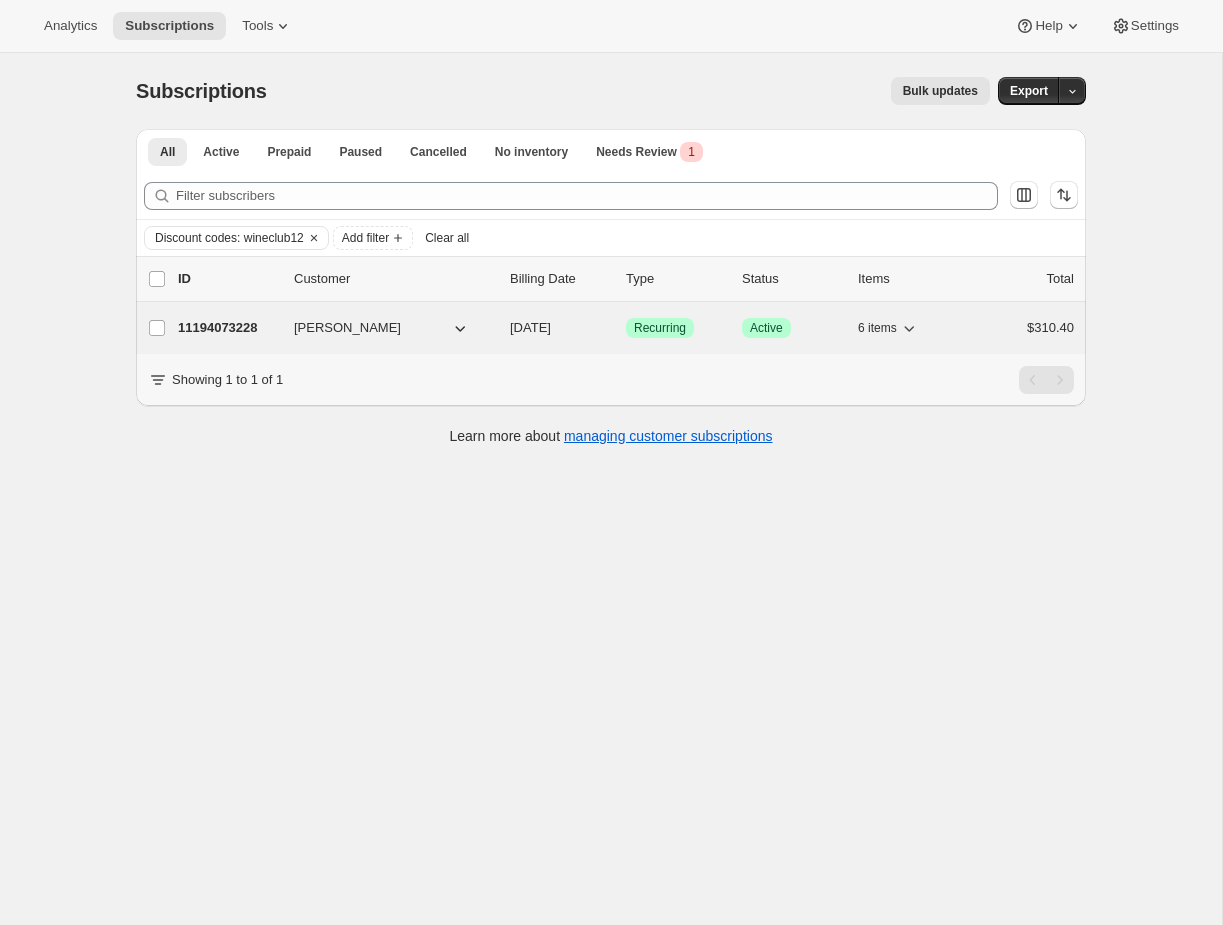 click on "Recurring" at bounding box center [660, 328] 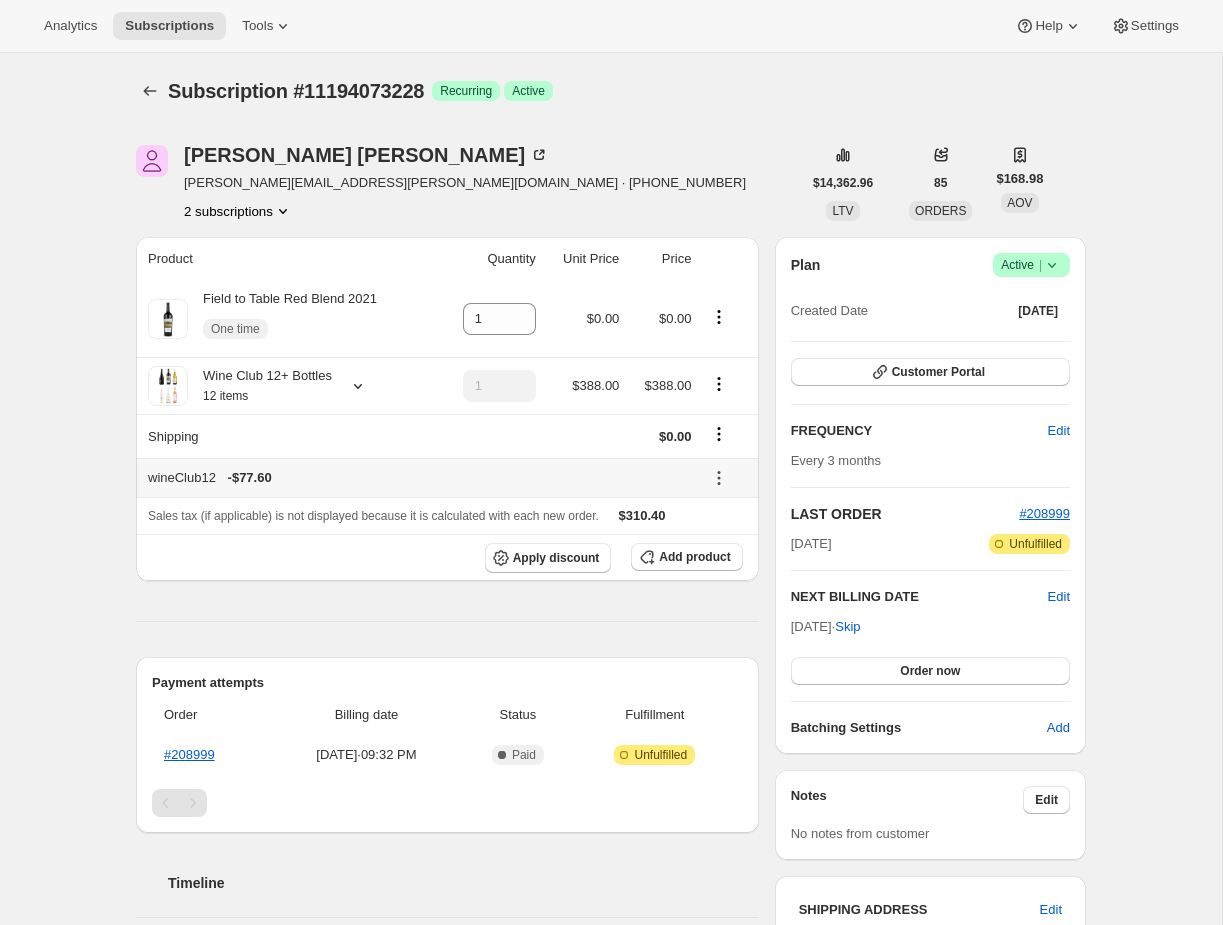 click 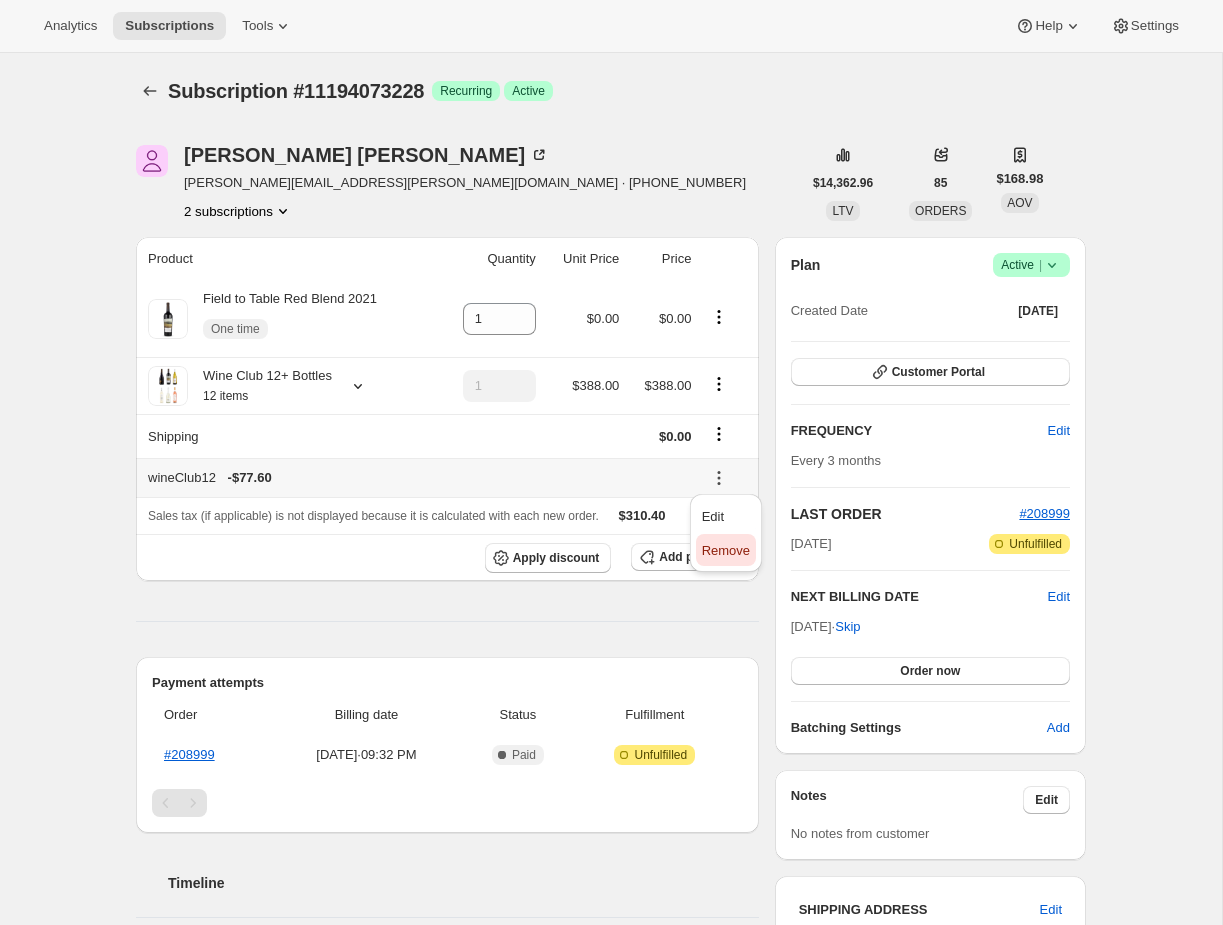 click on "Remove" at bounding box center (726, 550) 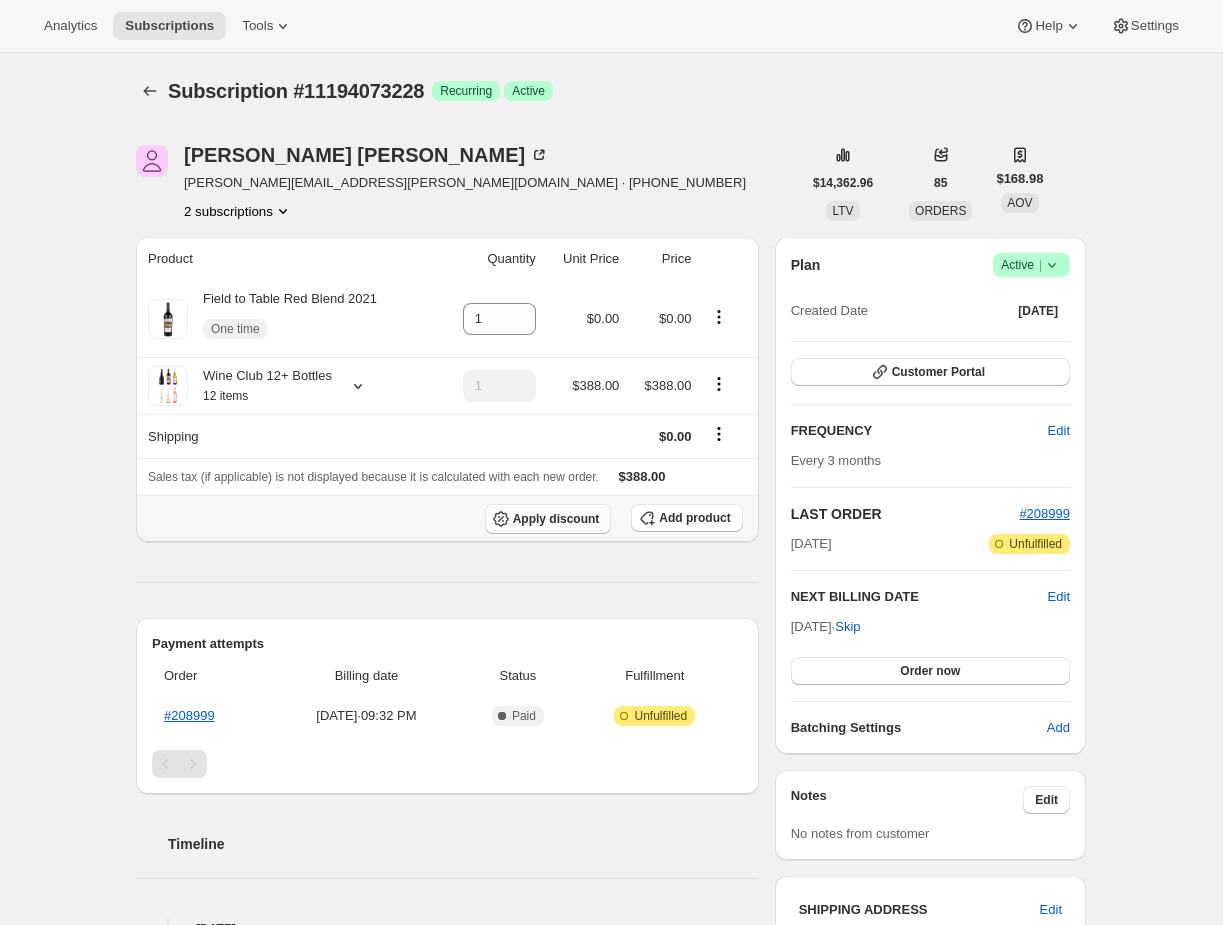 click on "Apply discount" at bounding box center (556, 519) 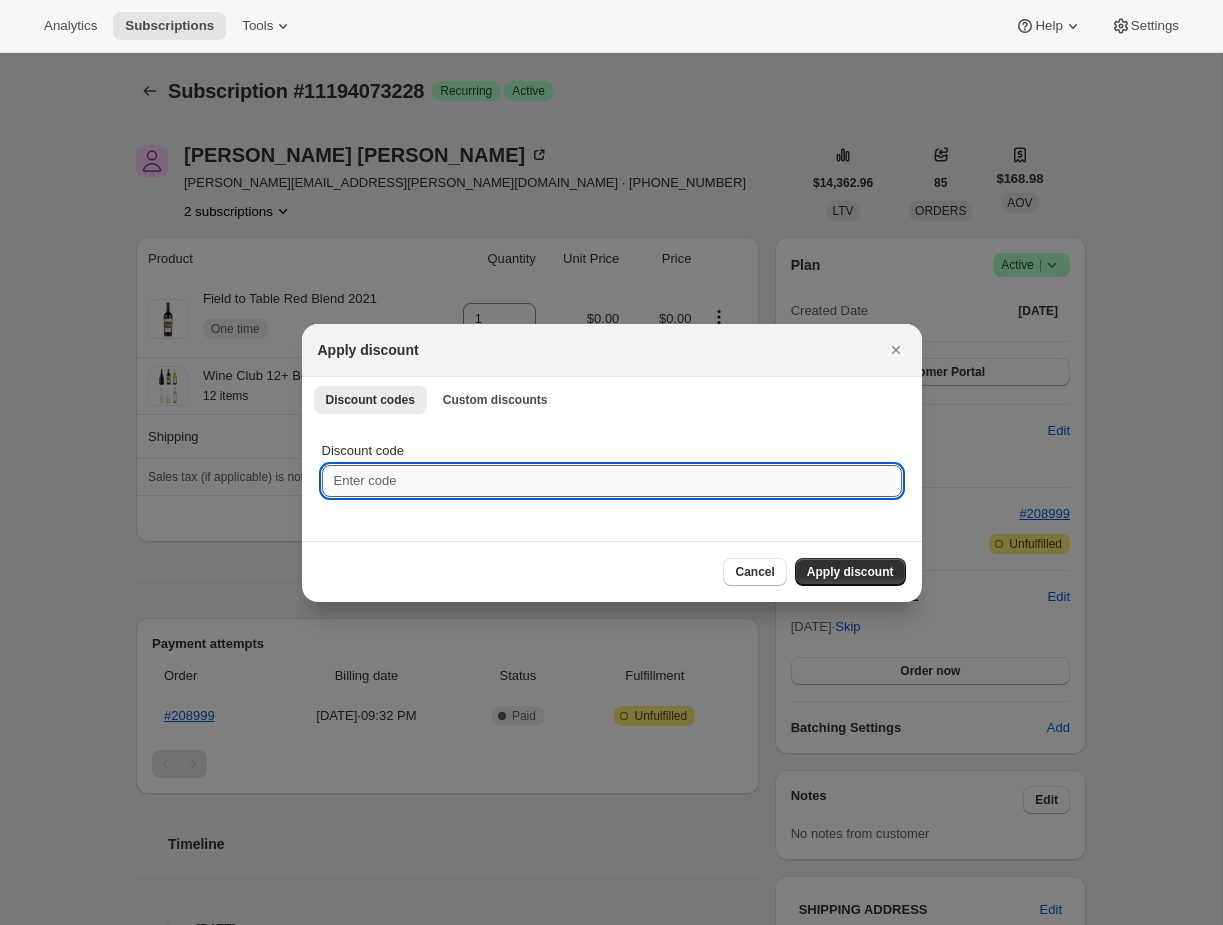 click on "Discount code" at bounding box center [612, 481] 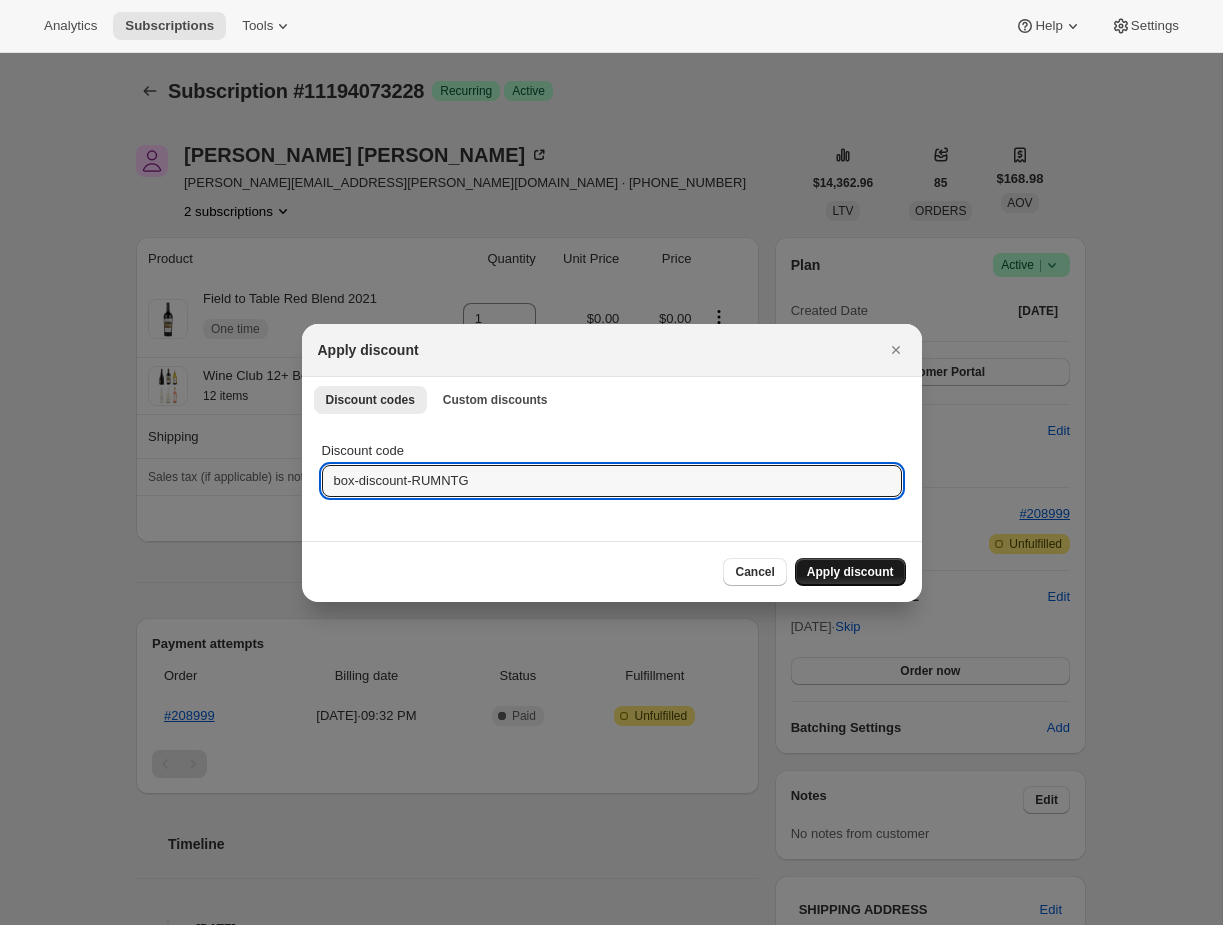 type on "box-discount-RUMNTG" 